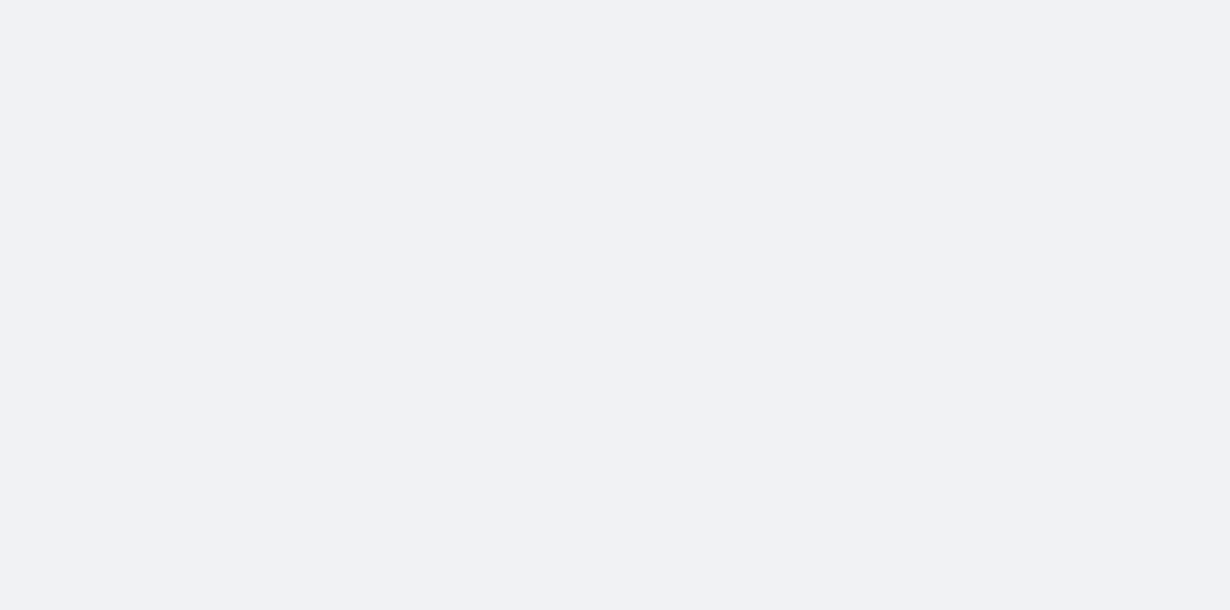 scroll, scrollTop: 0, scrollLeft: 0, axis: both 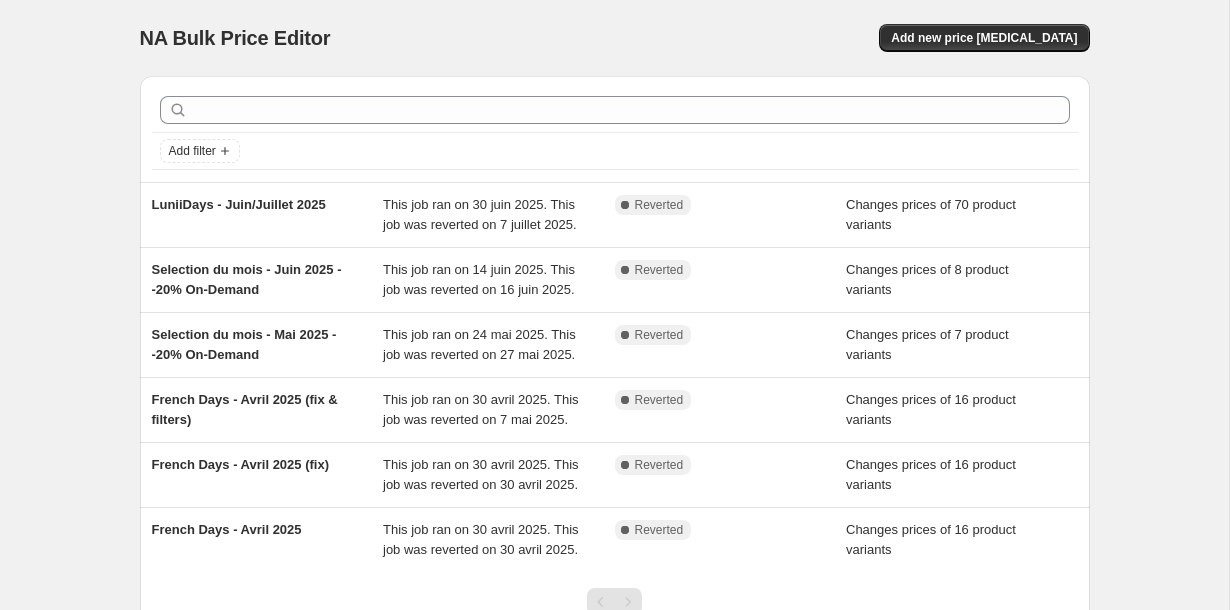 click on "NA Bulk Price Editor. This page is ready NA Bulk Price Editor Add new price [MEDICAL_DATA] Add filter   LuniiDays - Juin/Juillet 2025 This job ran on 30 juin 2025. This job was reverted on 7 juillet 2025. Complete Reverted Changes prices of 70 product variants Selection du mois - Juin 2025 - -20% On-Demand This job ran on 14 juin 2025. This job was reverted on 16 juin 2025. Complete Reverted Changes prices of 8 product variants Selection du mois - Mai 2025 - -20% On-Demand This job ran on 24 mai 2025. This job was reverted on 27 mai 2025. Complete Reverted Changes prices of 7 product variants French Days - Avril 2025 (fix & filters) This job ran on 30 avril 2025. This job was reverted on 7 mai 2025. Complete Reverted Changes prices of 16 product variants French Days - Avril 2025 (fix) This job ran on 30 avril 2025. This job was reverted on 30 avril 2025. Complete Reverted Changes prices of 16 product variants French Days - Avril 2025 This job ran on 30 avril 2025. This job was reverted on 30 avril 2025. Complete" at bounding box center [614, 385] 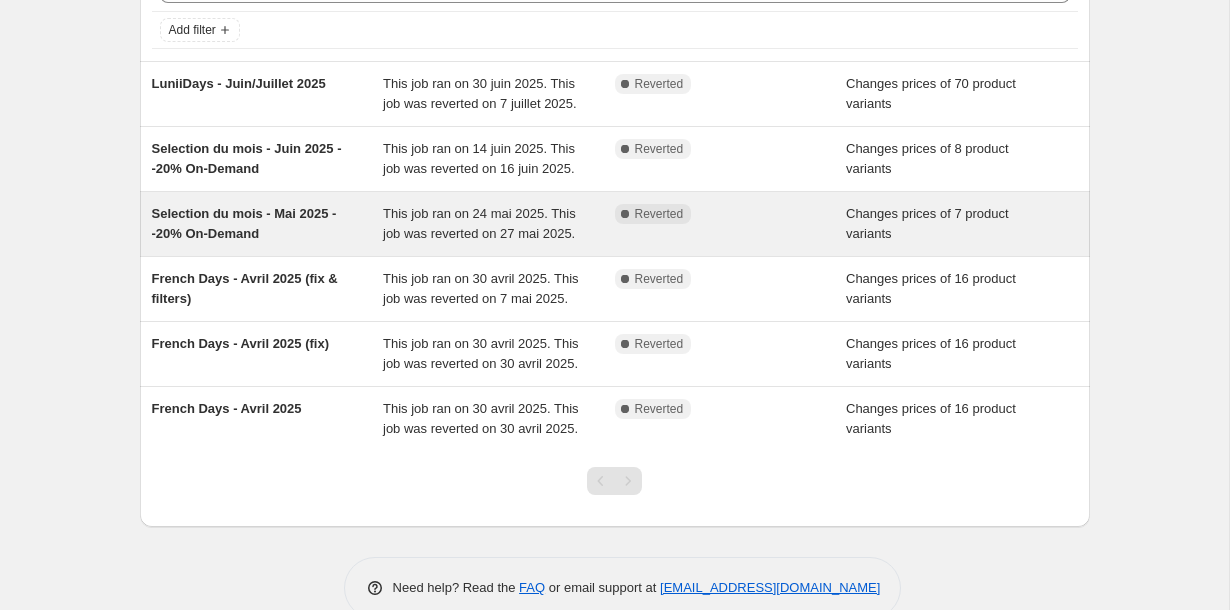 scroll, scrollTop: 98, scrollLeft: 0, axis: vertical 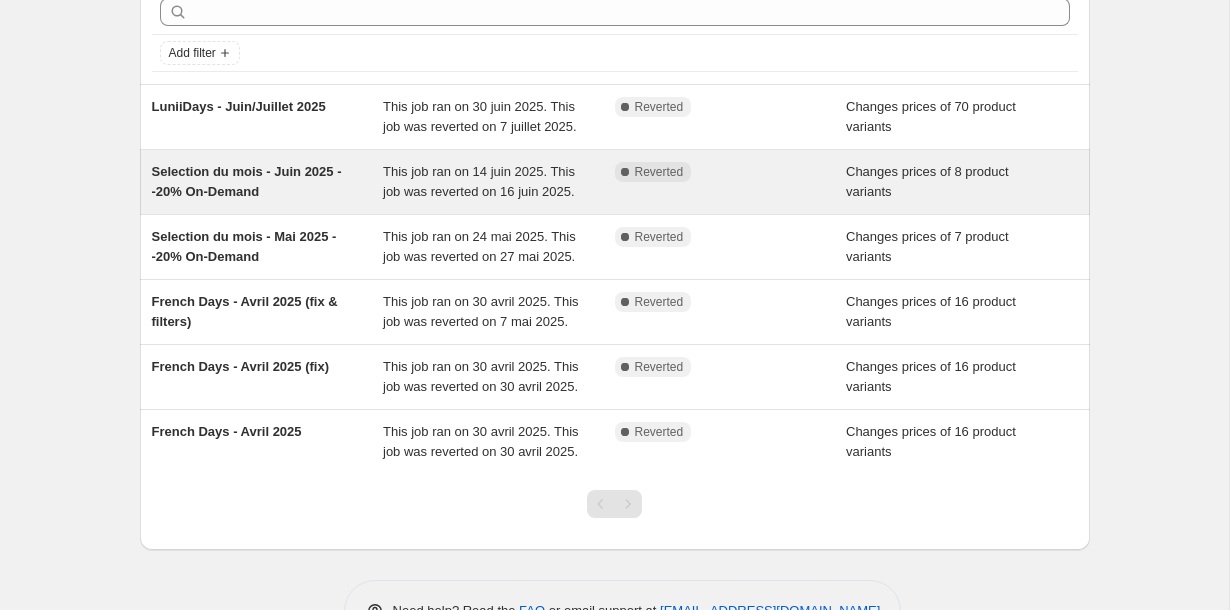 click on "This job ran on 14 juin 2025. This job was reverted on 16 juin 2025." at bounding box center (479, 181) 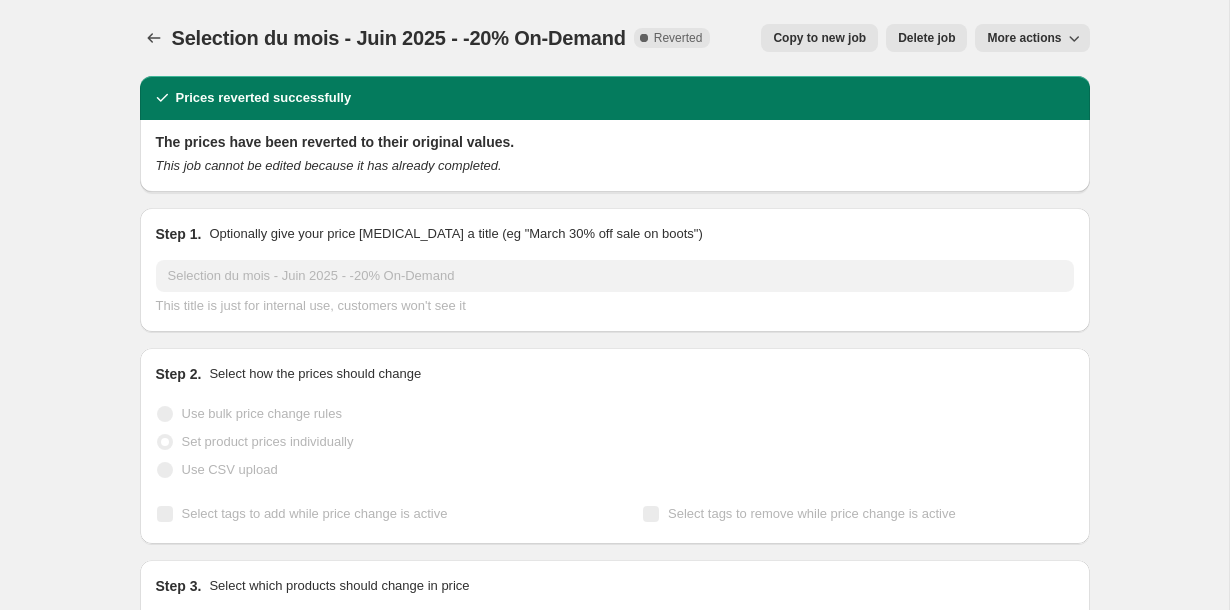 click on "Copy to new job" at bounding box center [819, 38] 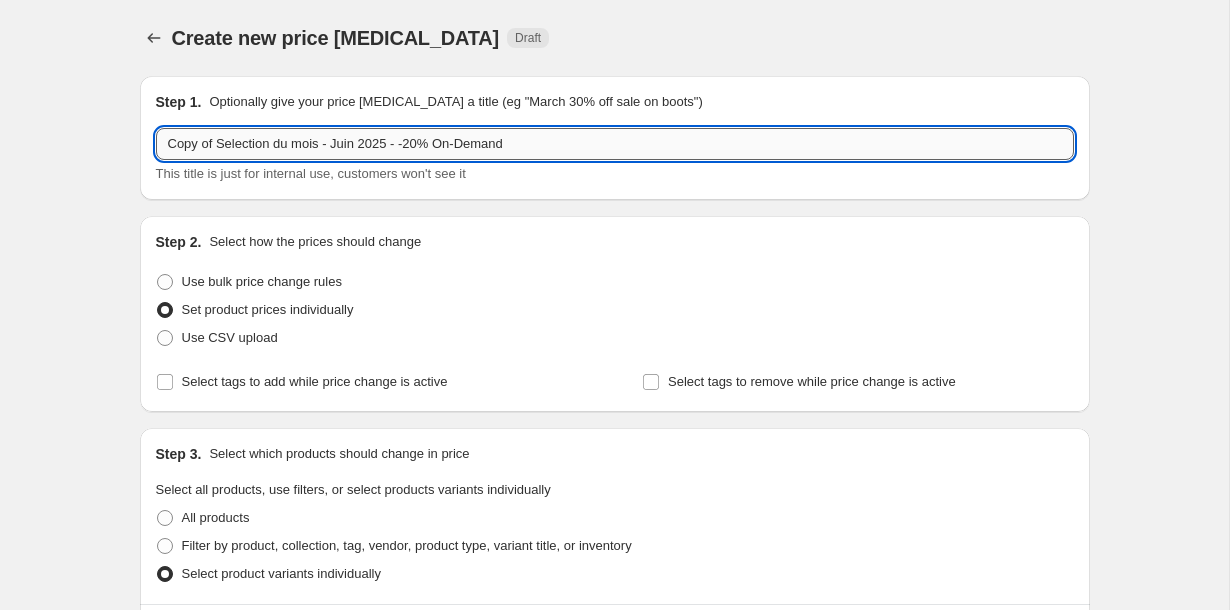 click on "Copy of Selection du mois - Juin 2025 - -20% On-Demand" at bounding box center [615, 144] 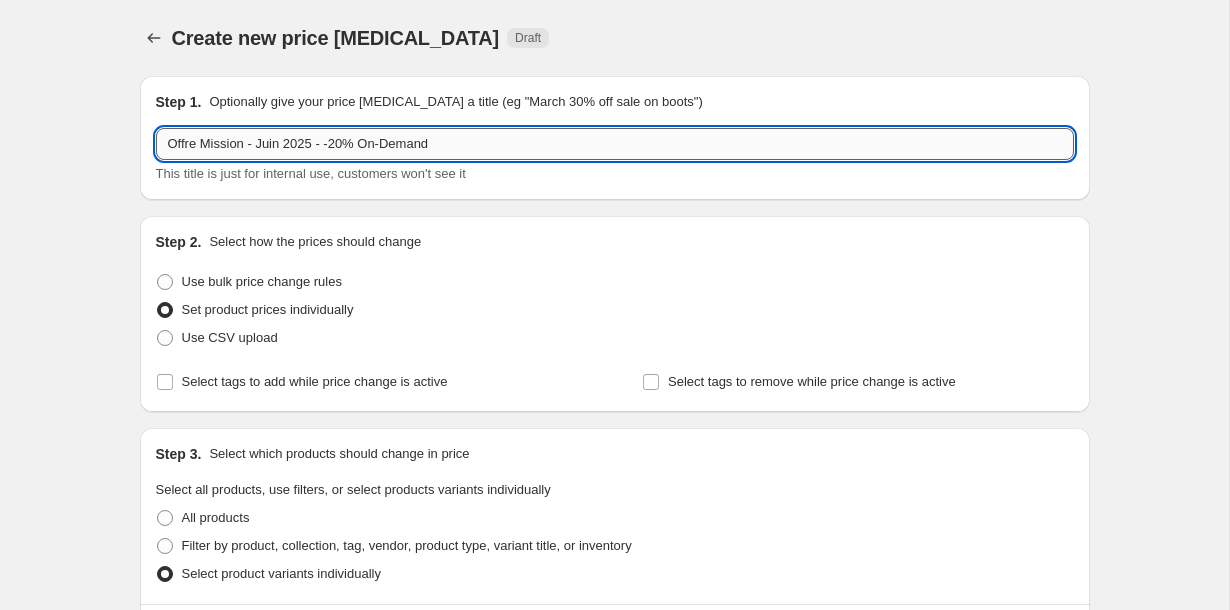 click on "Offre Mission - Juin 2025 - -20% On-Demand" at bounding box center [615, 144] 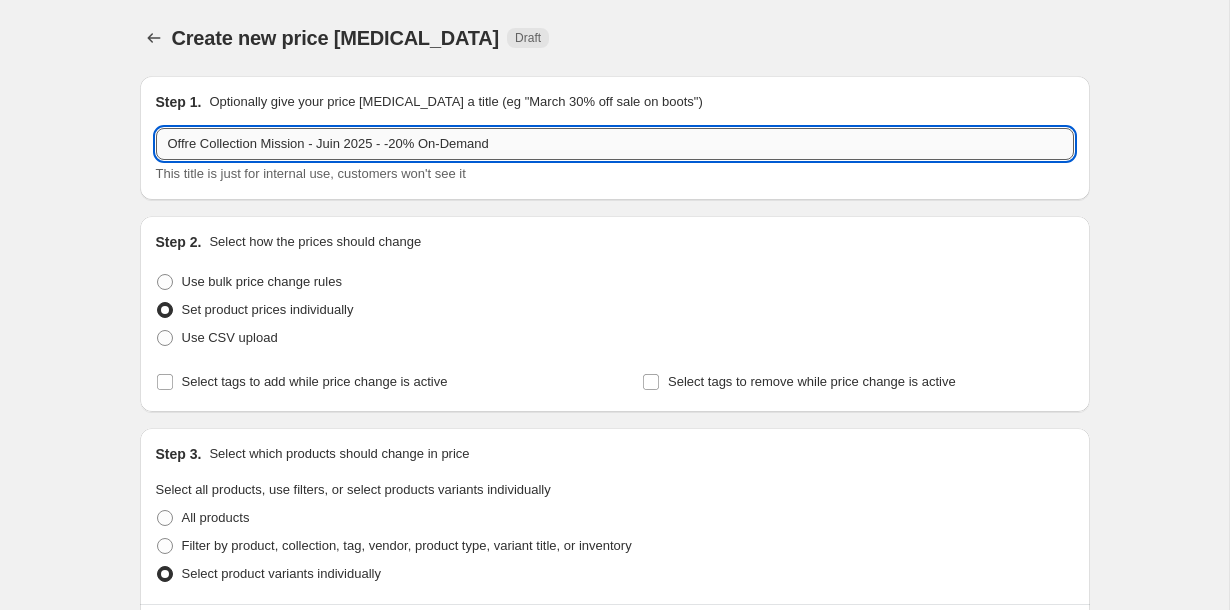 click on "Offre Collection Mission - Juin 2025 - -20% On-Demand" at bounding box center [615, 144] 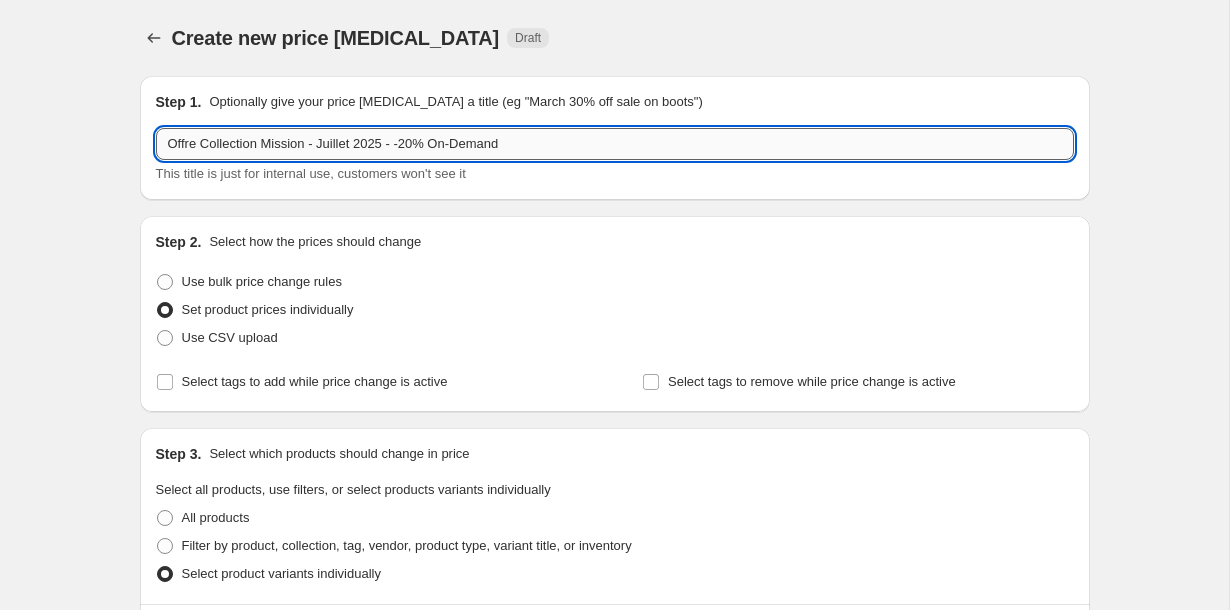 drag, startPoint x: 550, startPoint y: 145, endPoint x: 455, endPoint y: 144, distance: 95.005264 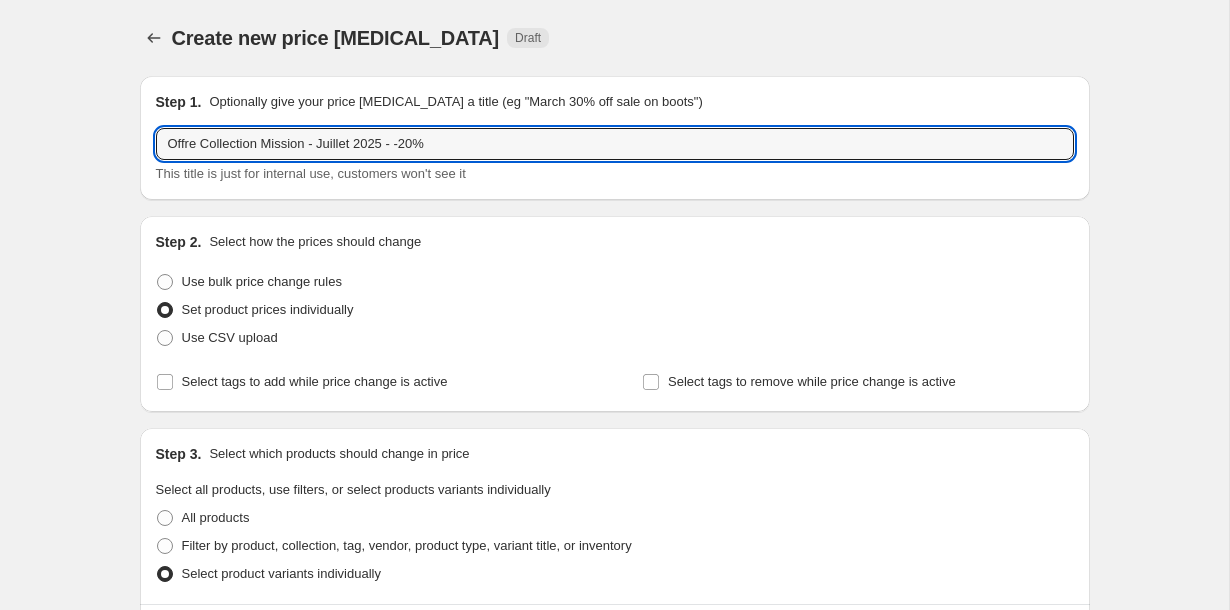 type on "Offre Collection Mission - Juillet 2025 - -20%" 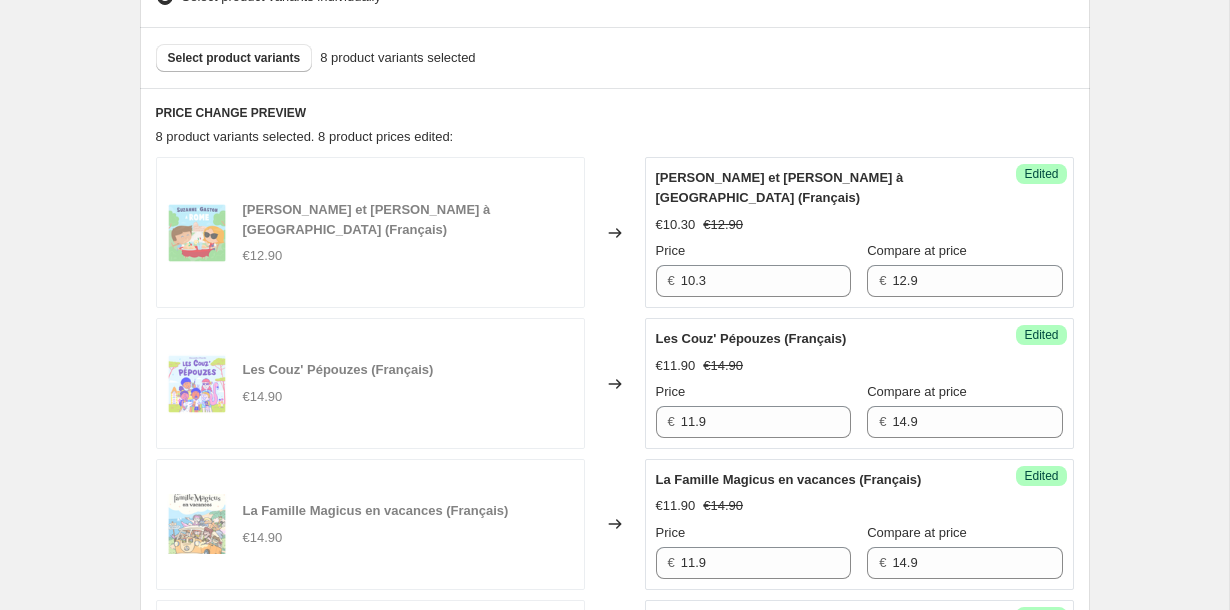 scroll, scrollTop: 572, scrollLeft: 0, axis: vertical 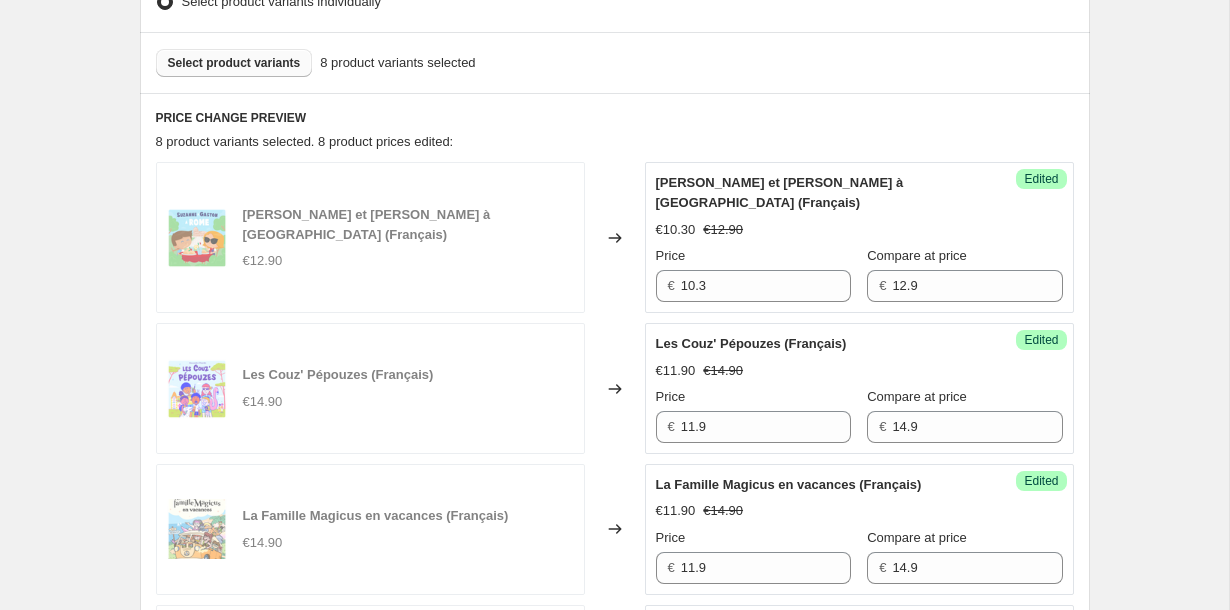 click on "Select product variants" at bounding box center [234, 63] 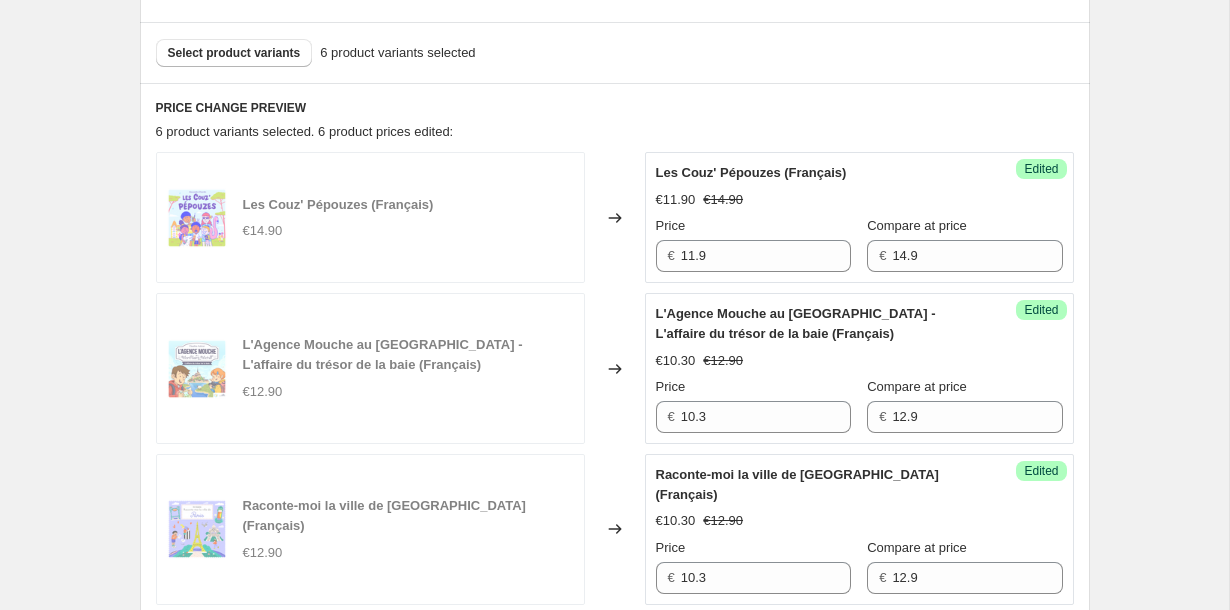scroll, scrollTop: 577, scrollLeft: 0, axis: vertical 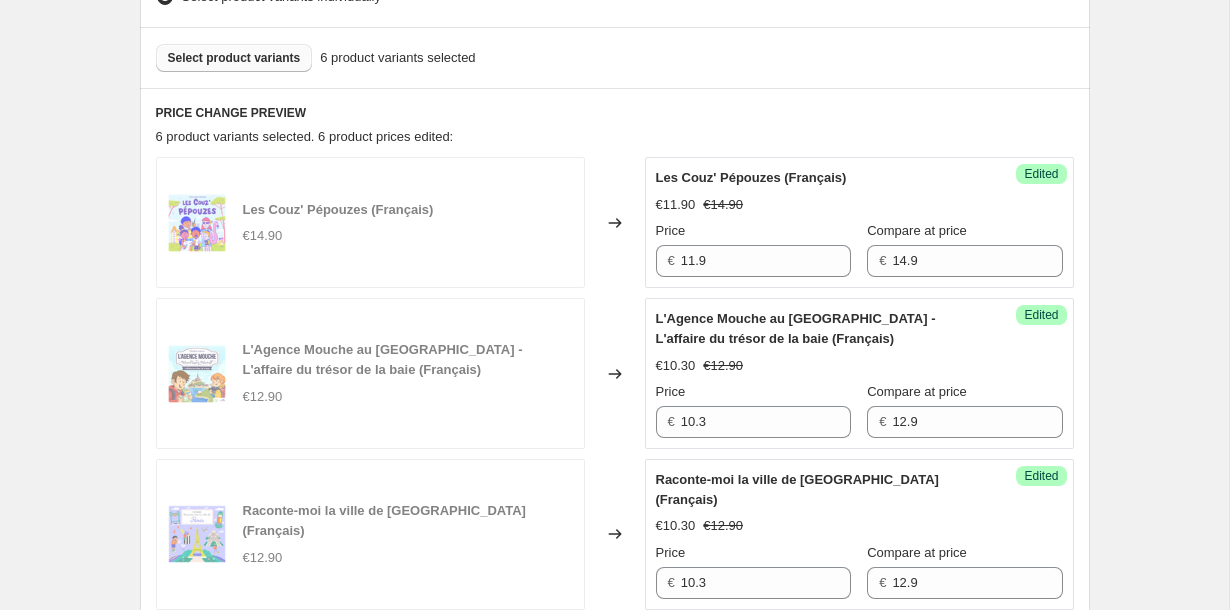 click on "Select product variants" at bounding box center (234, 58) 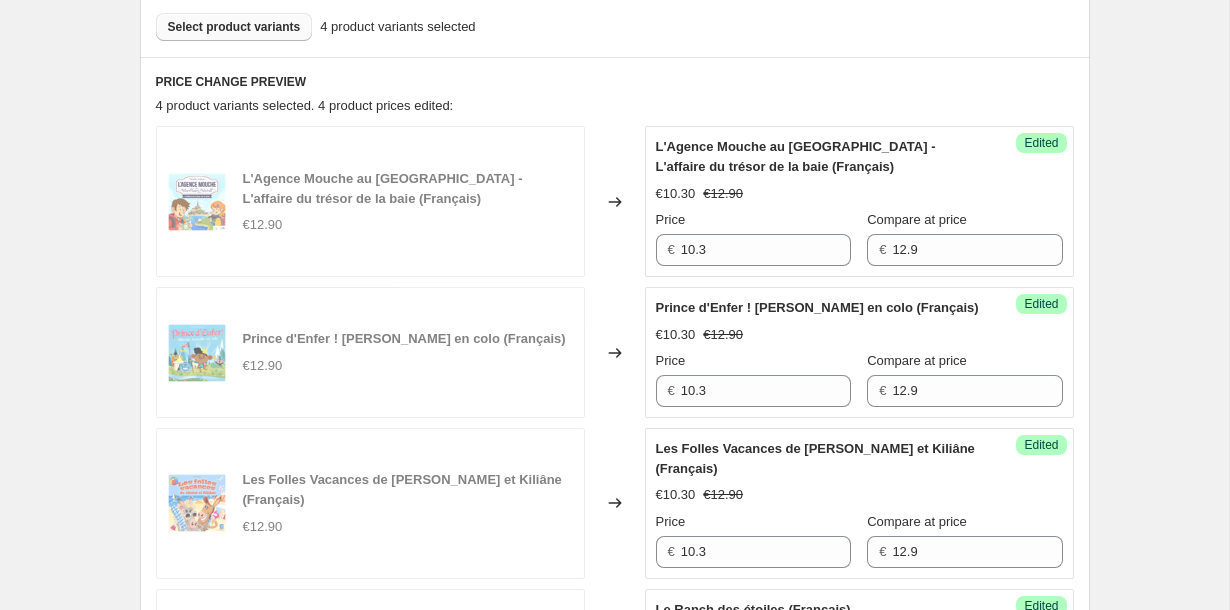 scroll, scrollTop: 610, scrollLeft: 0, axis: vertical 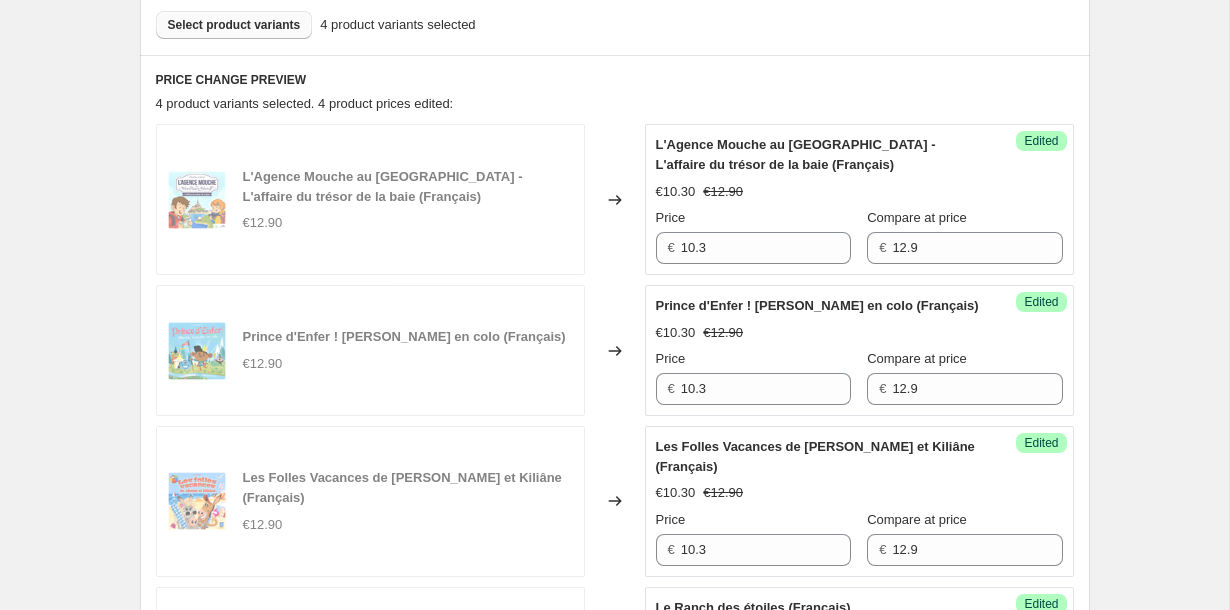 click on "Select product variants" at bounding box center (234, 25) 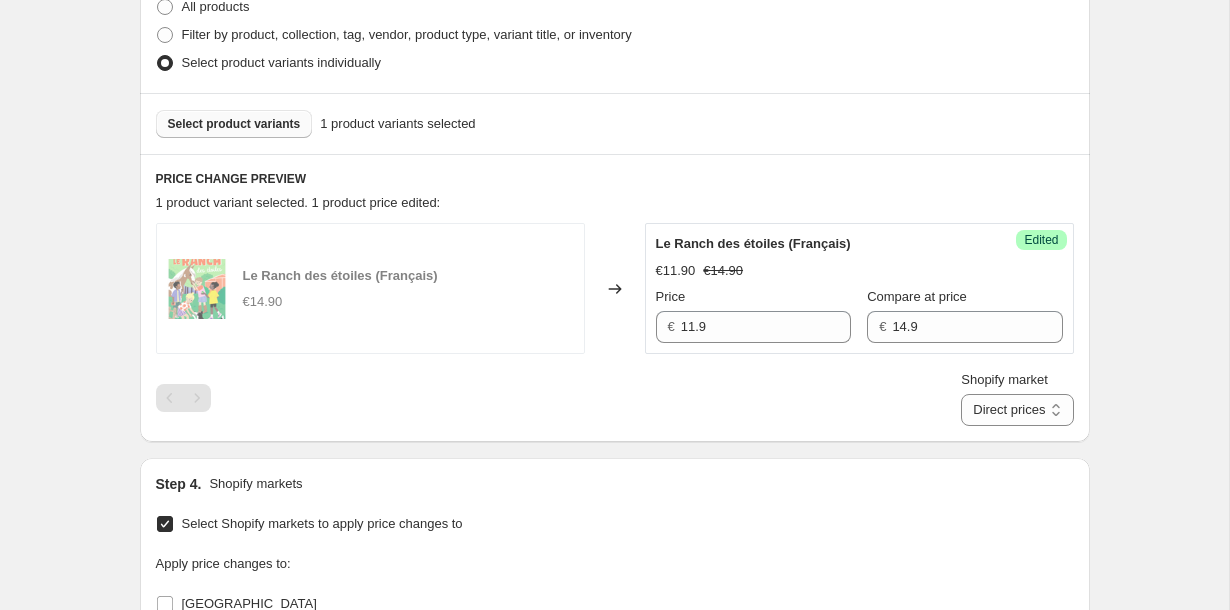 scroll, scrollTop: 500, scrollLeft: 0, axis: vertical 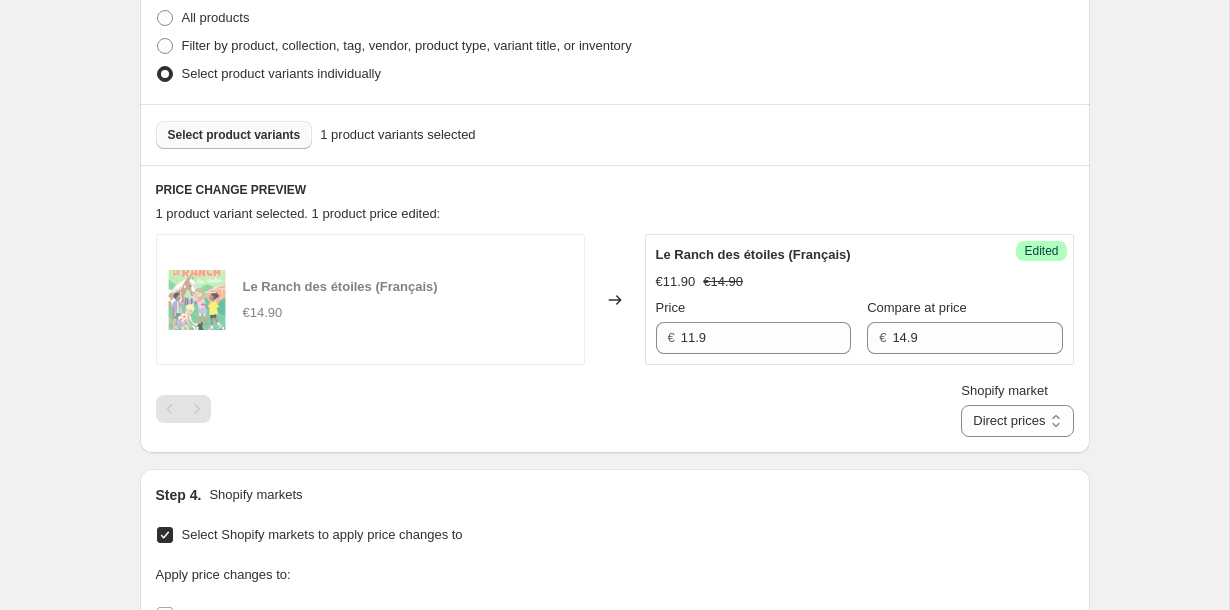 click on "Select product variants" at bounding box center (234, 135) 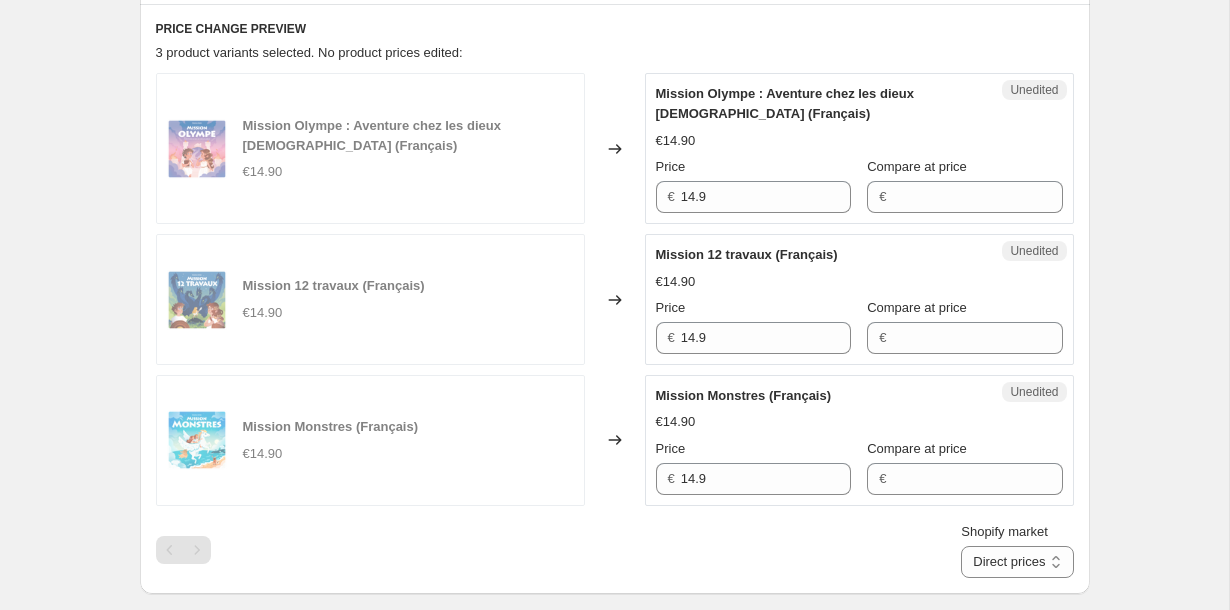 scroll, scrollTop: 671, scrollLeft: 0, axis: vertical 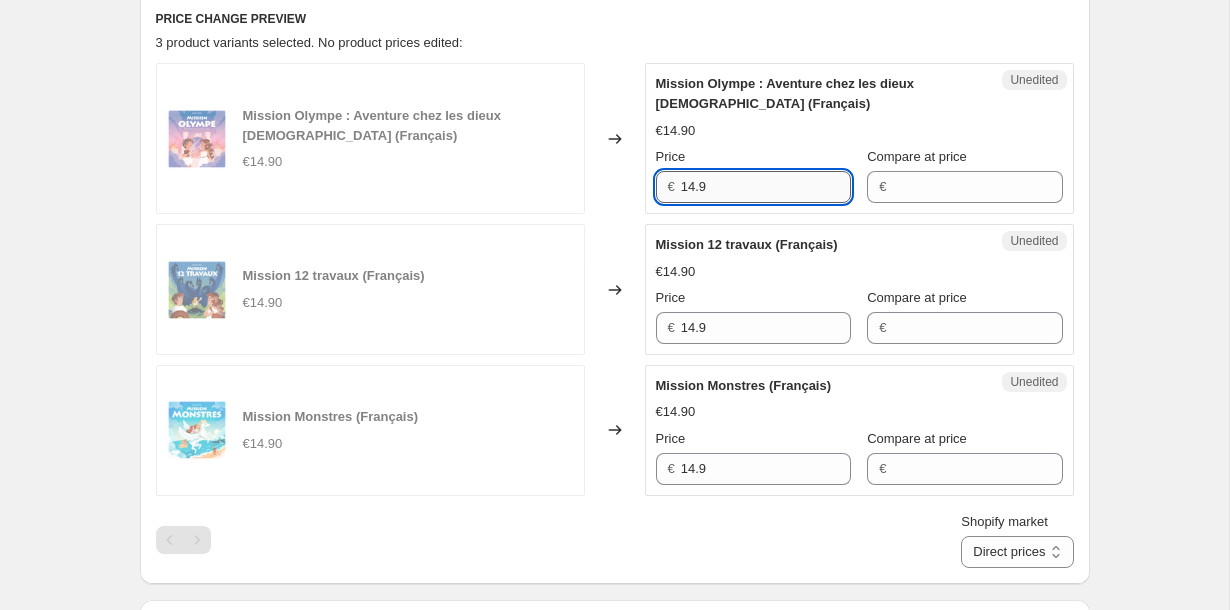 click on "14.9" at bounding box center [766, 187] 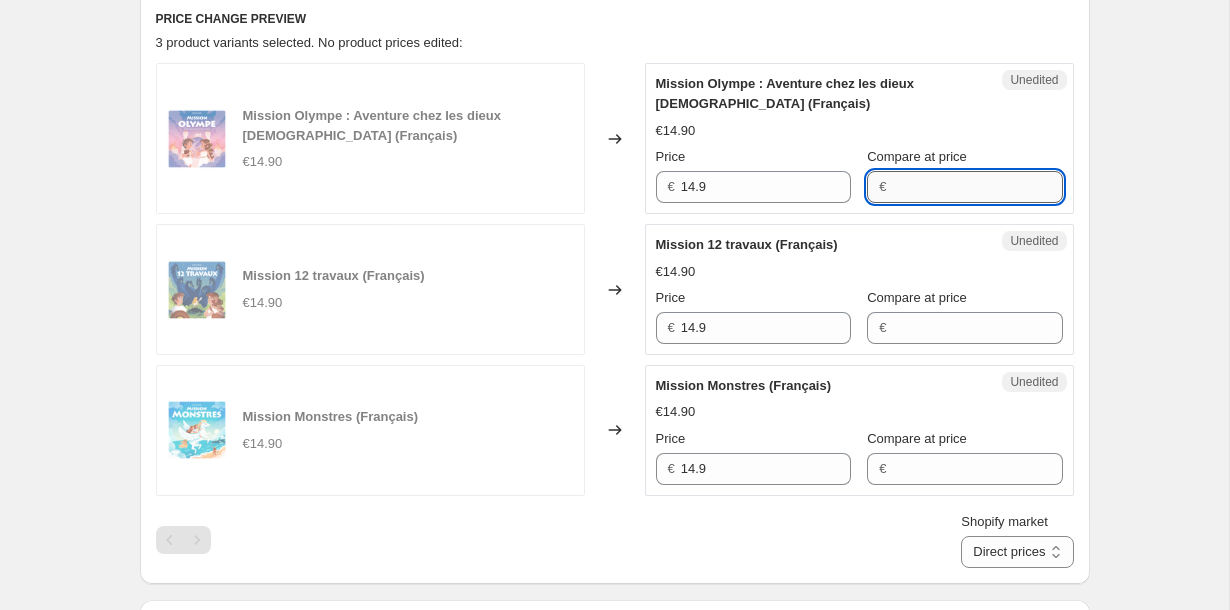 click on "Compare at price" at bounding box center (977, 187) 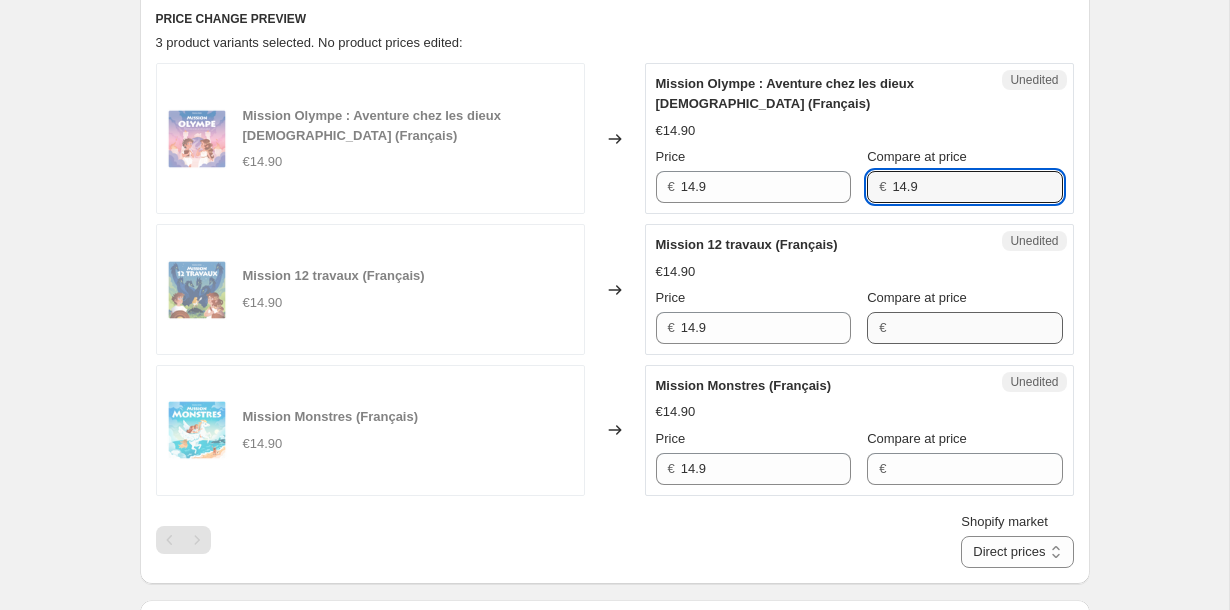 type on "14.9" 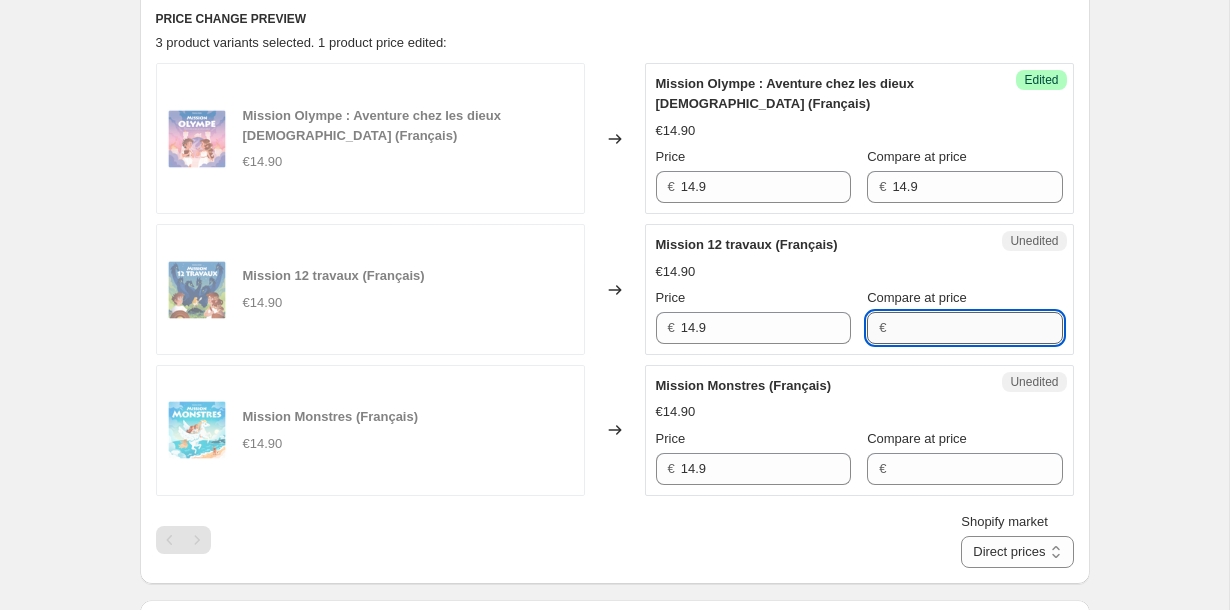 click on "Compare at price" at bounding box center [977, 328] 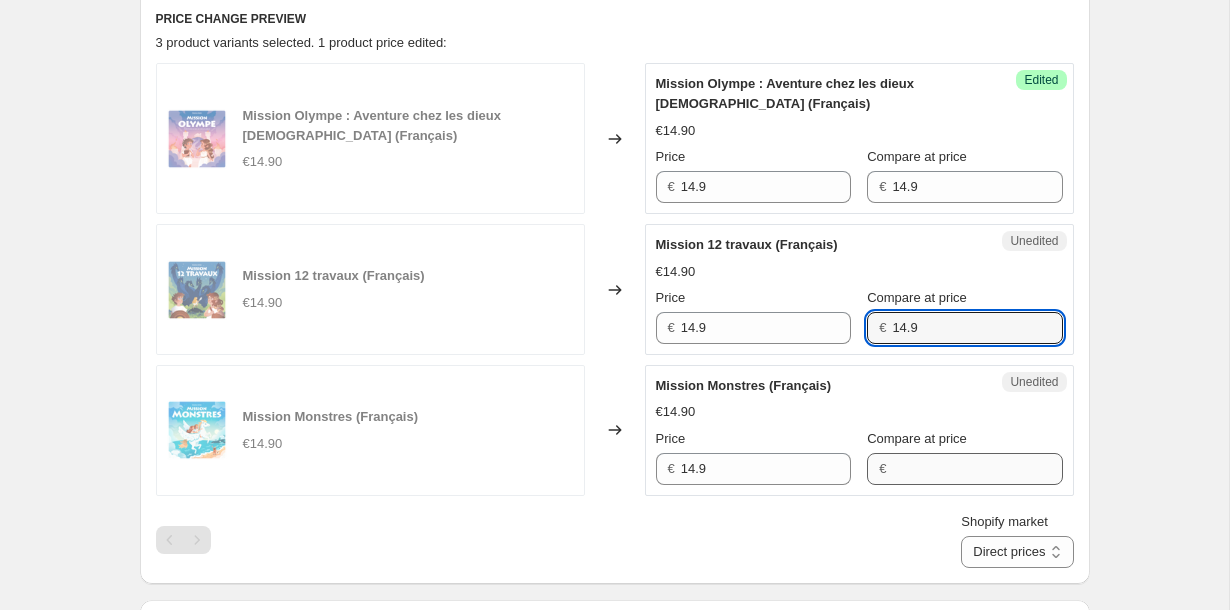 type on "14.9" 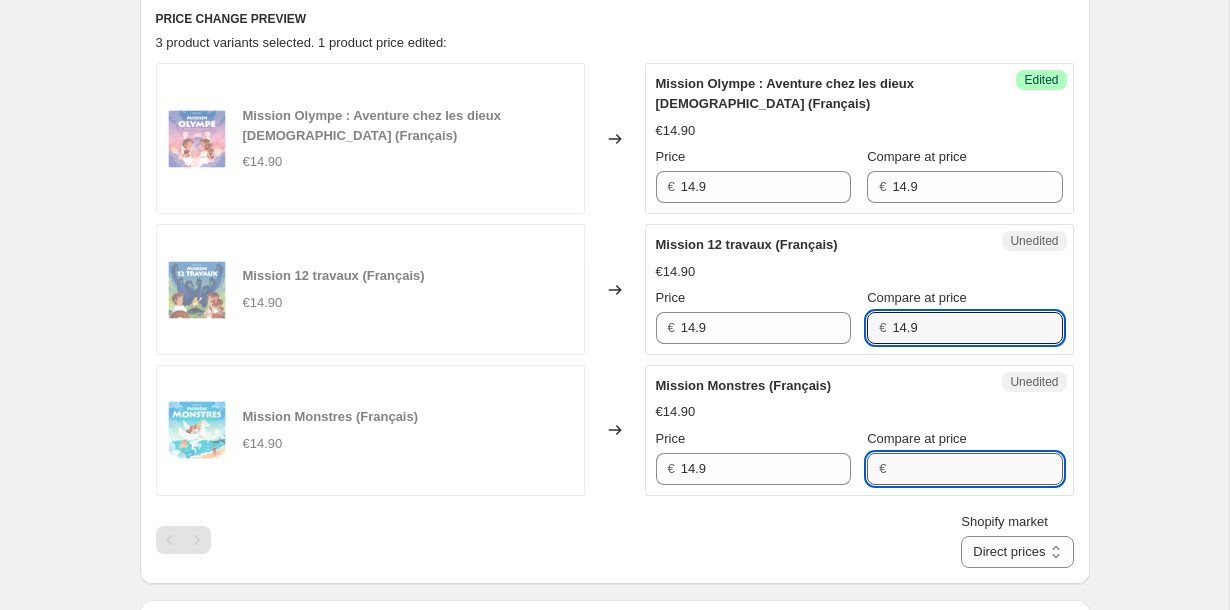 click on "Compare at price" at bounding box center (977, 469) 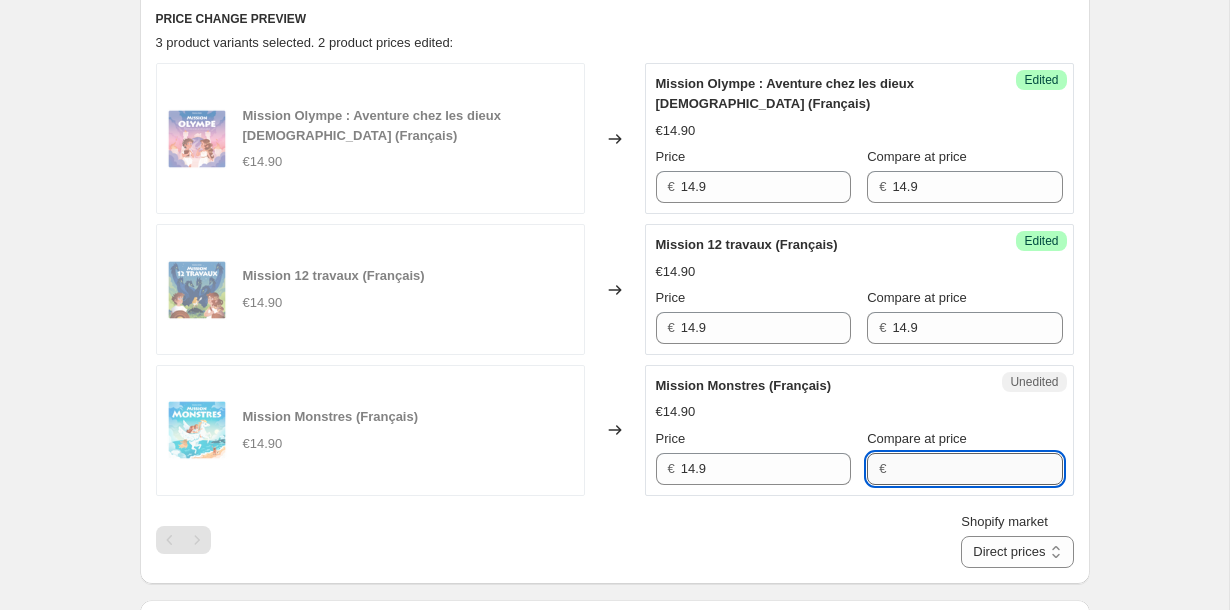 paste on "14.9" 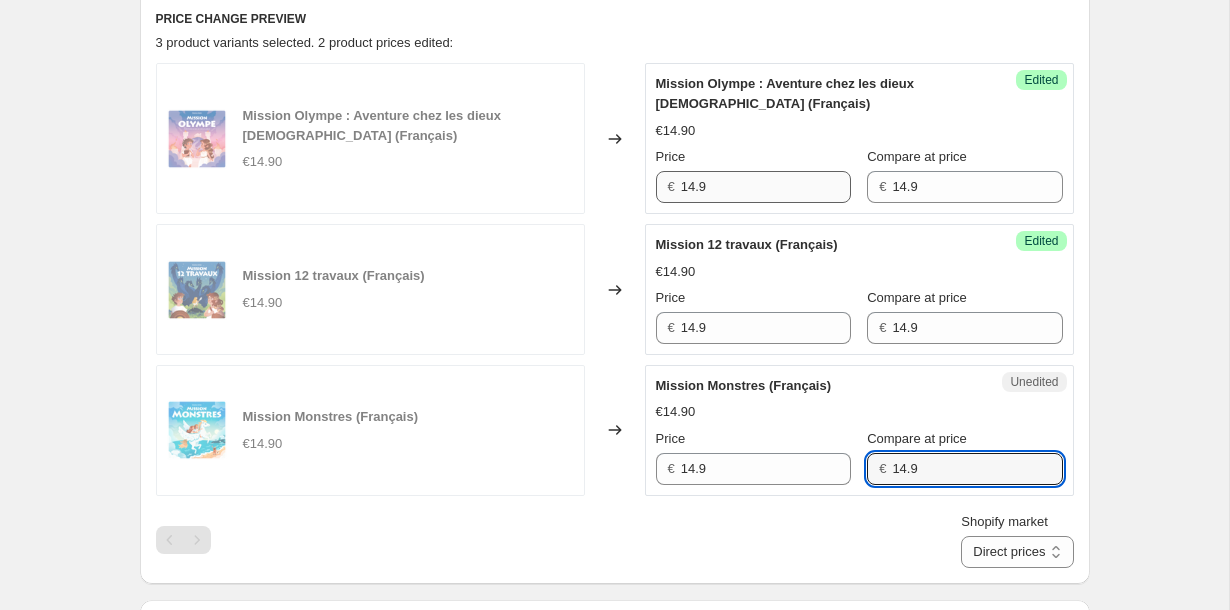 type on "14.9" 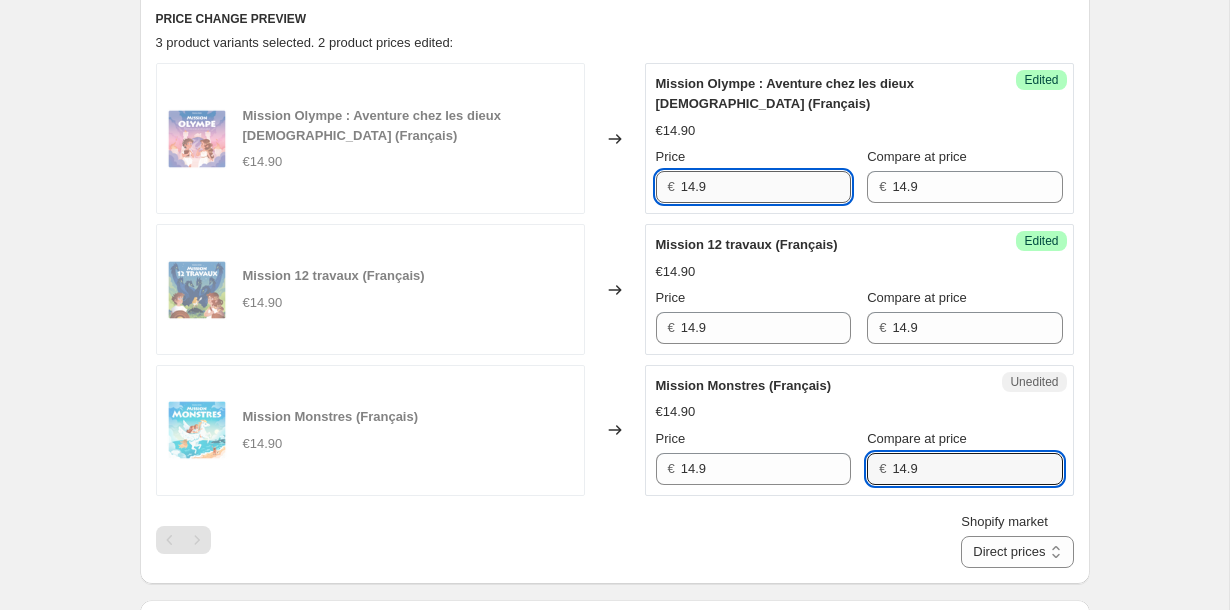 click on "14.9" at bounding box center [766, 187] 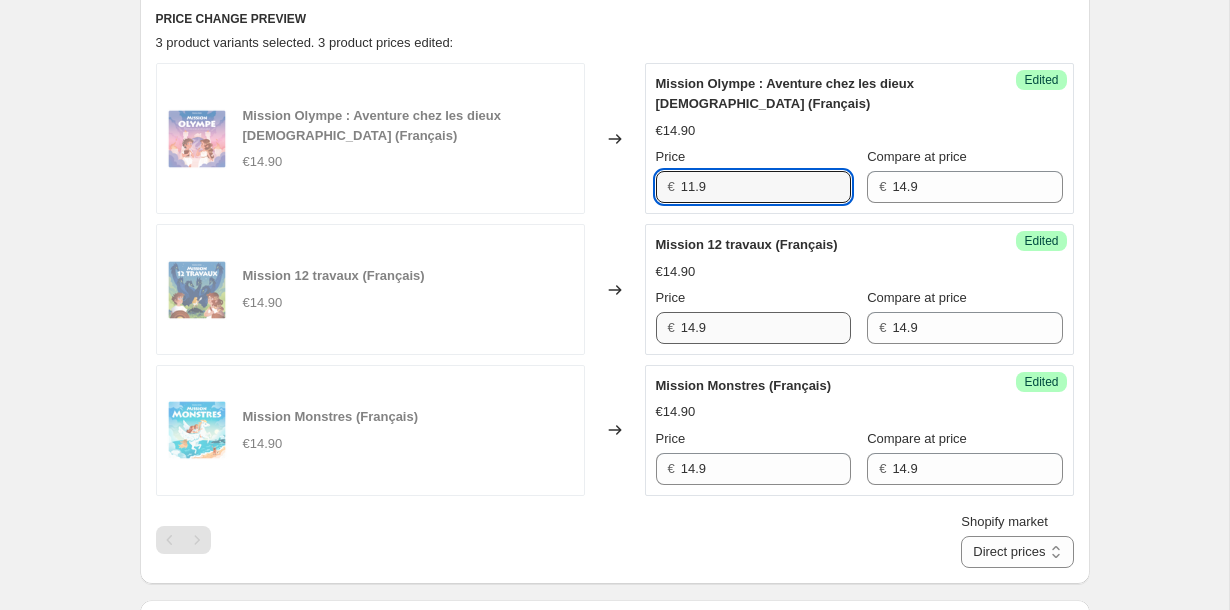 type on "11.9" 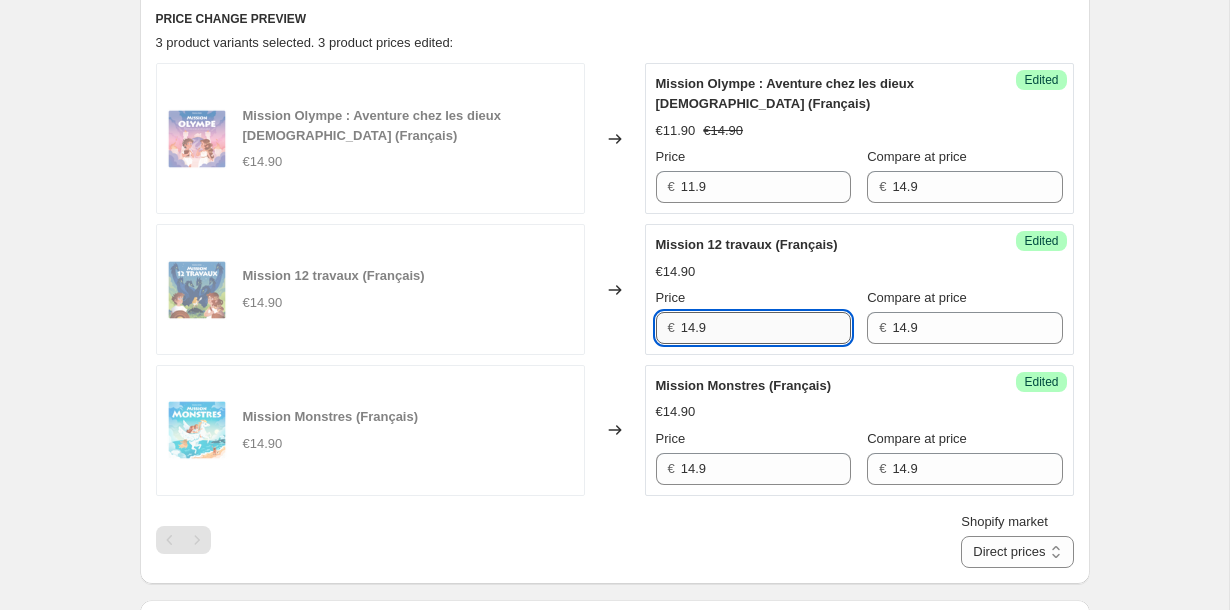 click on "14.9" at bounding box center (766, 328) 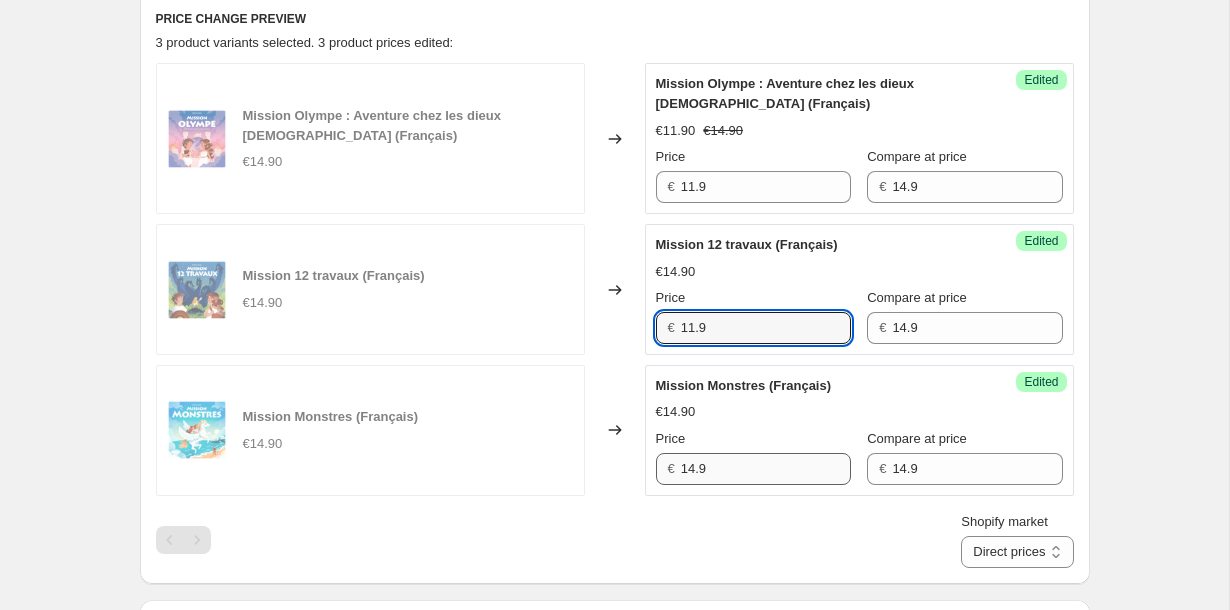 type on "11.9" 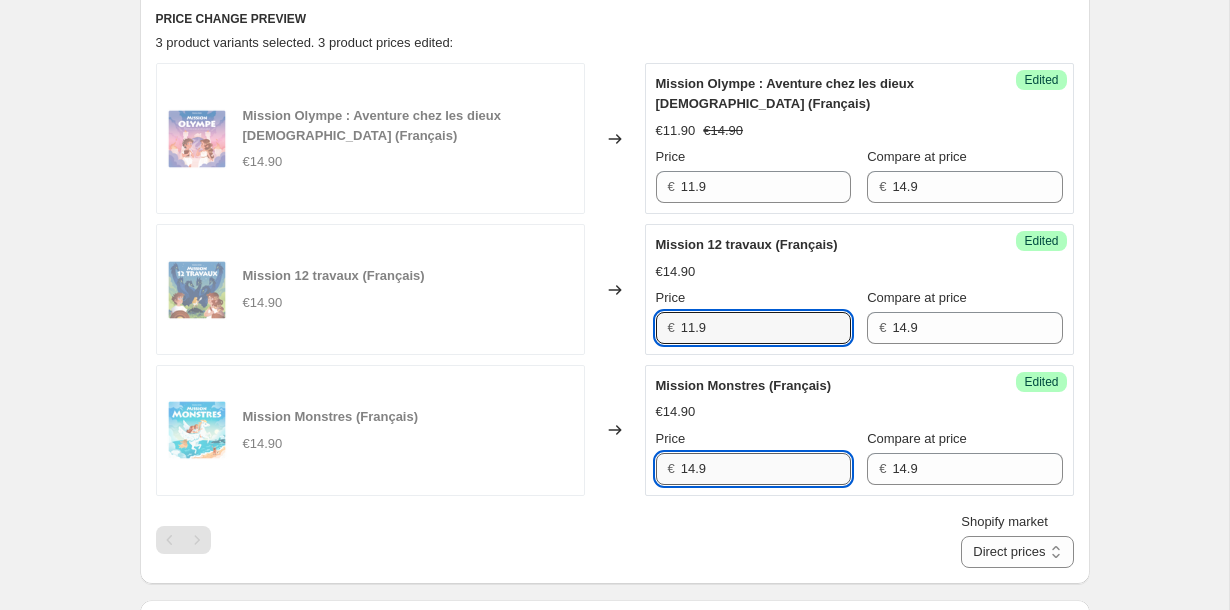 click on "14.9" at bounding box center [766, 469] 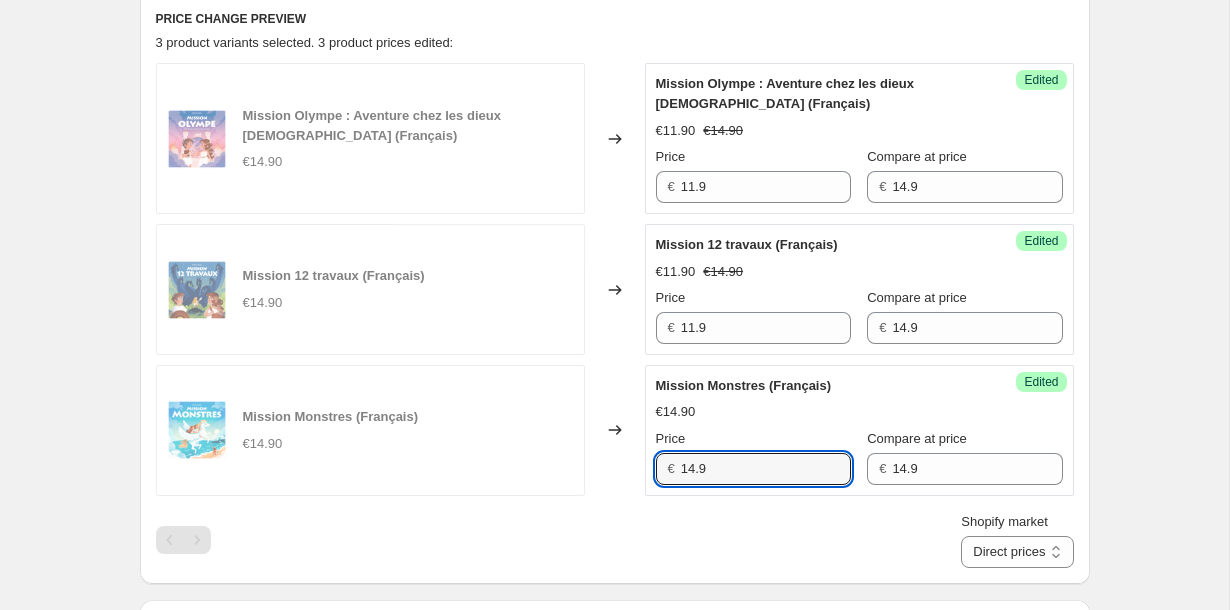paste on "1" 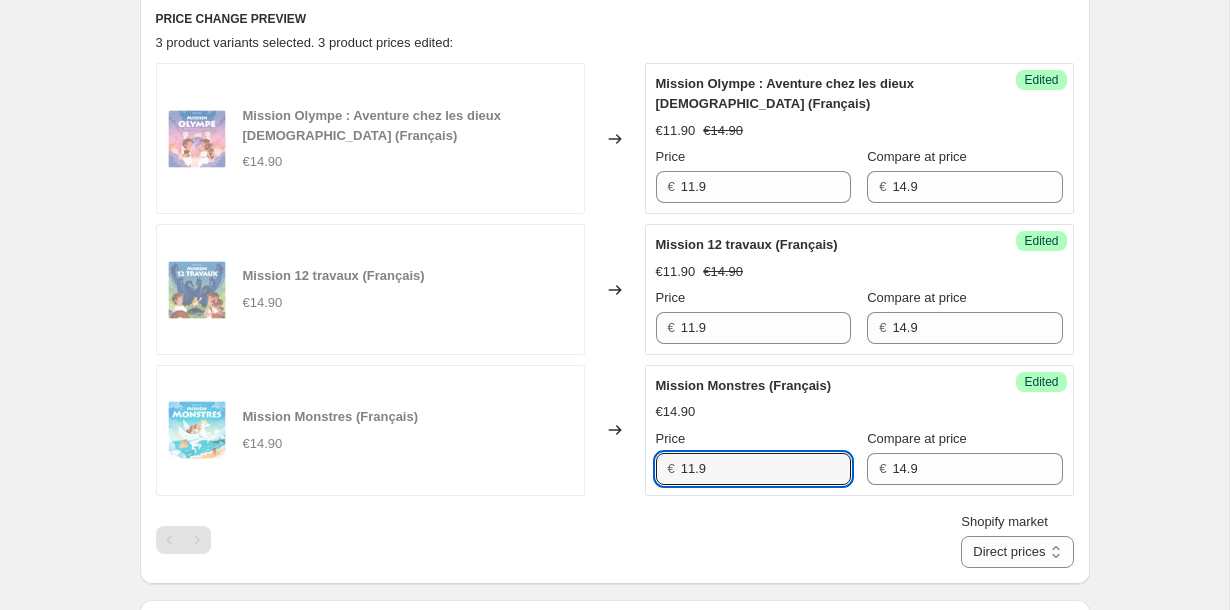 type on "11.9" 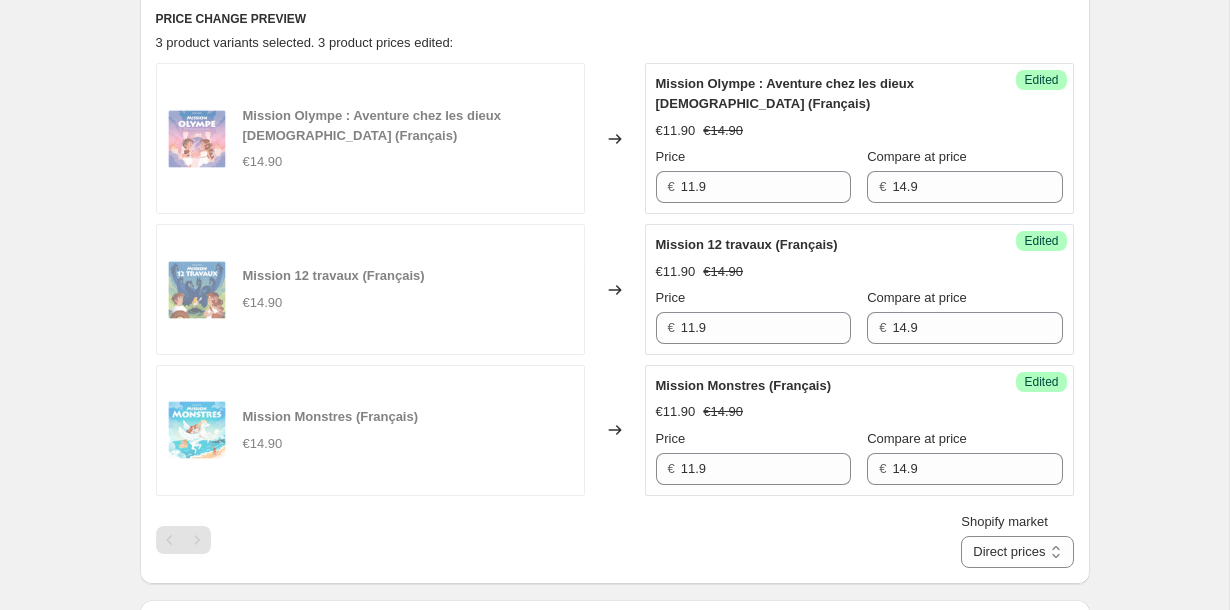 click on "Create new price change job. This page is ready Create new price change job Draft Step 1. Optionally give your price change job a title (eg "March 30% off sale on boots") Offre Collection Mission - Juillet 2025 - -20% This title is just for internal use, customers won't see it Step 2. Select how the prices should change Use bulk price change rules Set product prices individually Use CSV upload Select tags to add while price change is active Select tags to remove while price change is active Step 3. Select which products should change in price Select all products, use filters, or select products variants individually All products Filter by product, collection, tag, vendor, product type, variant title, or inventory Select product variants individually Select product variants 3   product variants selected PRICE CHANGE PREVIEW 3 product variants selected. 3 product prices edited: Mission Olympe : Aventure chez les dieux grecs (Français) €14.90 Changed to Success Edited €11.90 €14.90 Price € 11.9 € 14.9" at bounding box center [614, 295] 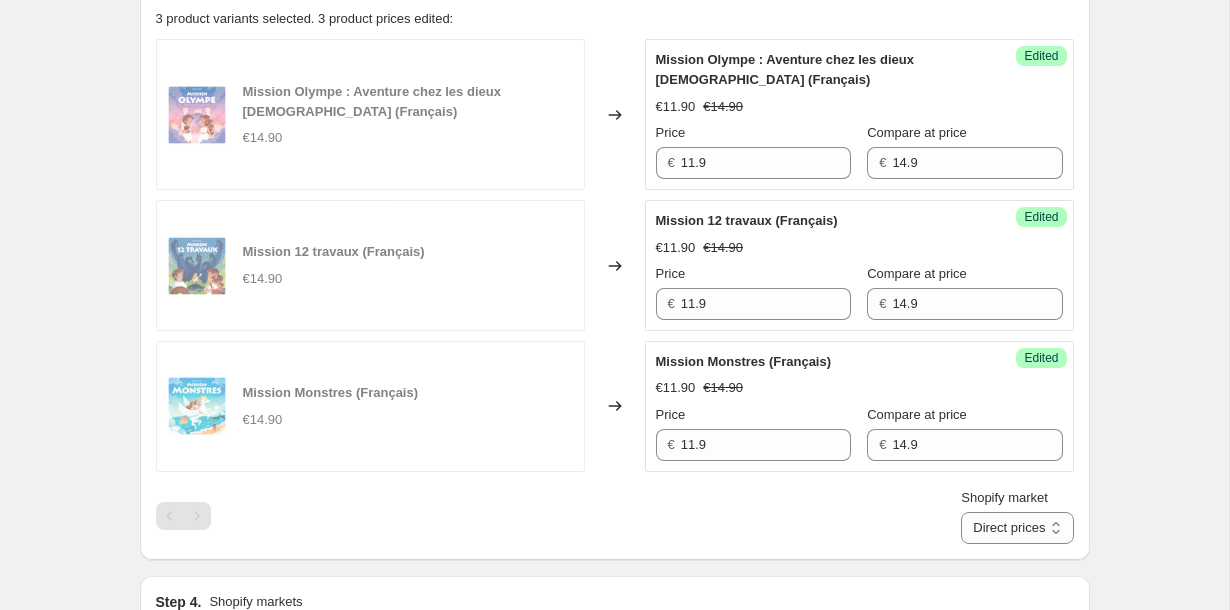 scroll, scrollTop: 699, scrollLeft: 0, axis: vertical 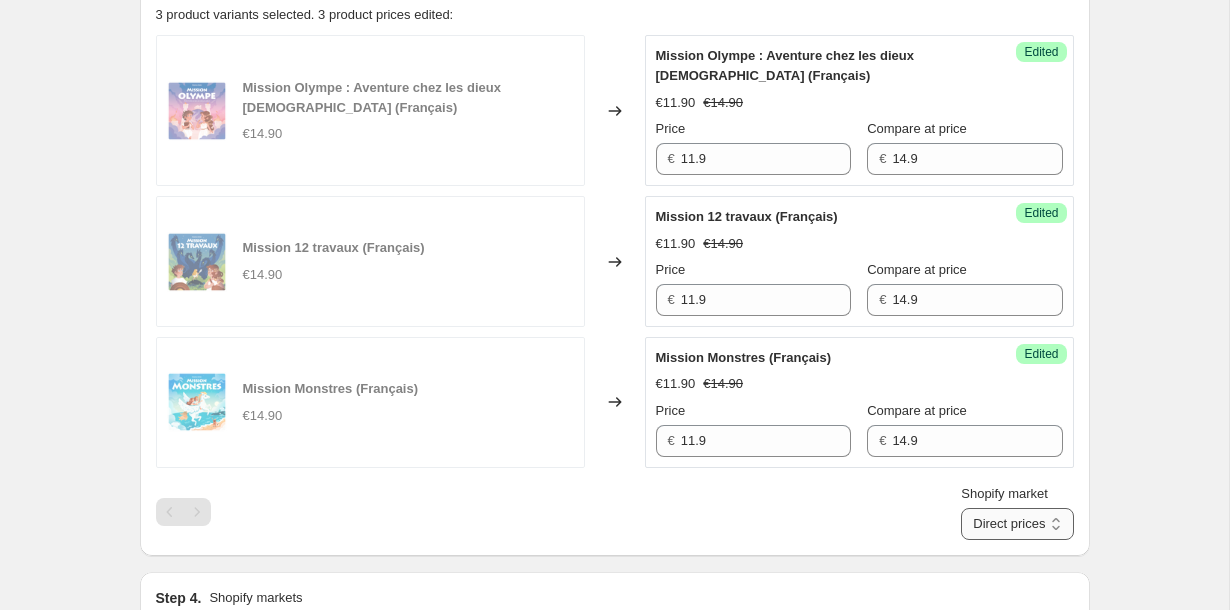 click on "Direct prices DOM TOM Europe France" at bounding box center [1017, 524] 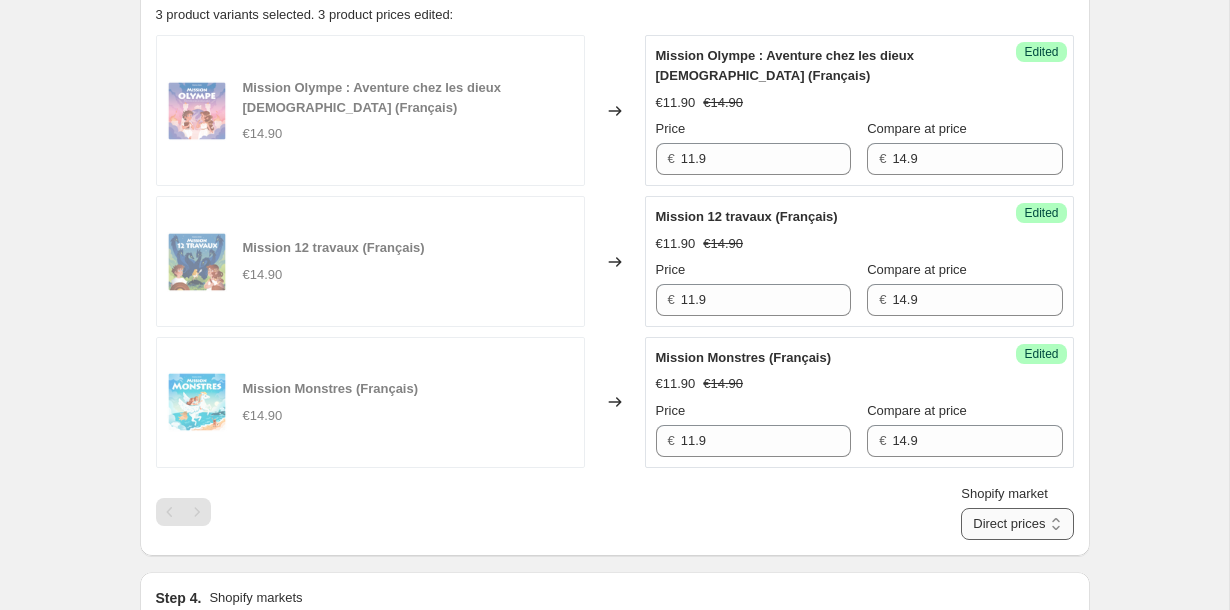 select on "24154112042" 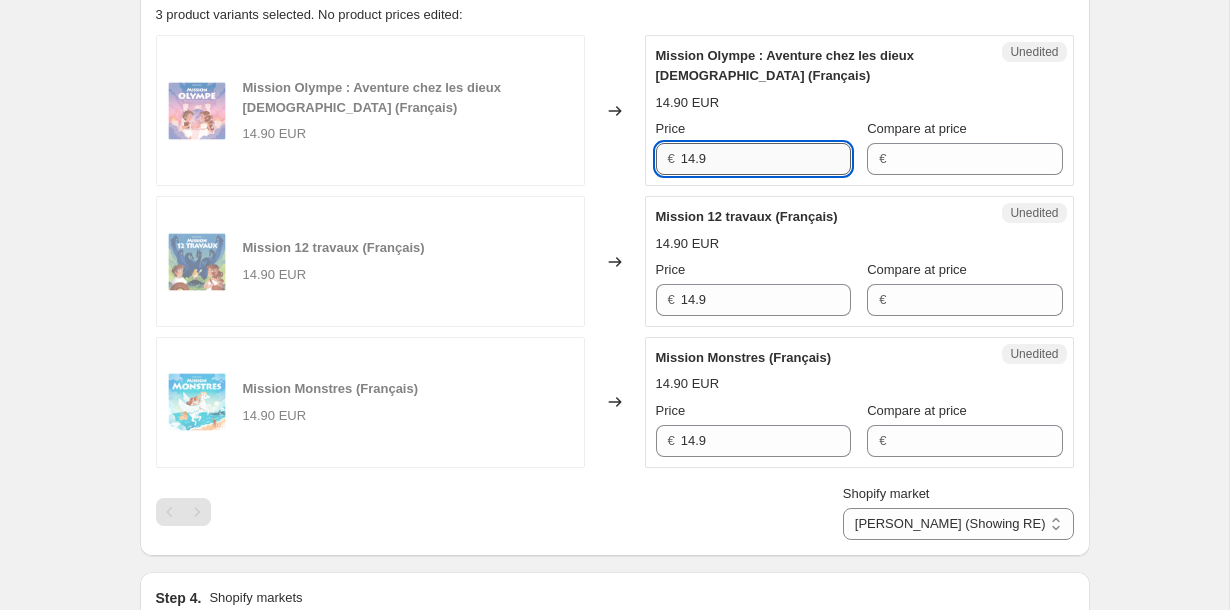 click on "14.9" at bounding box center [766, 159] 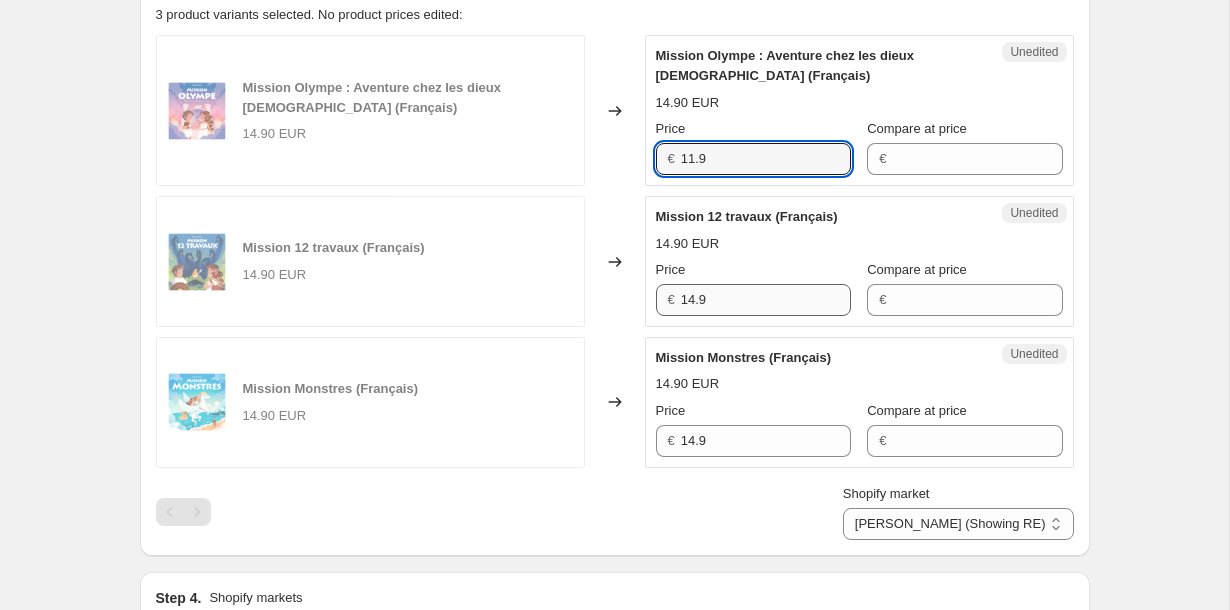 type on "11.9" 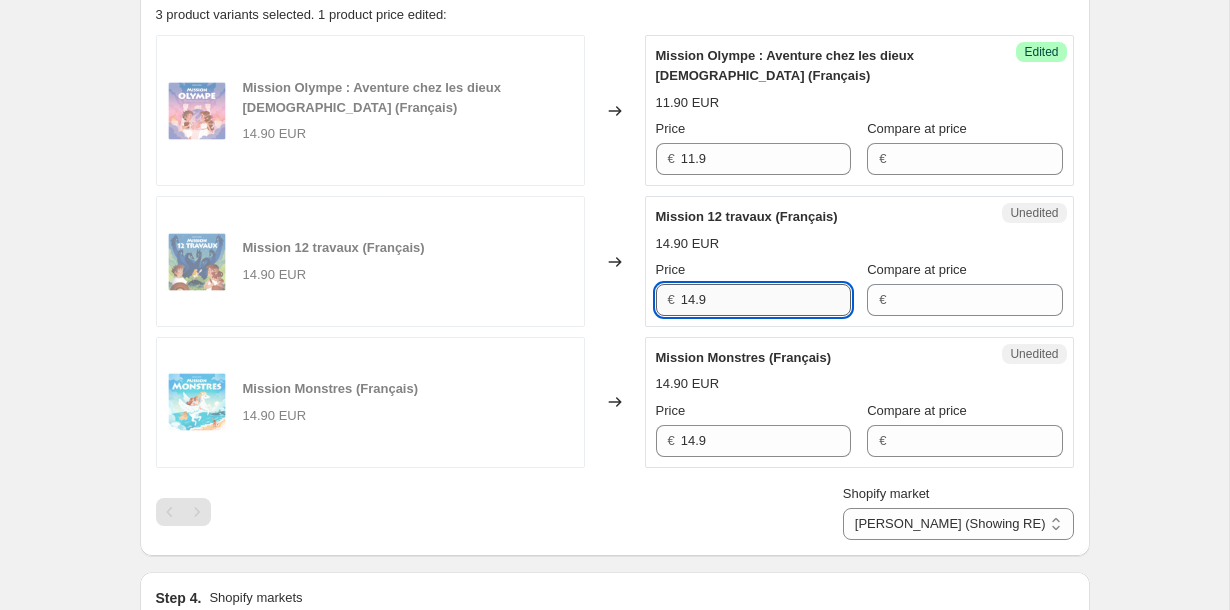 click on "14.9" at bounding box center (766, 300) 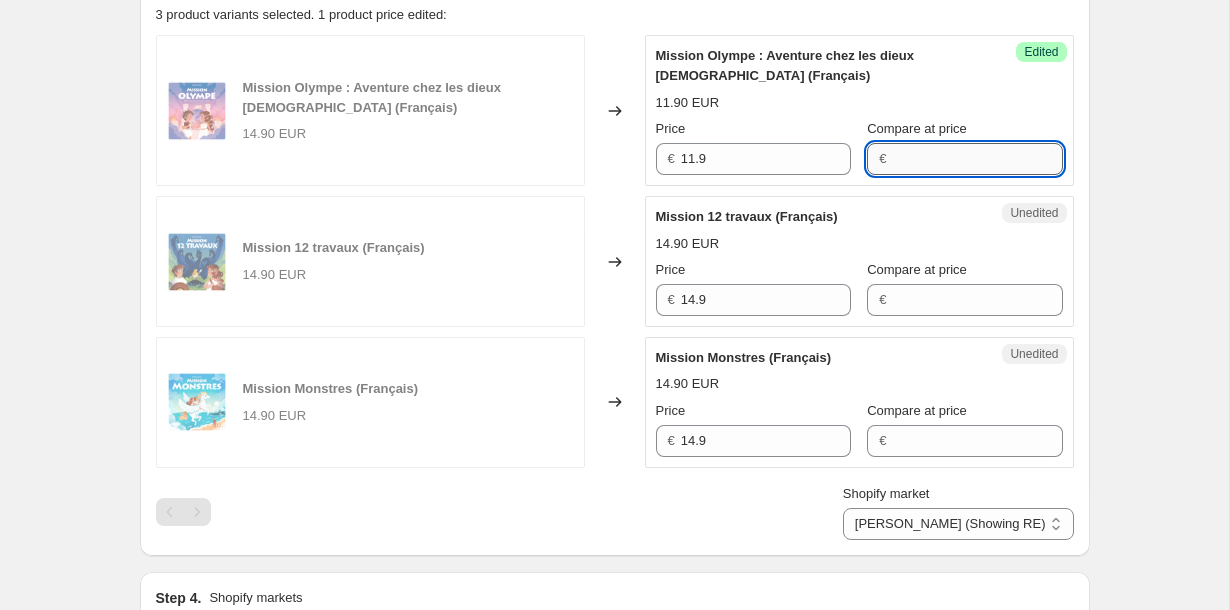 click on "Compare at price" at bounding box center [977, 159] 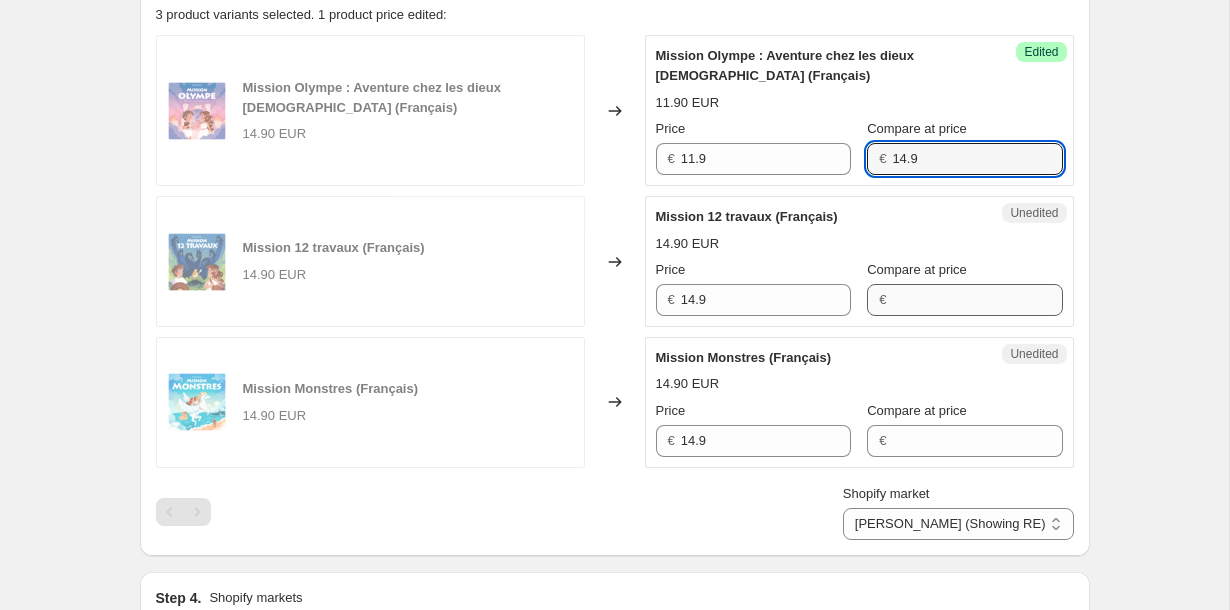 type on "14.9" 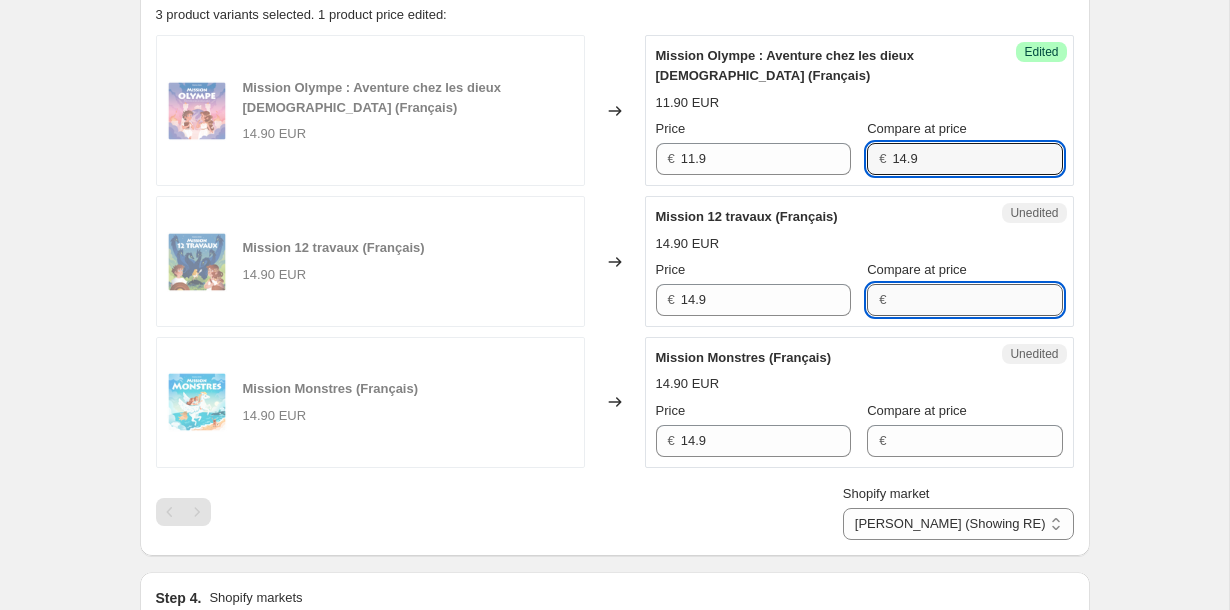 click on "Compare at price" at bounding box center (977, 300) 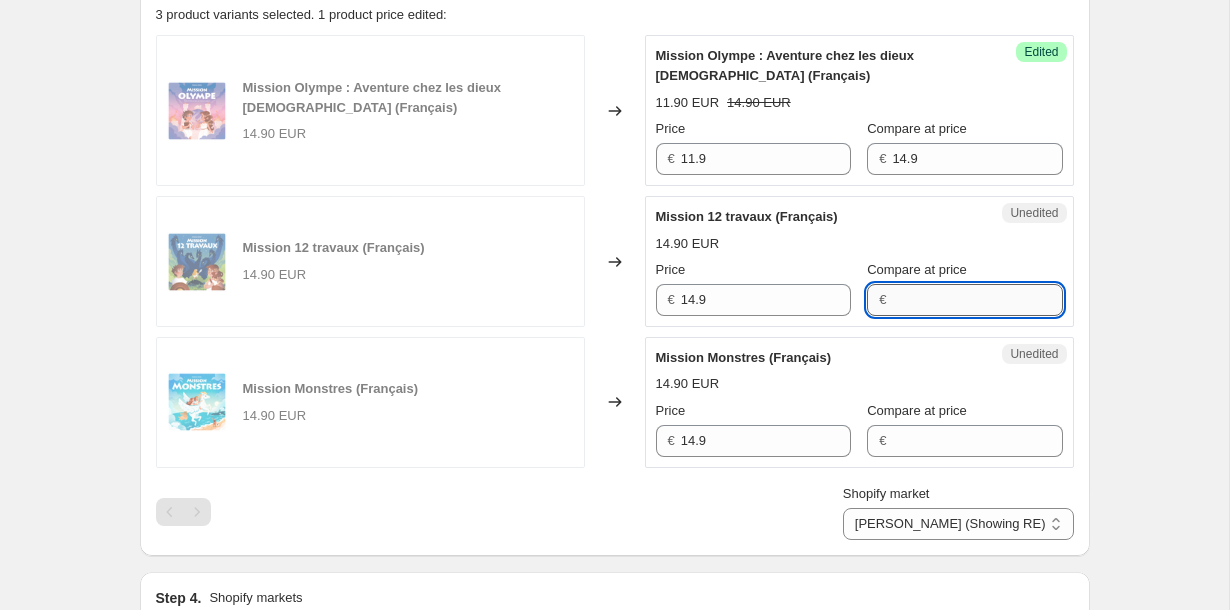 paste on "14.9" 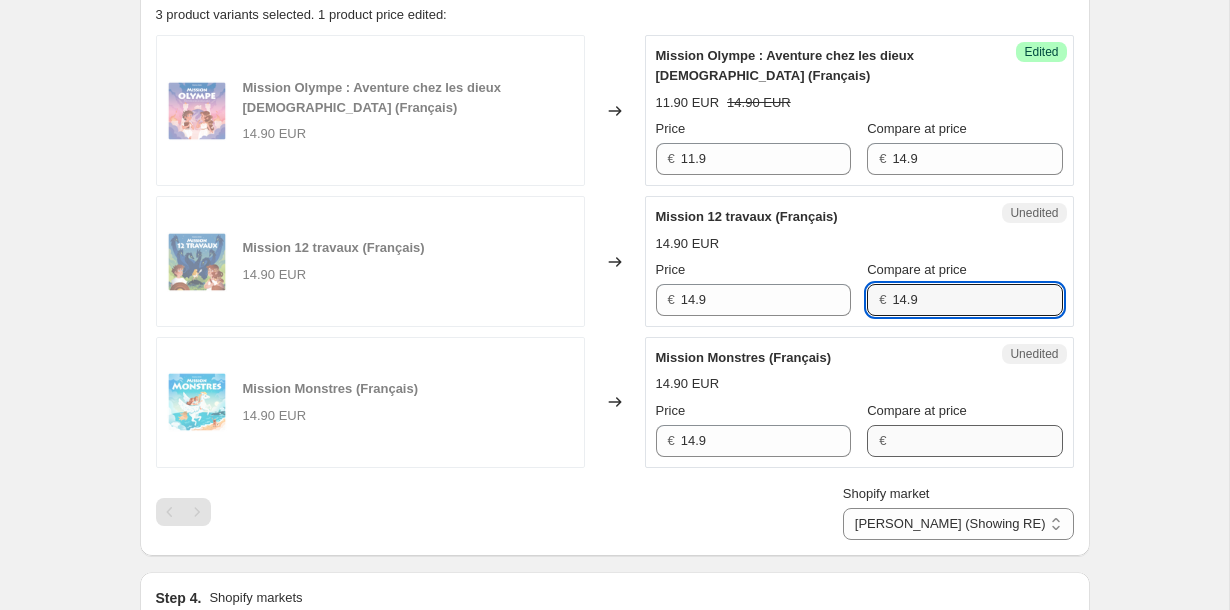 type on "14.9" 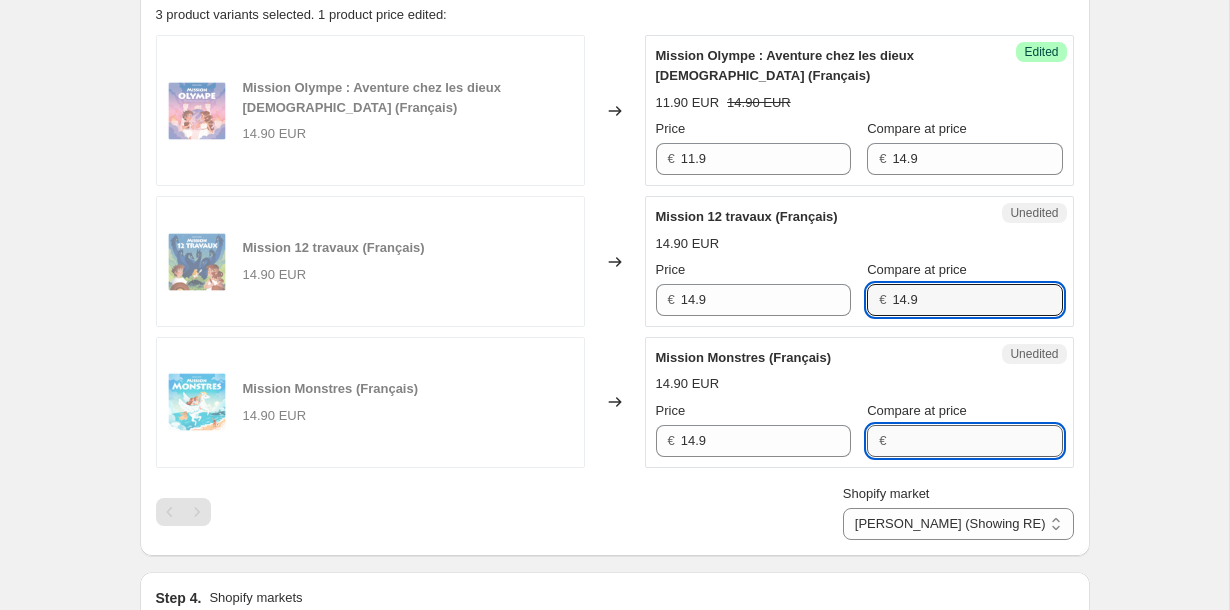 click on "Compare at price" at bounding box center [977, 441] 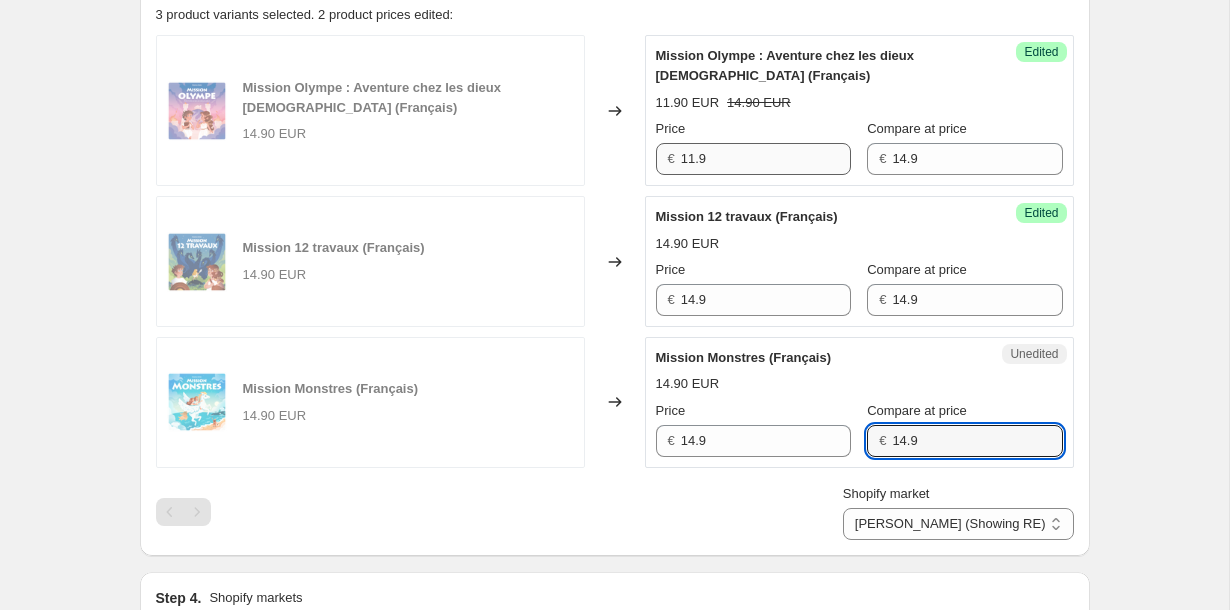 type on "14.9" 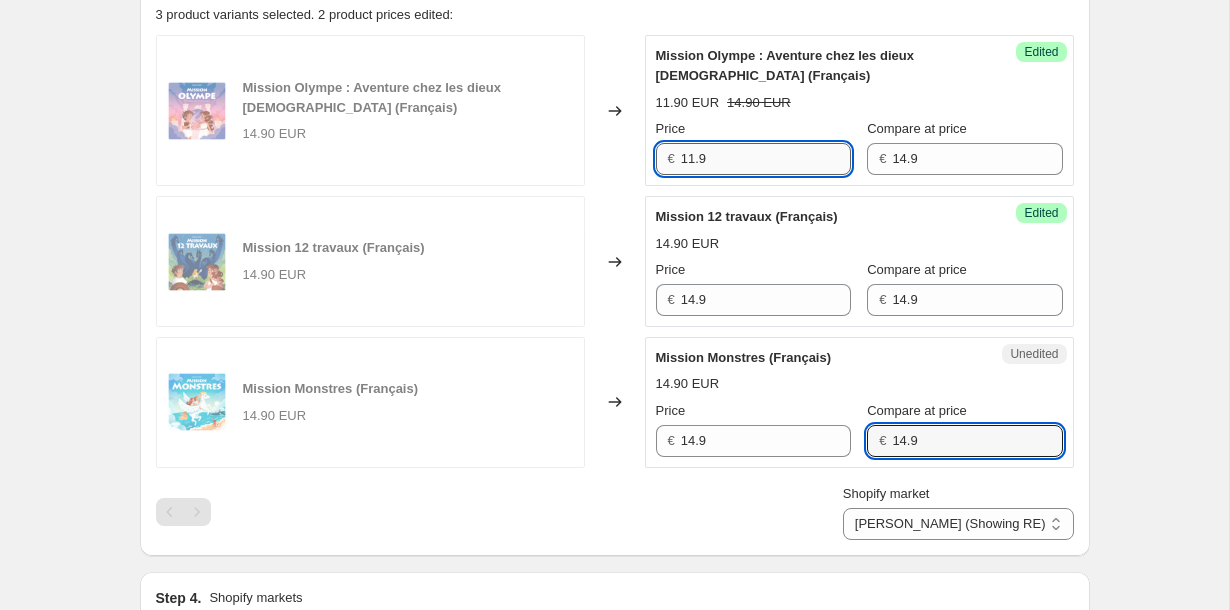 click on "11.9" at bounding box center [766, 159] 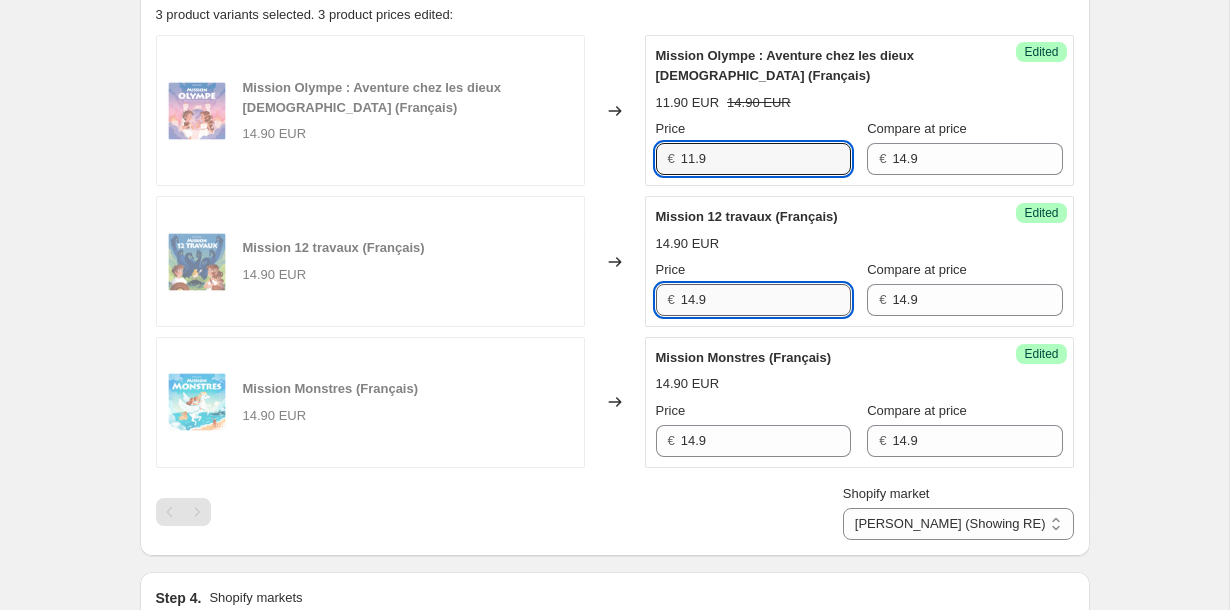 click on "14.9" at bounding box center (766, 300) 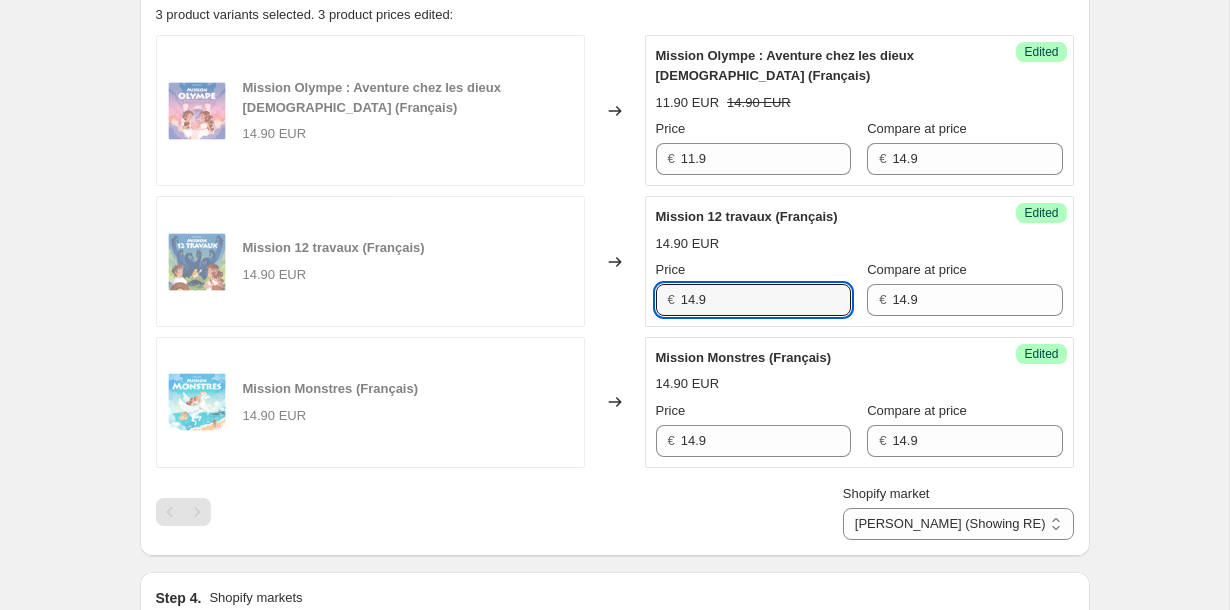 paste on "1" 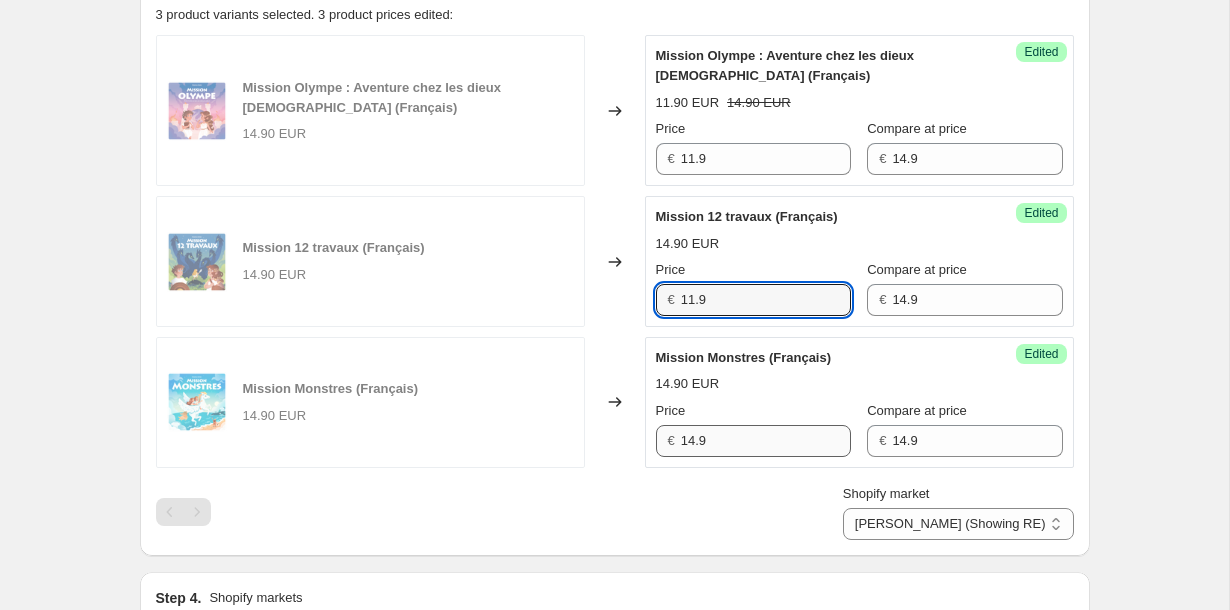 type on "11.9" 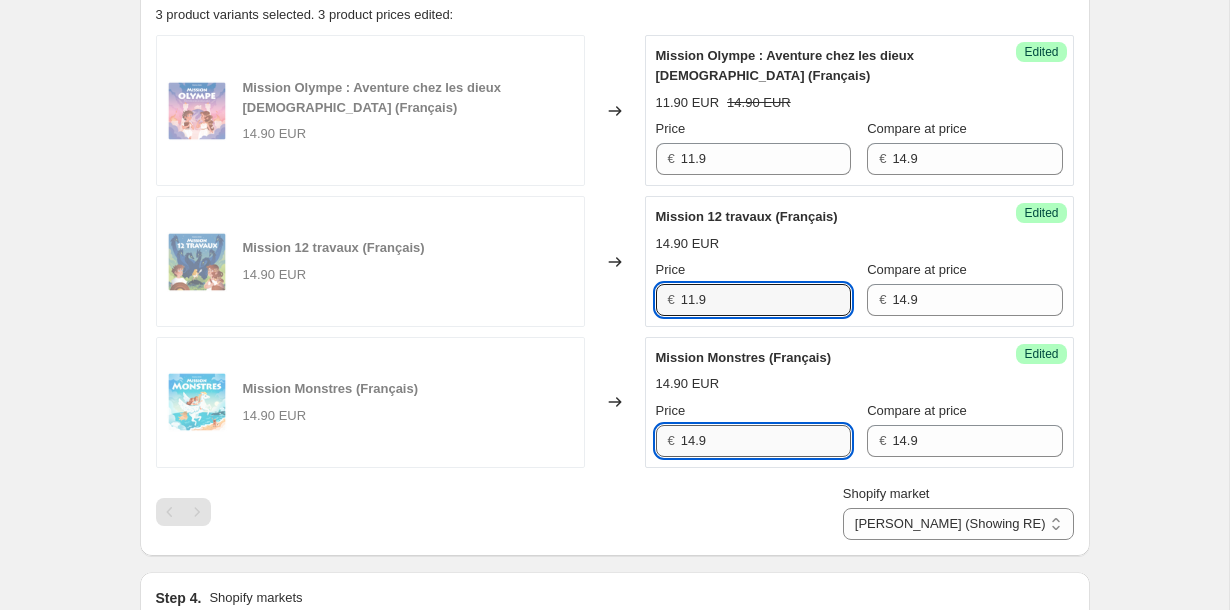 click on "14.9" at bounding box center (766, 441) 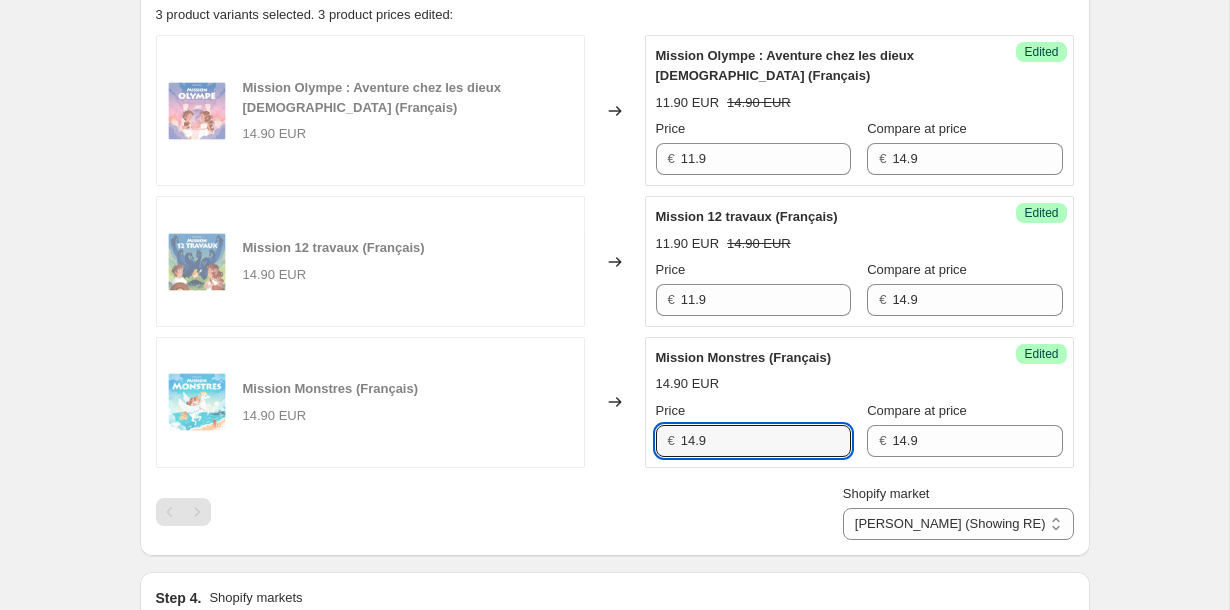 paste on "1" 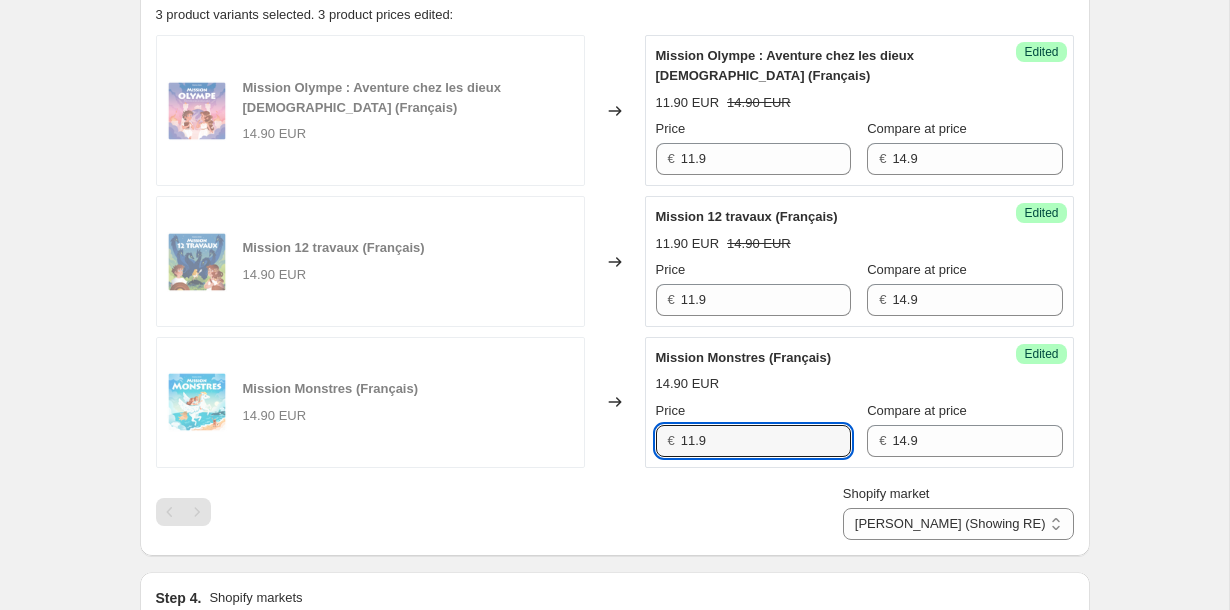 type on "11.9" 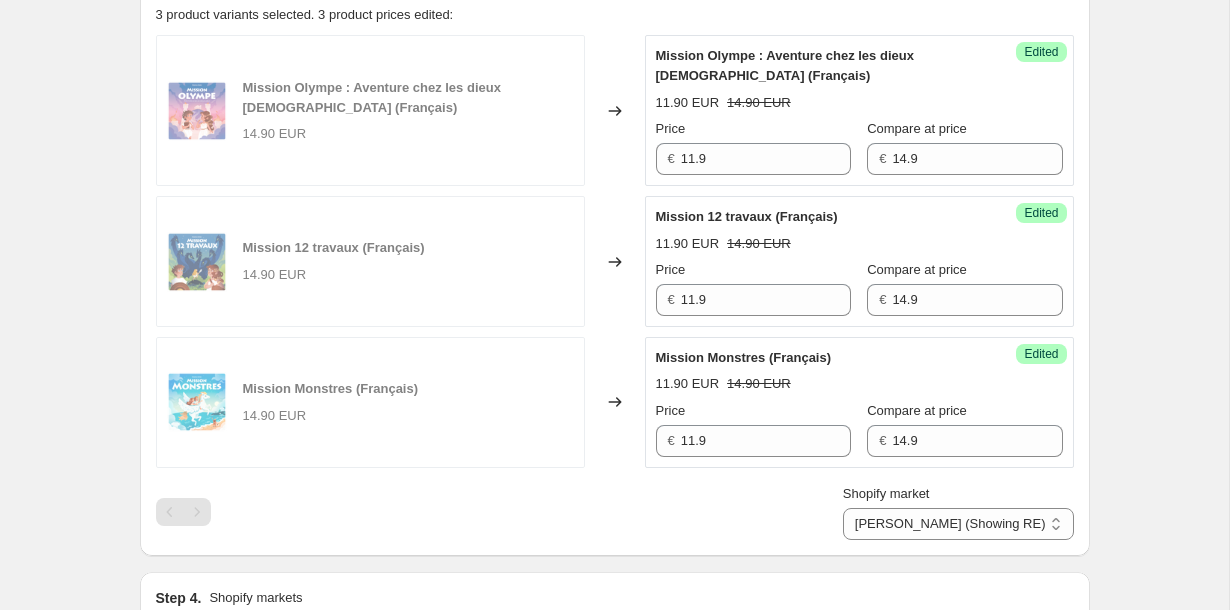 click on "Create new price change job. This page is ready Create new price change job Draft Step 1. Optionally give your price change job a title (eg "March 30% off sale on boots") Offre Collection Mission - Juillet 2025 - -20% This title is just for internal use, customers won't see it Step 2. Select how the prices should change Use bulk price change rules Set product prices individually Use CSV upload Select tags to add while price change is active Select tags to remove while price change is active Step 3. Select which products should change in price Select all products, use filters, or select products variants individually All products Filter by product, collection, tag, vendor, product type, variant title, or inventory Select product variants individually Select product variants 3   product variants selected PRICE CHANGE PREVIEW 3 product variants selected. 3 product prices edited: Mission Olympe : Aventure chez les dieux grecs (Français) 14.90 EUR Changed to Success Edited 11.90 EUR 14.90 EUR Price € 11.9 €" at bounding box center (615, 267) 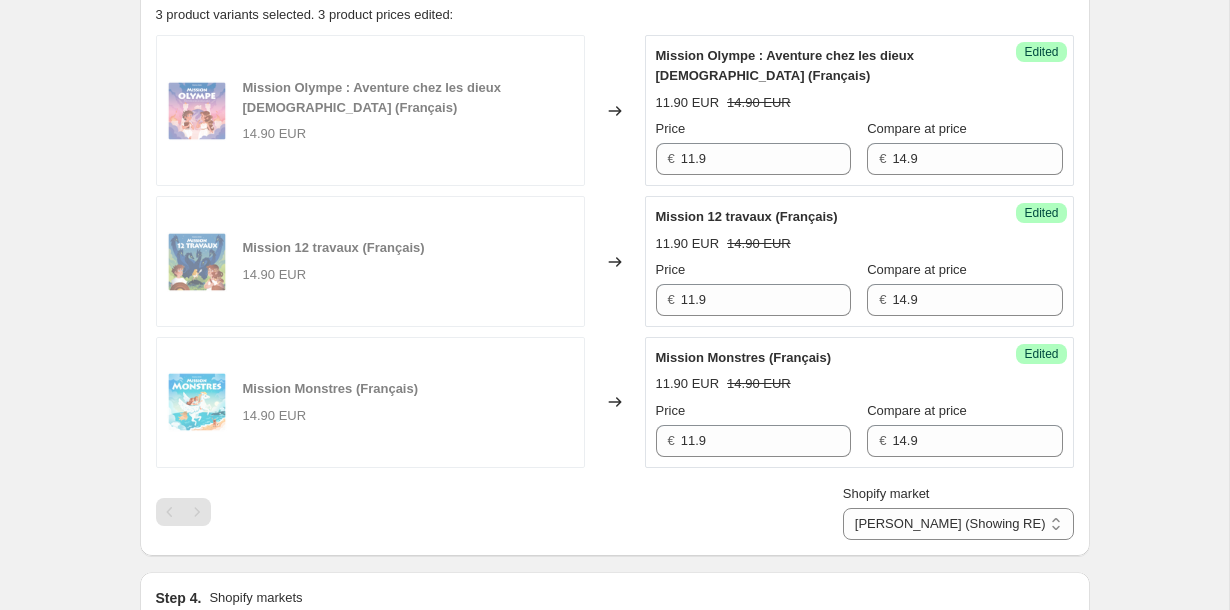 click on "Create new price change job. This page is ready Create new price change job Draft Step 1. Optionally give your price change job a title (eg "March 30% off sale on boots") Offre Collection Mission - Juillet 2025 - -20% This title is just for internal use, customers won't see it Step 2. Select how the prices should change Use bulk price change rules Set product prices individually Use CSV upload Select tags to add while price change is active Select tags to remove while price change is active Step 3. Select which products should change in price Select all products, use filters, or select products variants individually All products Filter by product, collection, tag, vendor, product type, variant title, or inventory Select product variants individually Select product variants 3   product variants selected PRICE CHANGE PREVIEW 3 product variants selected. 3 product prices edited: Mission Olympe : Aventure chez les dieux grecs (Français) 14.90 EUR Changed to Success Edited 11.90 EUR 14.90 EUR Price € 11.9 €" at bounding box center (614, 267) 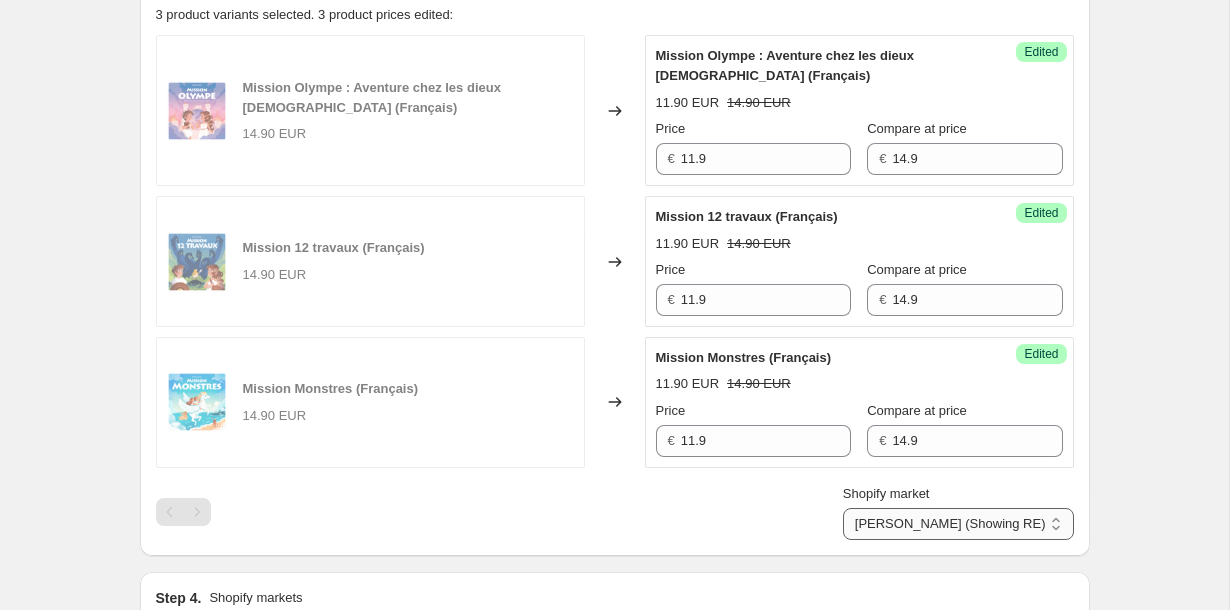 click on "Direct prices DOM TOM (Showing RE) Europe France" at bounding box center (958, 524) 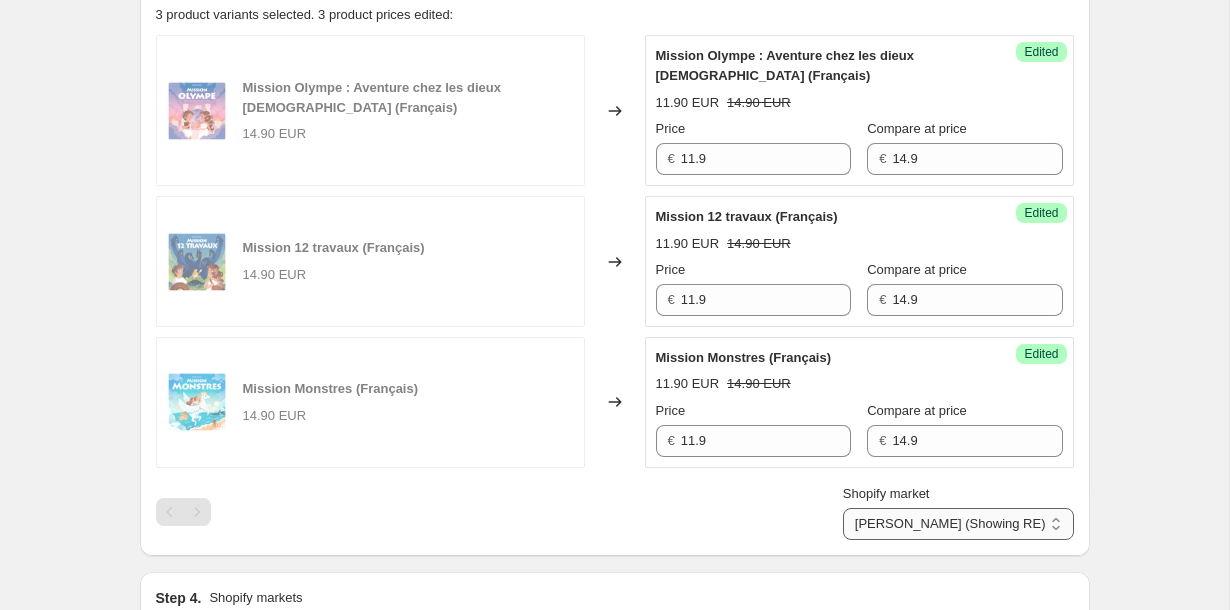 select on "23254663210" 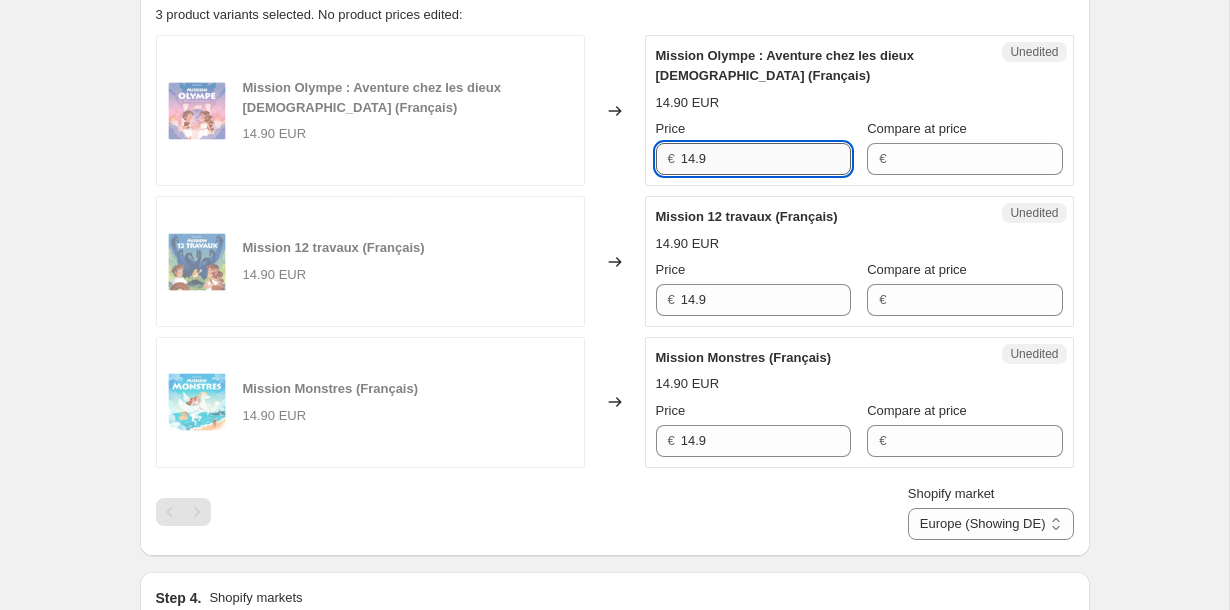 click on "14.9" at bounding box center [766, 159] 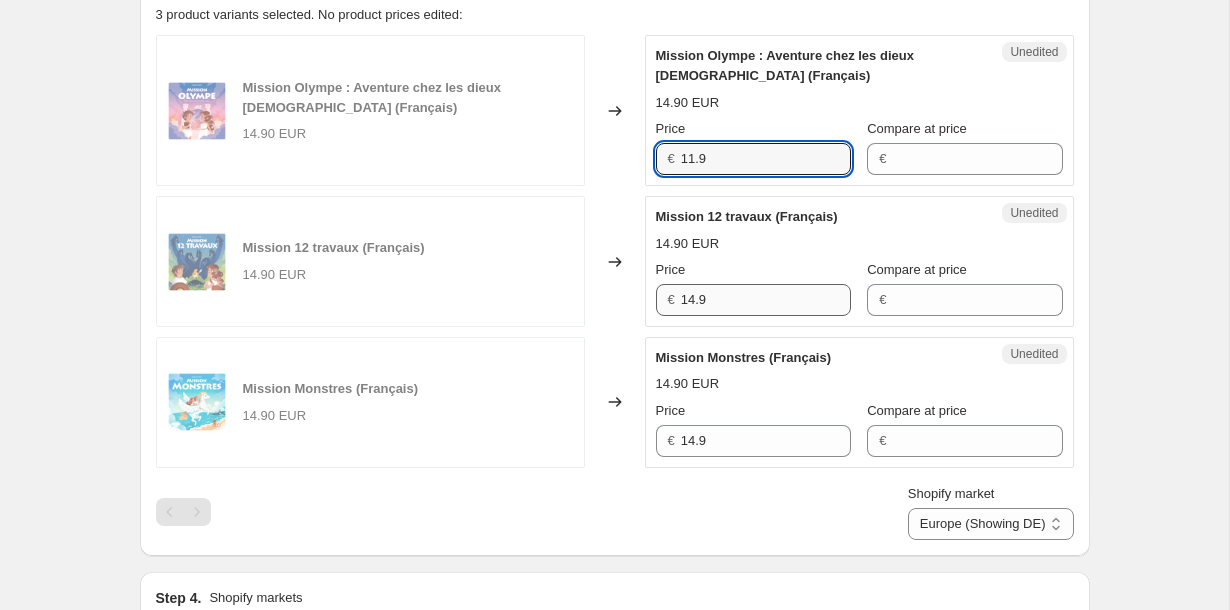 type on "11.9" 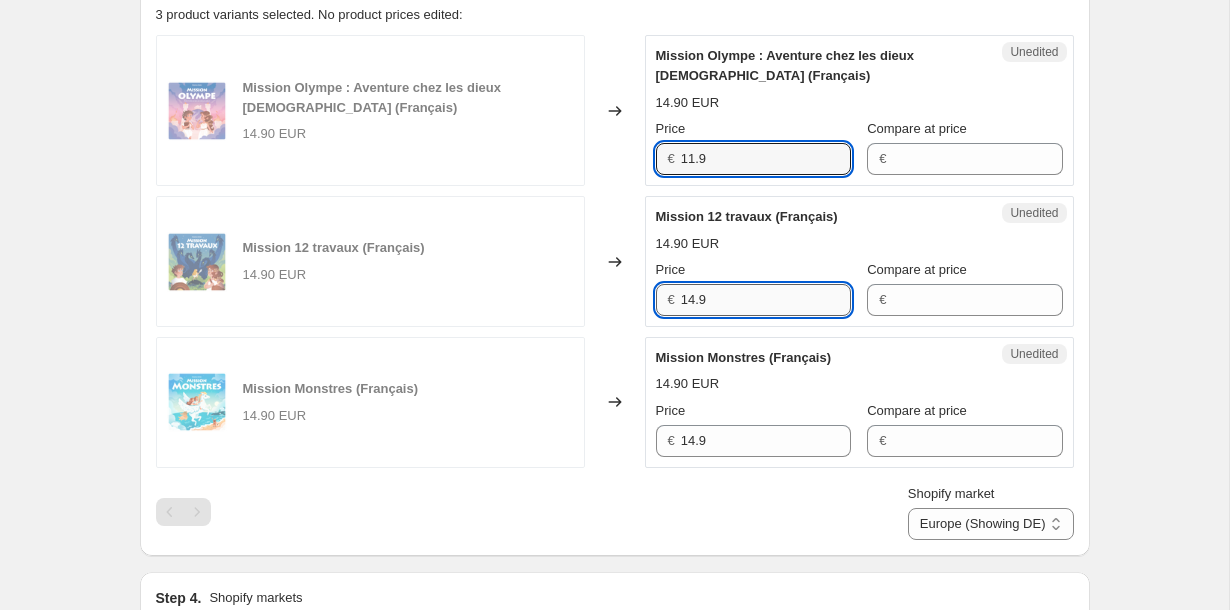 click on "14.9" at bounding box center (766, 300) 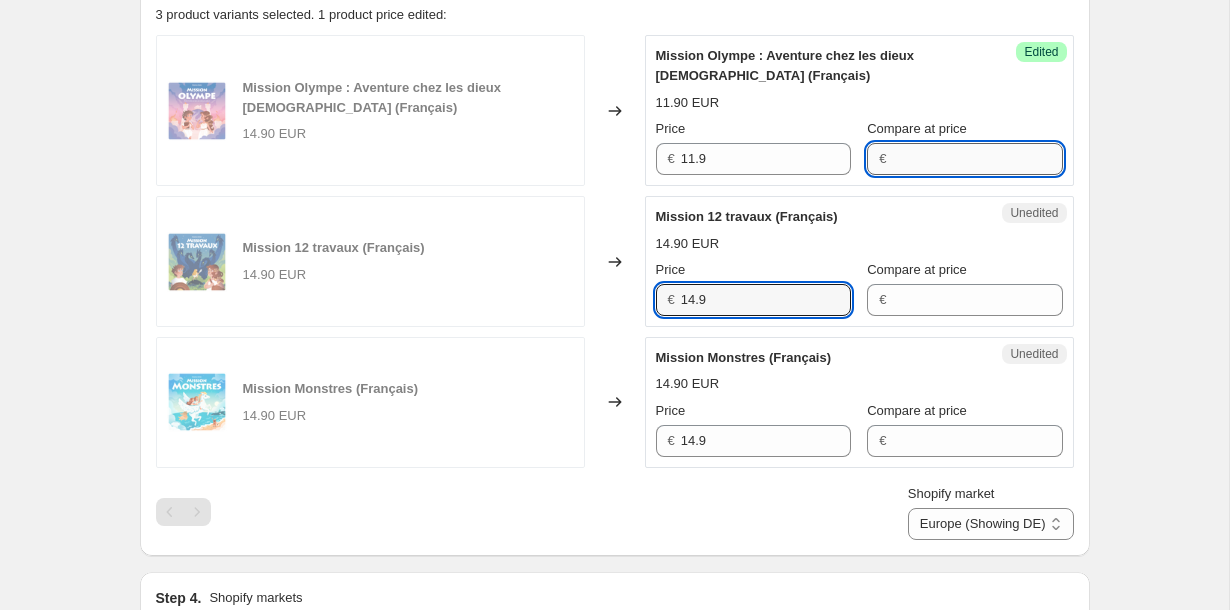 click on "Compare at price" at bounding box center [977, 159] 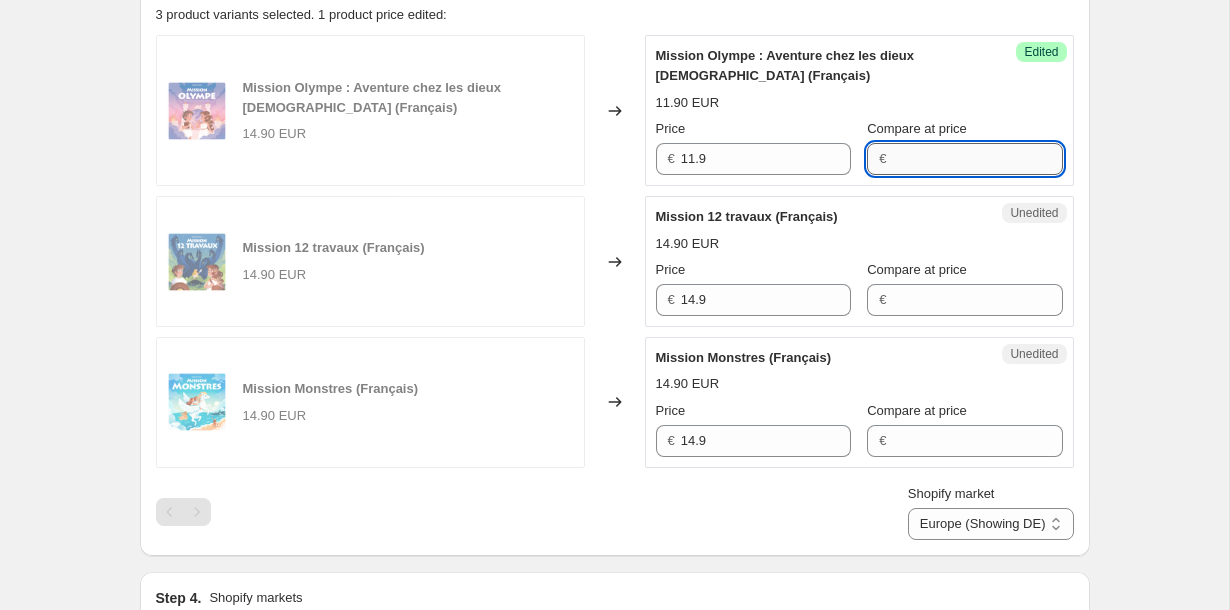 paste on "14.9" 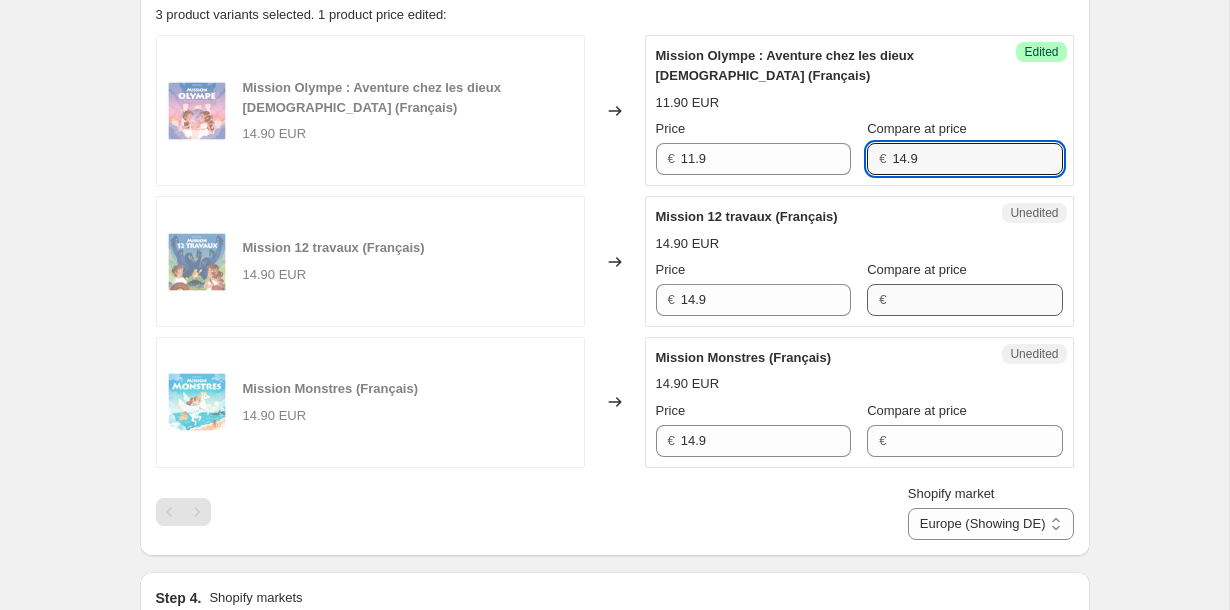 type on "14.9" 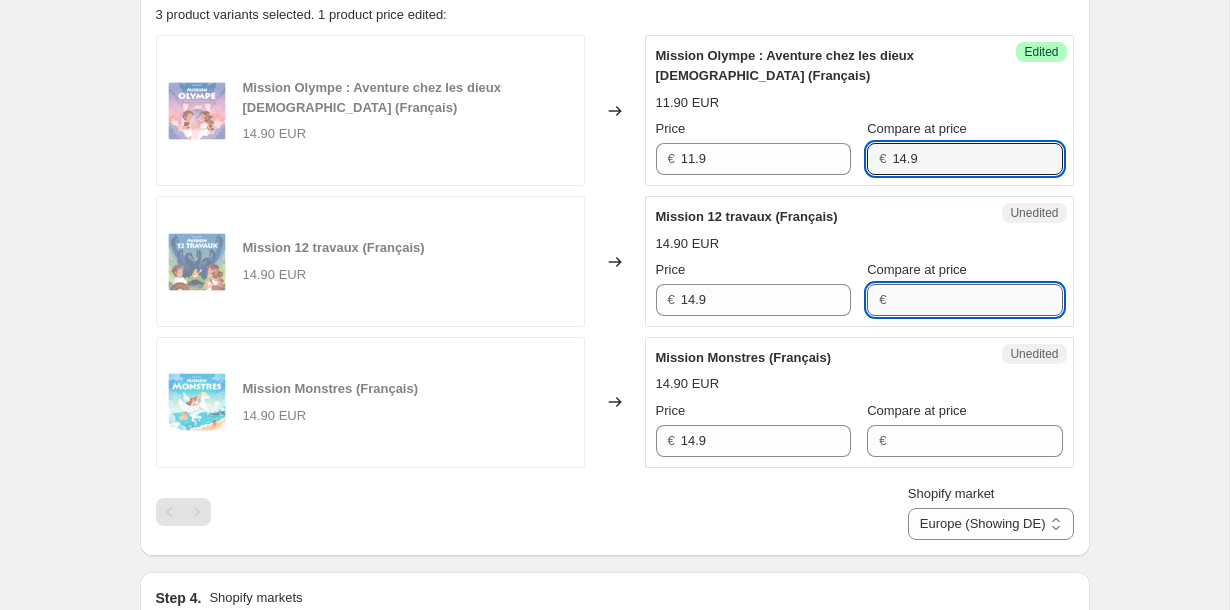 click on "Compare at price" at bounding box center [977, 300] 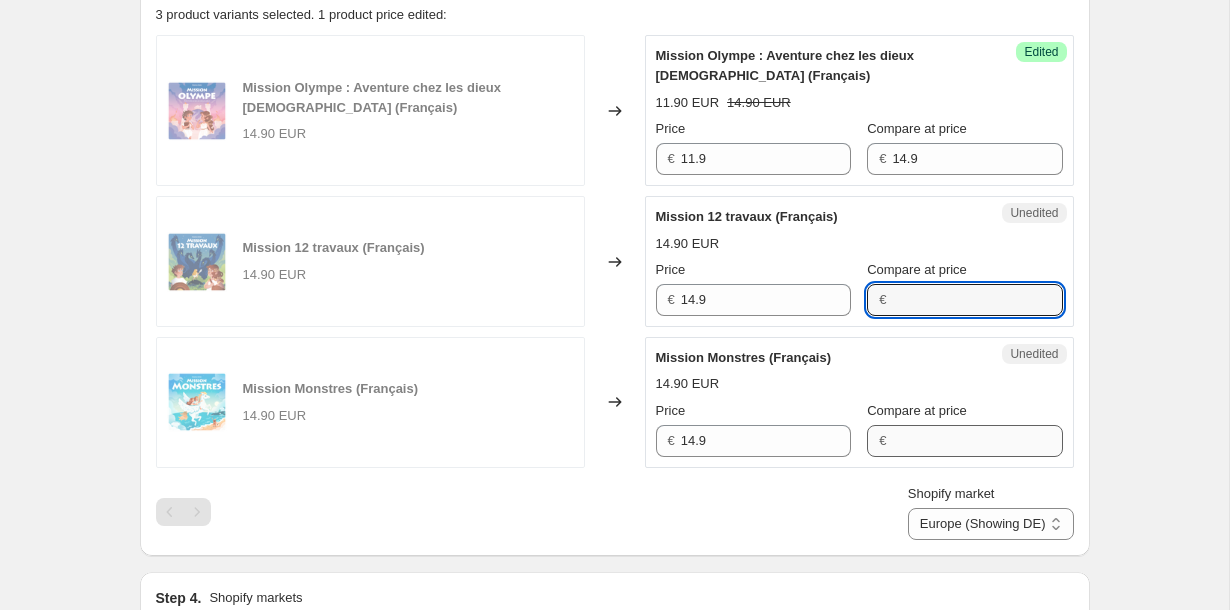 paste on "14.9" 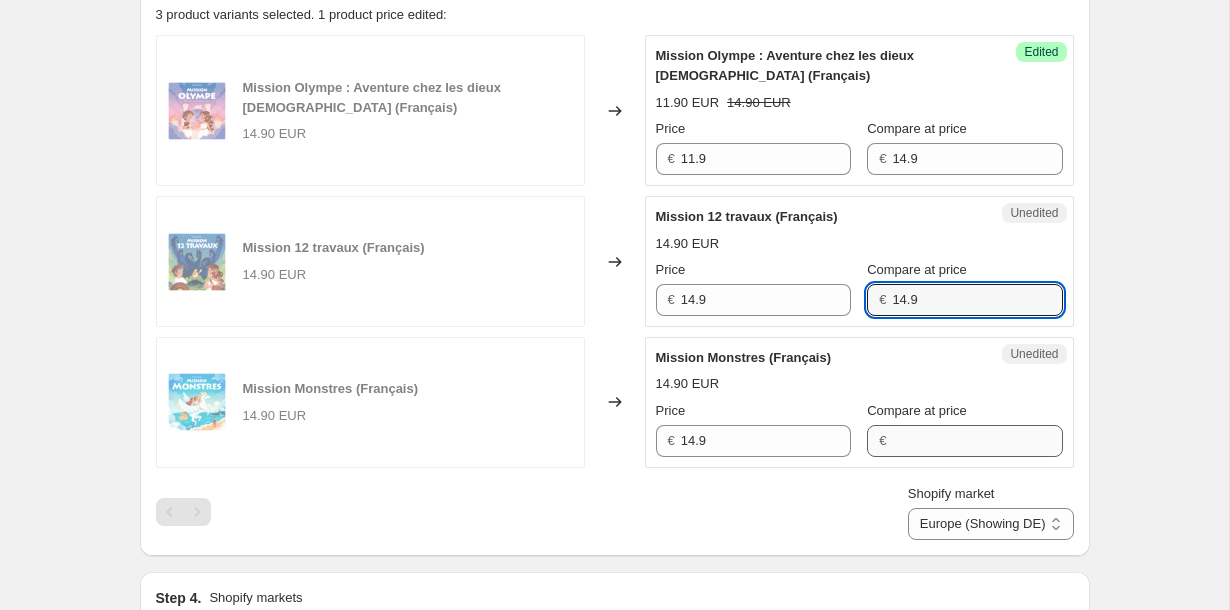 type on "14.9" 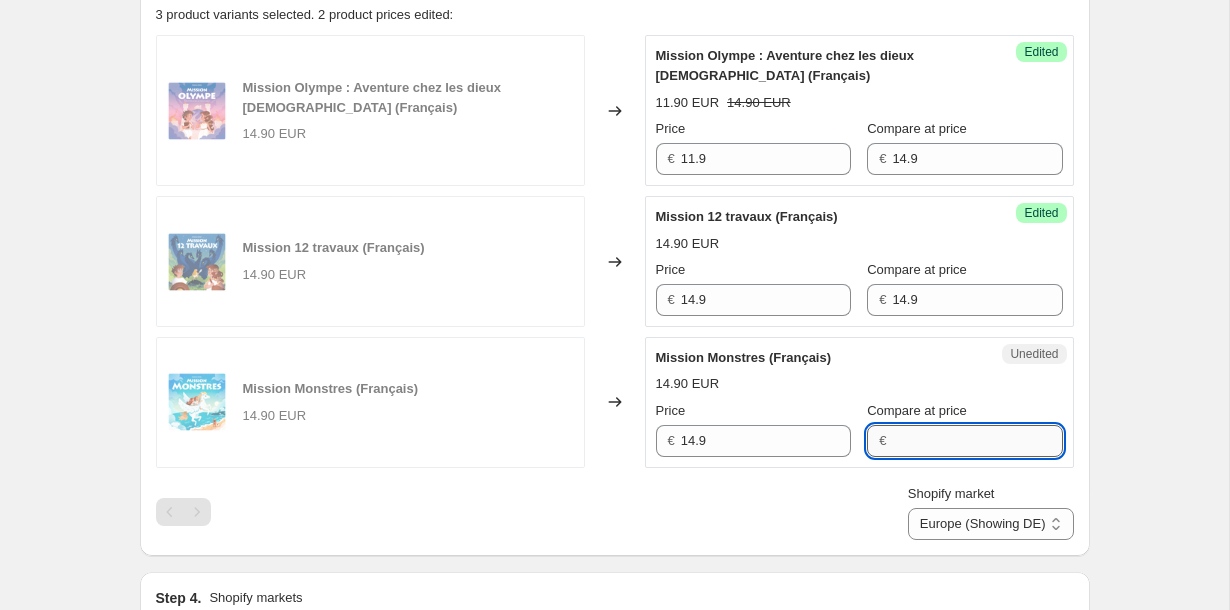 click on "Compare at price" at bounding box center (977, 441) 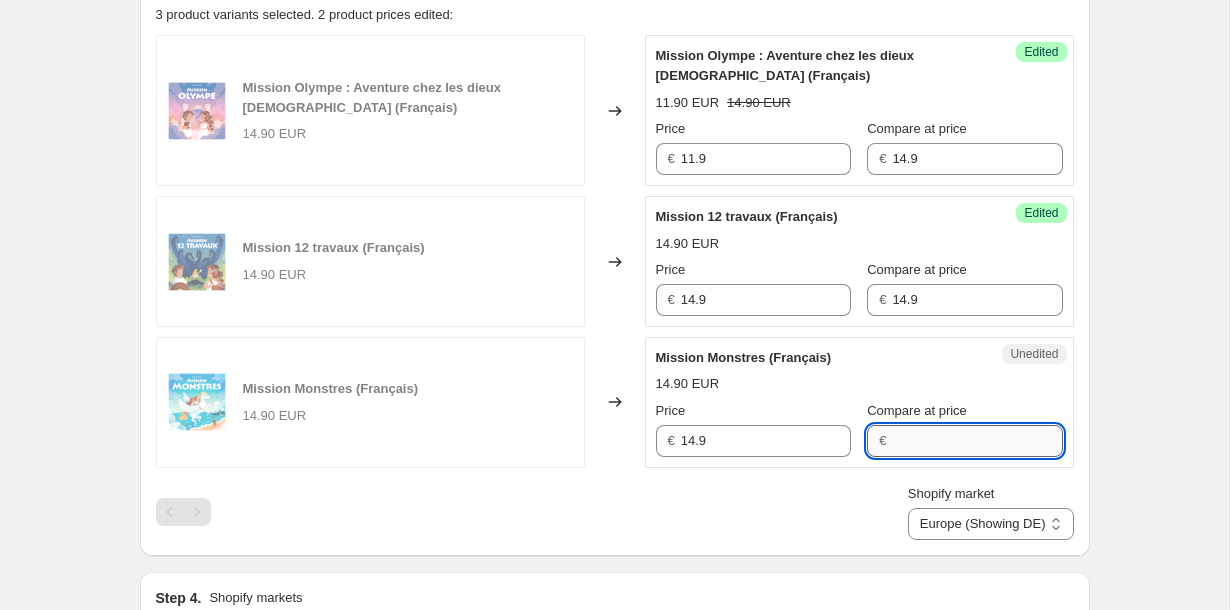 paste on "14.9" 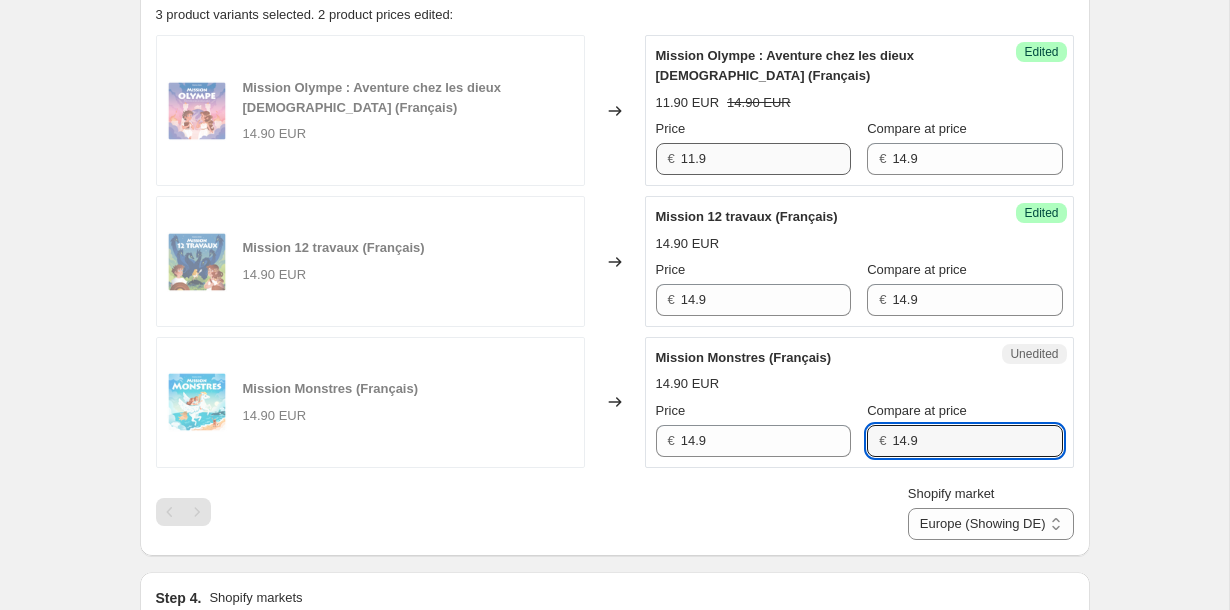 type on "14.9" 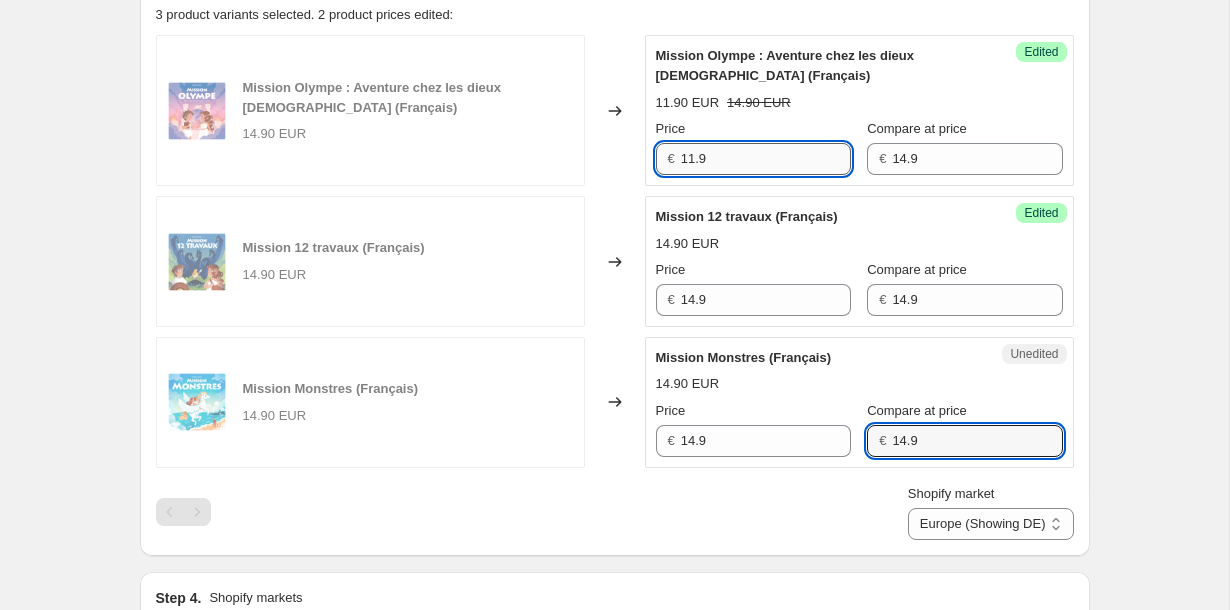 click on "11.9" at bounding box center [766, 159] 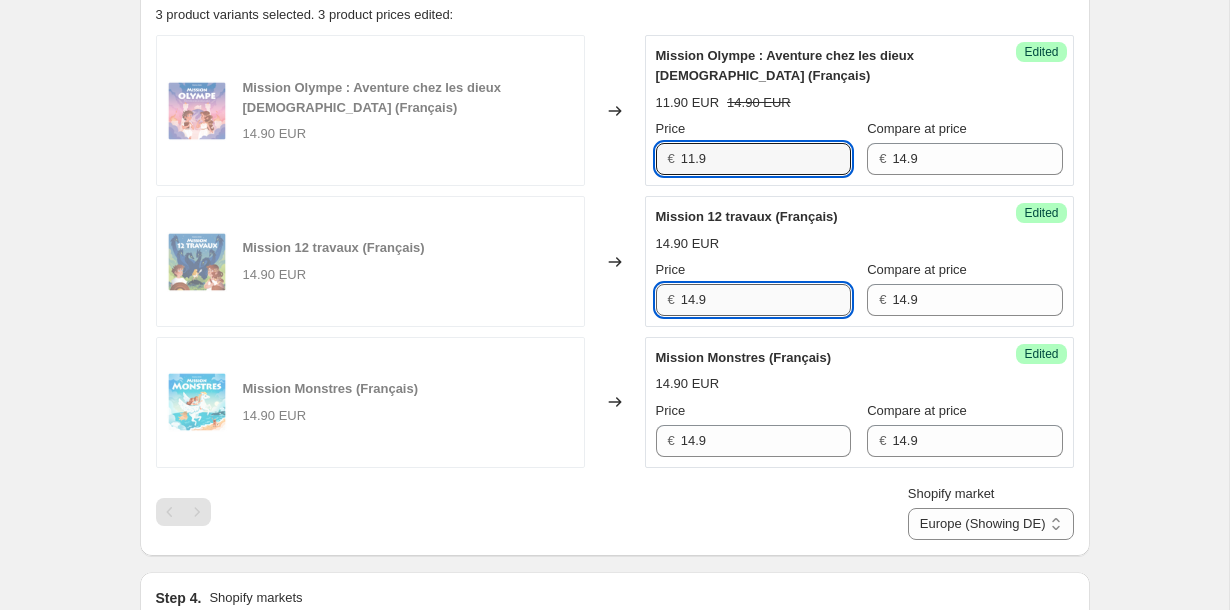 click on "14.9" at bounding box center (766, 300) 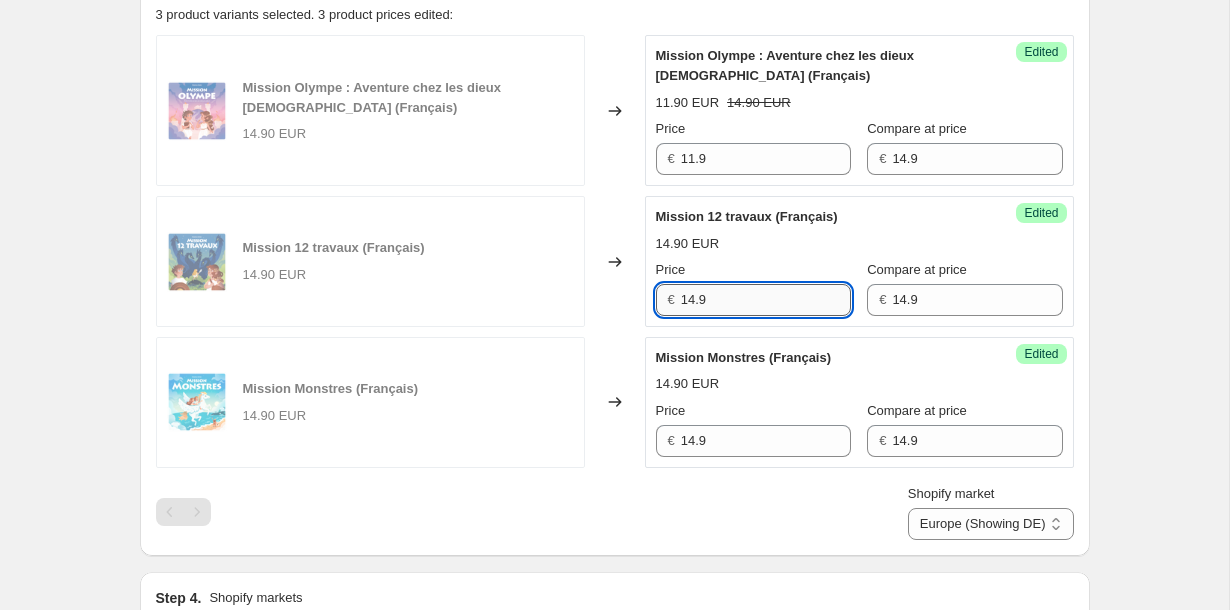 paste on "1" 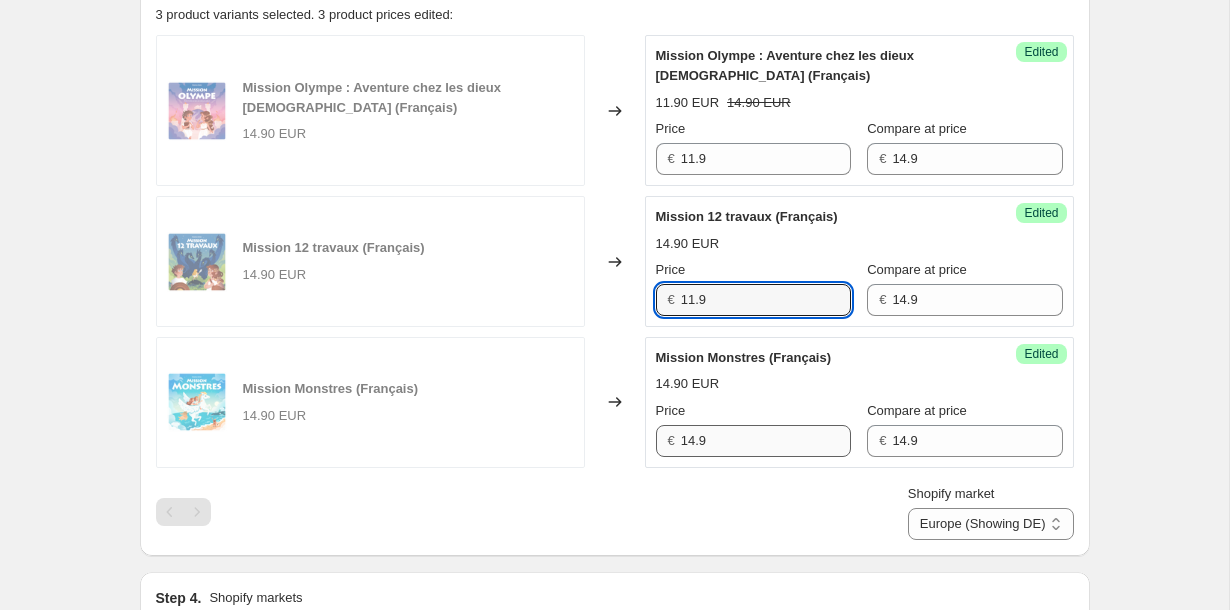 type on "11.9" 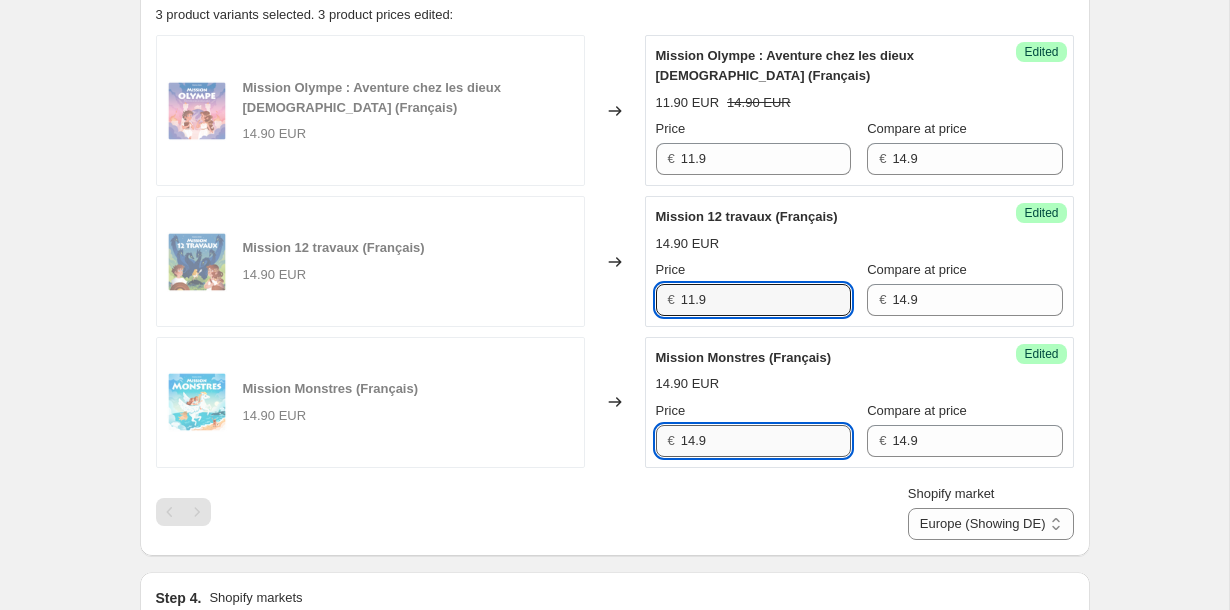 click on "14.9" at bounding box center [766, 441] 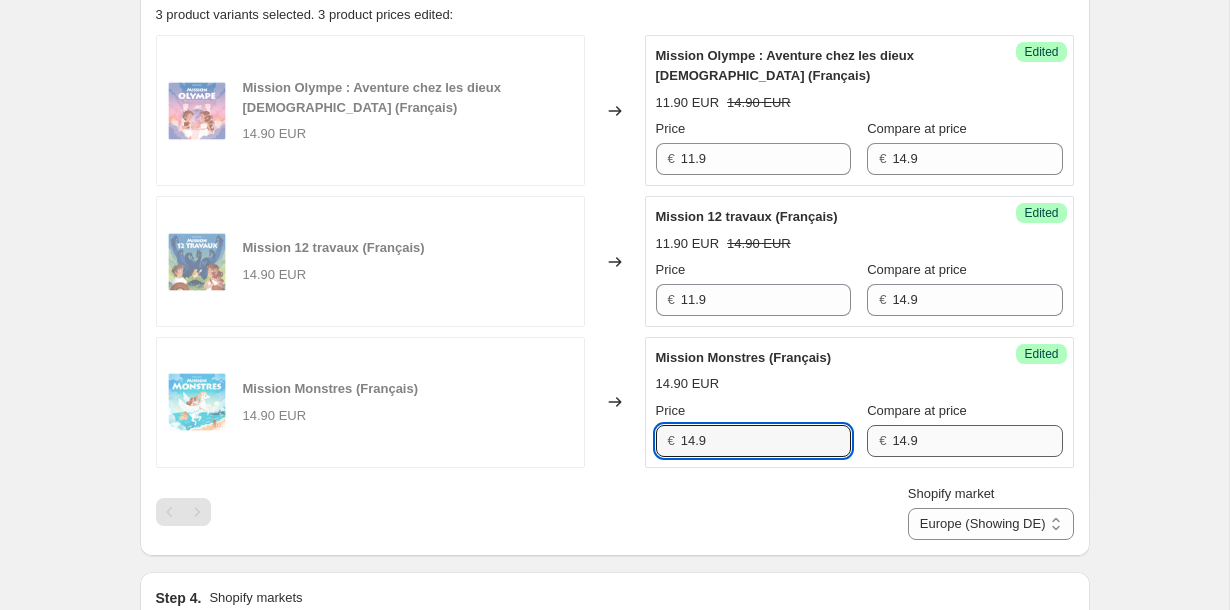 paste on "1" 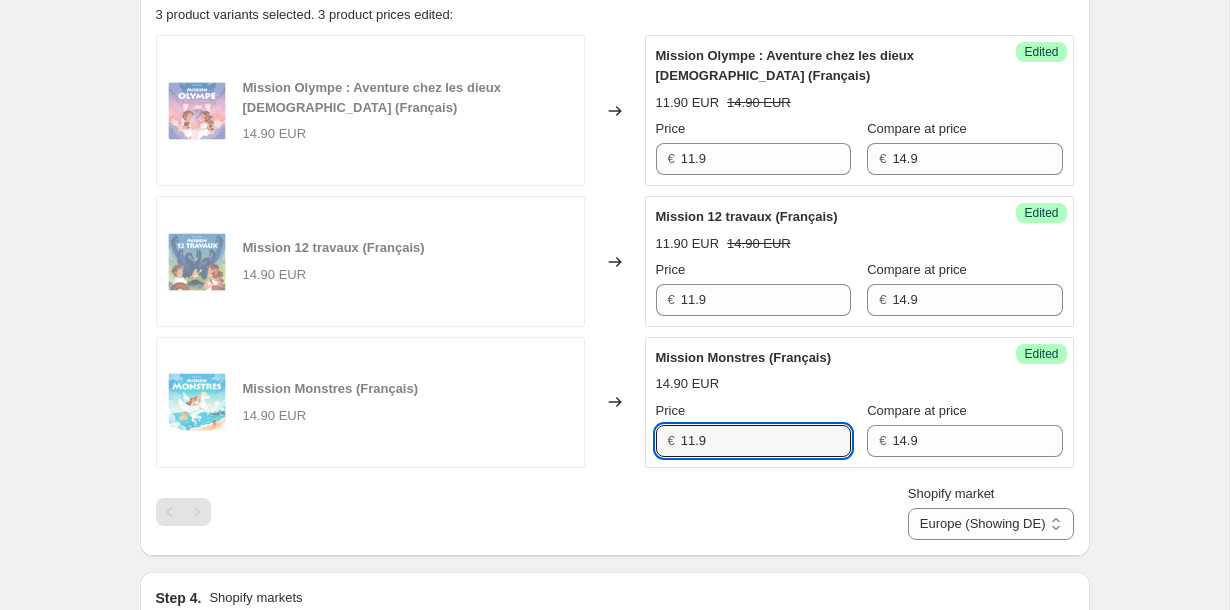 type on "11.9" 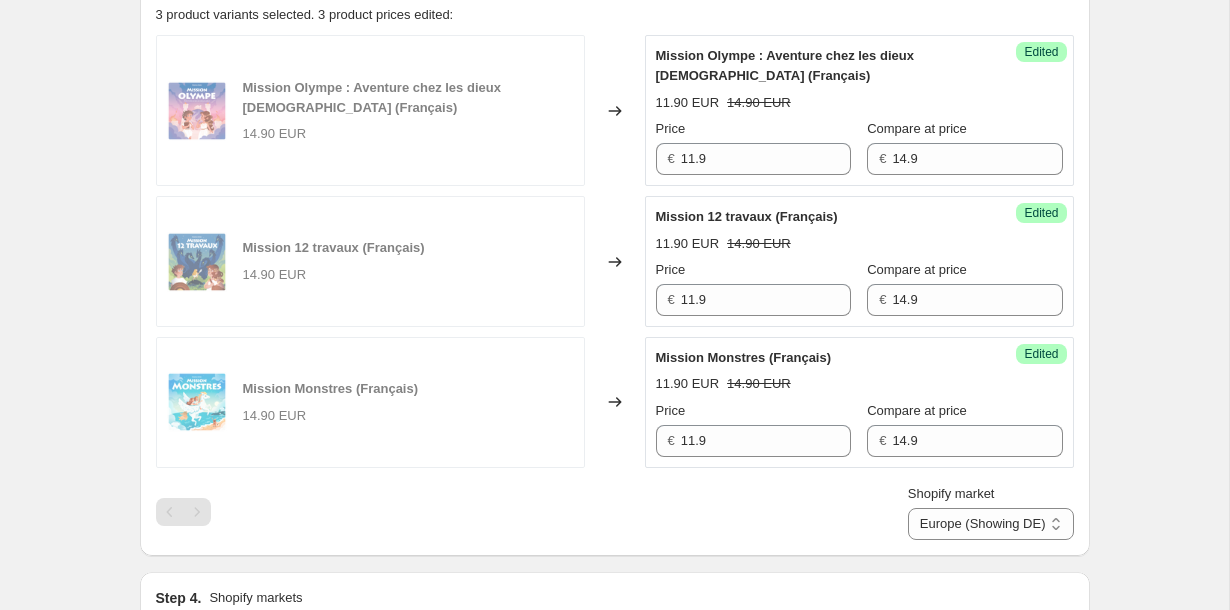 click on "Create new price change job. This page is ready Create new price change job Draft Step 1. Optionally give your price change job a title (eg "March 30% off sale on boots") Offre Collection Mission - Juillet 2025 - -20% This title is just for internal use, customers won't see it Step 2. Select how the prices should change Use bulk price change rules Set product prices individually Use CSV upload Select tags to add while price change is active Select tags to remove while price change is active Step 3. Select which products should change in price Select all products, use filters, or select products variants individually All products Filter by product, collection, tag, vendor, product type, variant title, or inventory Select product variants individually Select product variants 3   product variants selected PRICE CHANGE PREVIEW 3 product variants selected. 3 product prices edited: Mission Olympe : Aventure chez les dieux grecs (Français) 14.90 EUR Changed to Success Edited 11.90 EUR 14.90 EUR Price € 11.9 €" at bounding box center [614, 267] 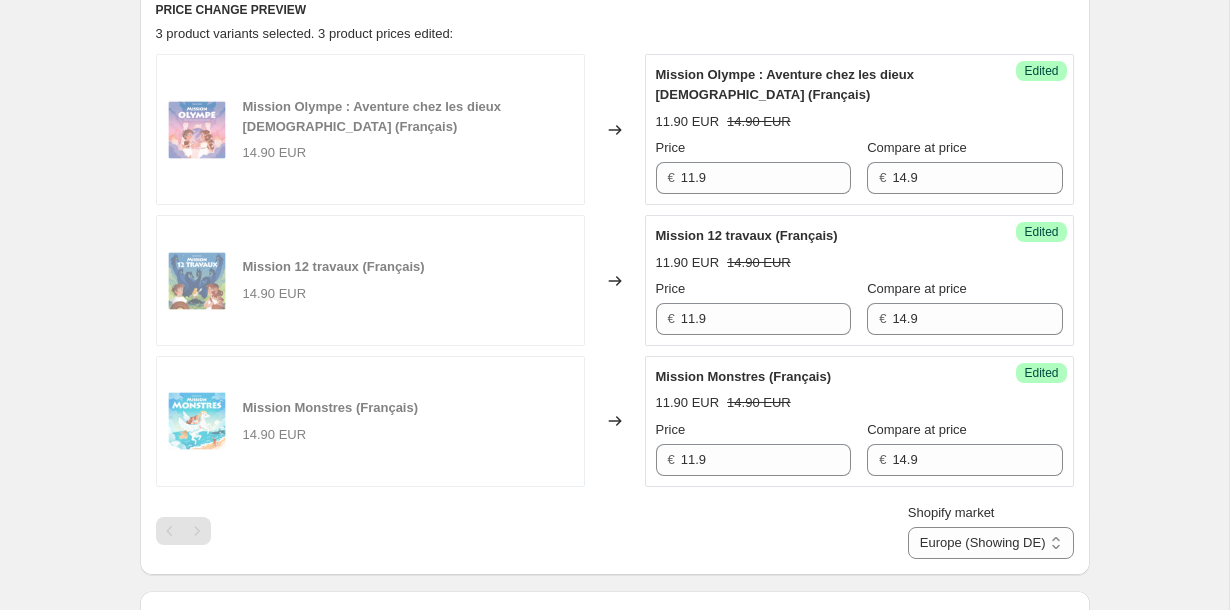 scroll, scrollTop: 691, scrollLeft: 0, axis: vertical 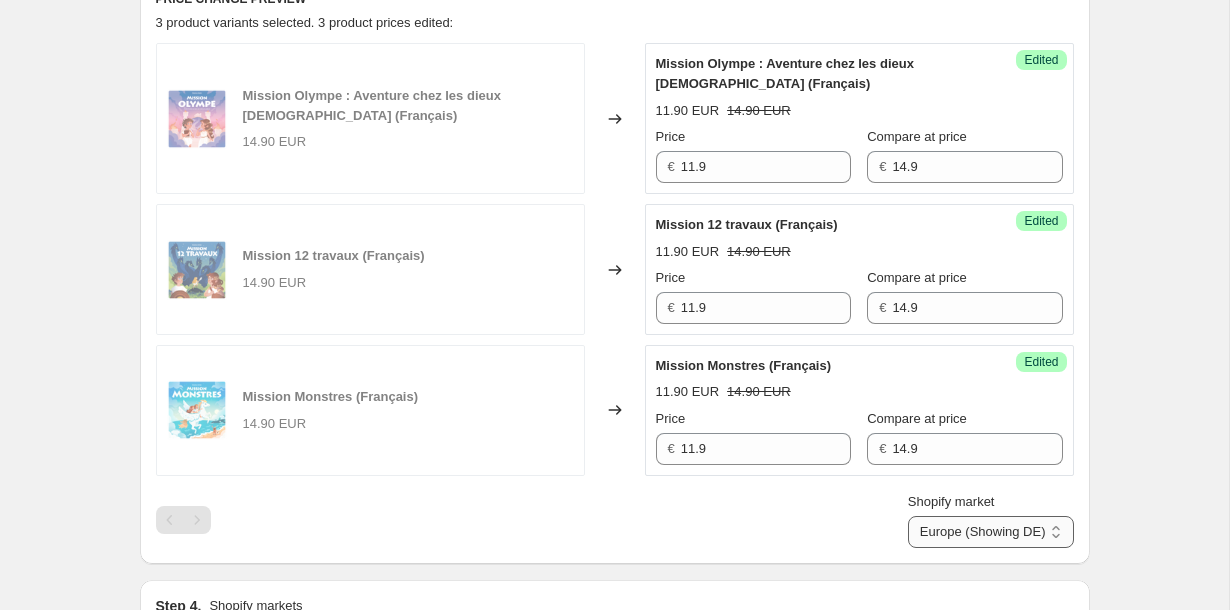 click on "Direct prices DOM TOM Europe (Showing DE) France" at bounding box center (991, 532) 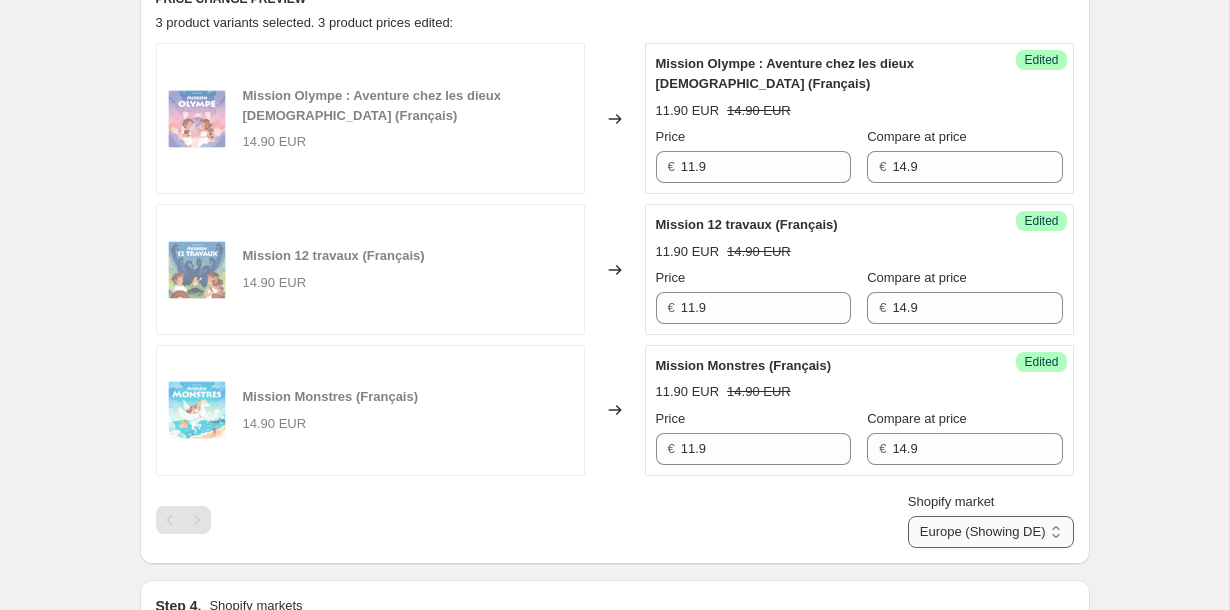 select on "23254630442" 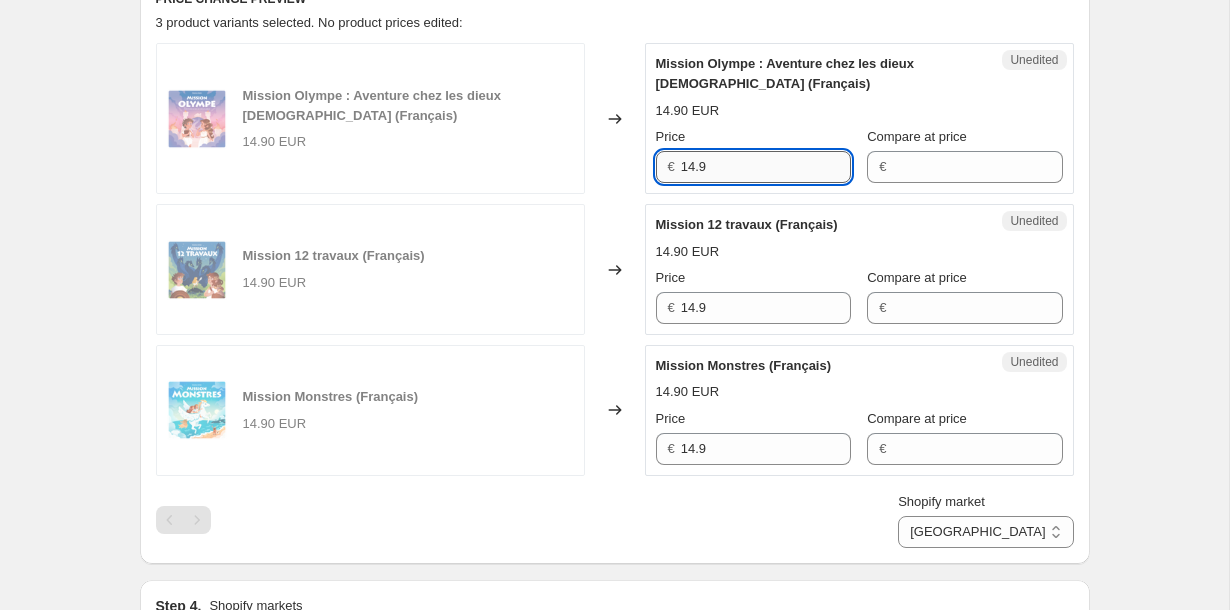 click on "14.9" at bounding box center [766, 167] 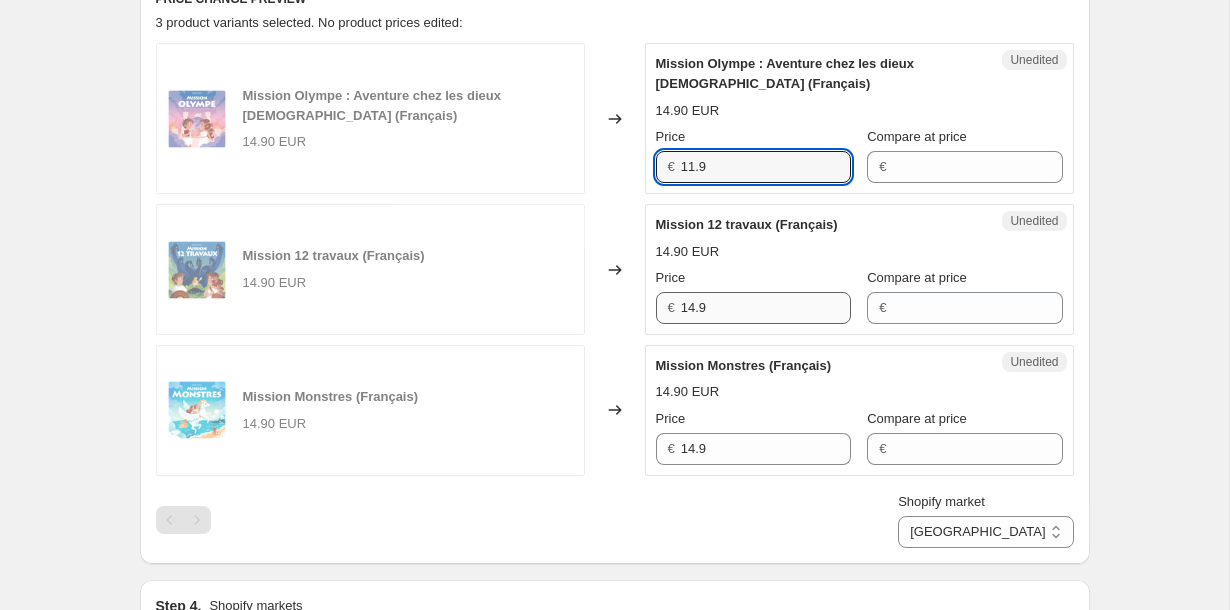 type on "11.9" 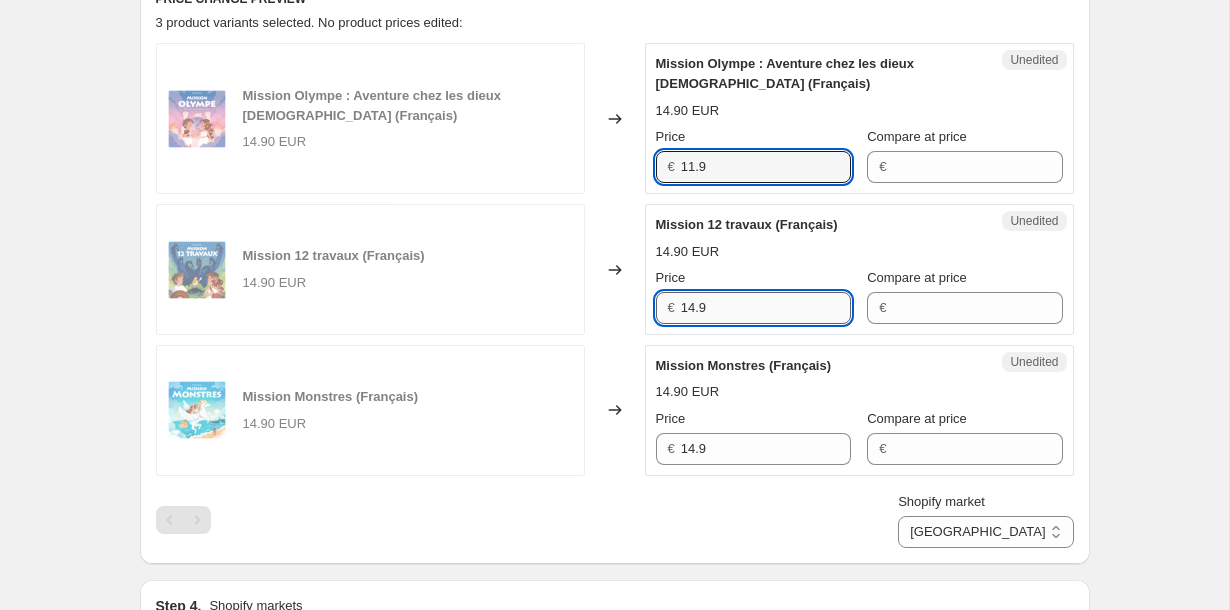 click on "14.9" at bounding box center (766, 308) 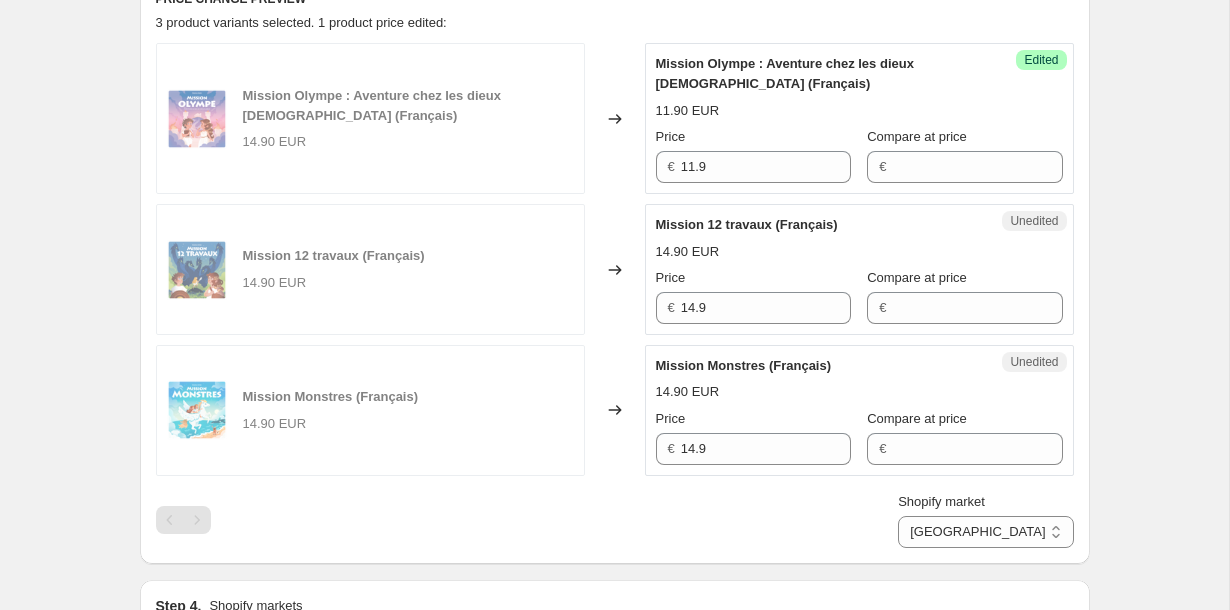 click on "Success Edited Mission Olympe : Aventure chez les dieux grecs (Français) 11.90 EUR Price € 11.9 Compare at price €" at bounding box center [859, 118] 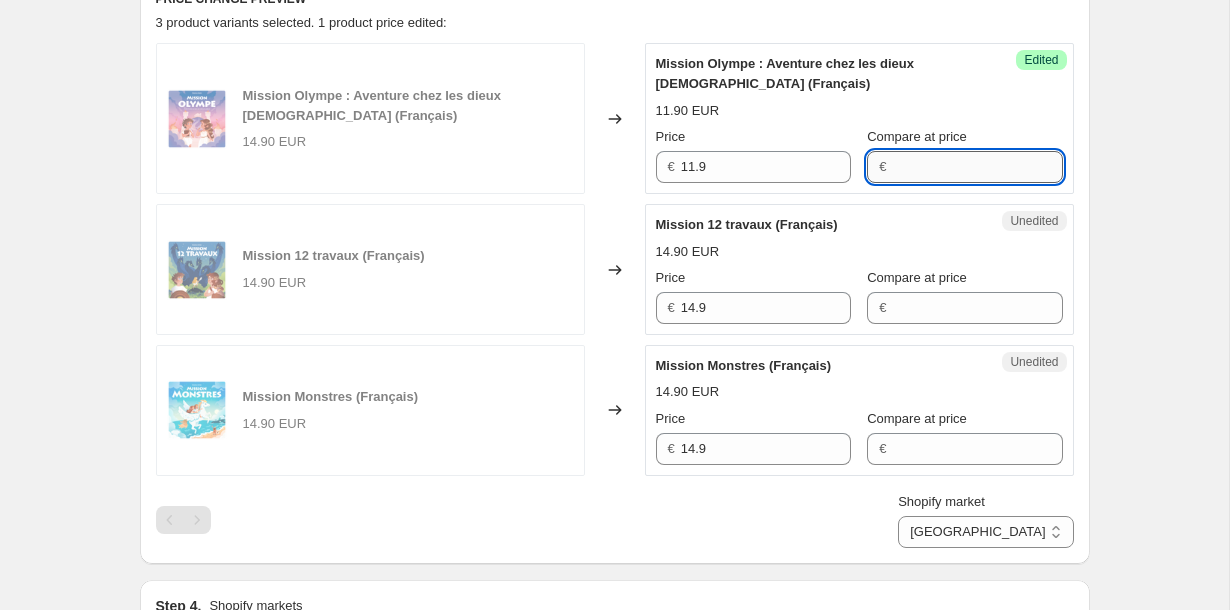 click on "Compare at price" at bounding box center [977, 167] 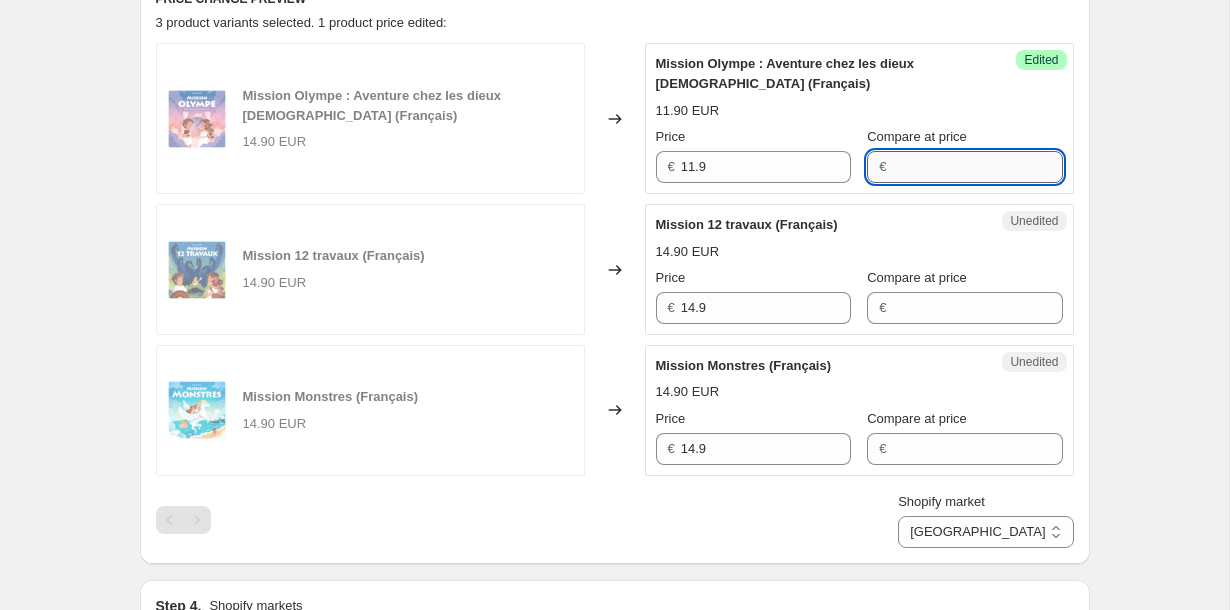 paste on "14.9" 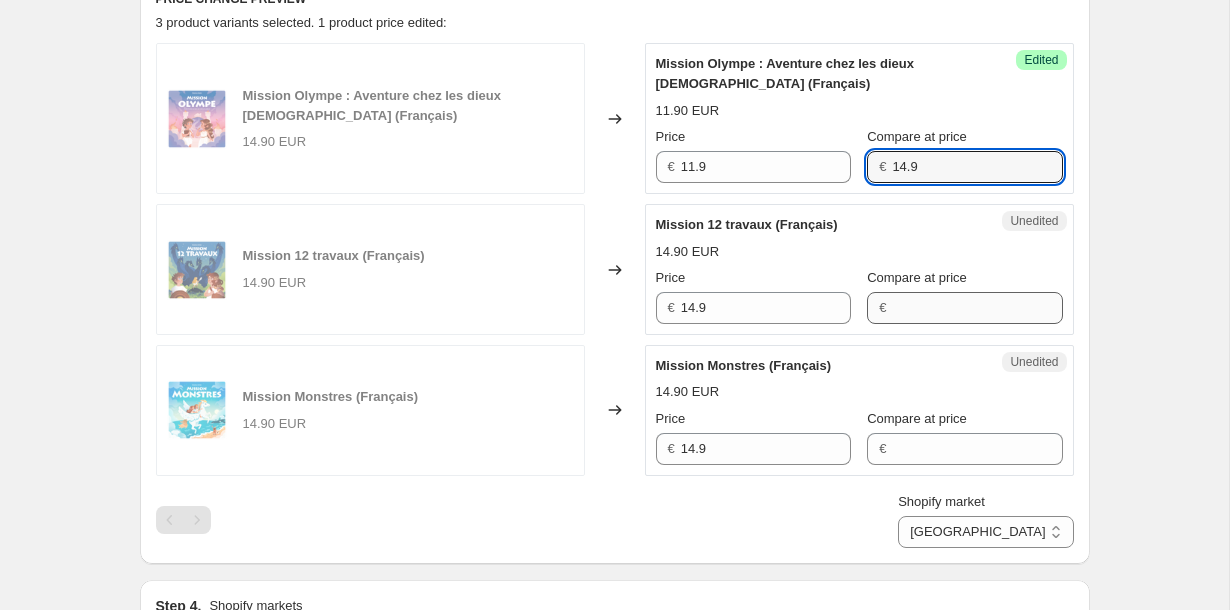 type on "14.9" 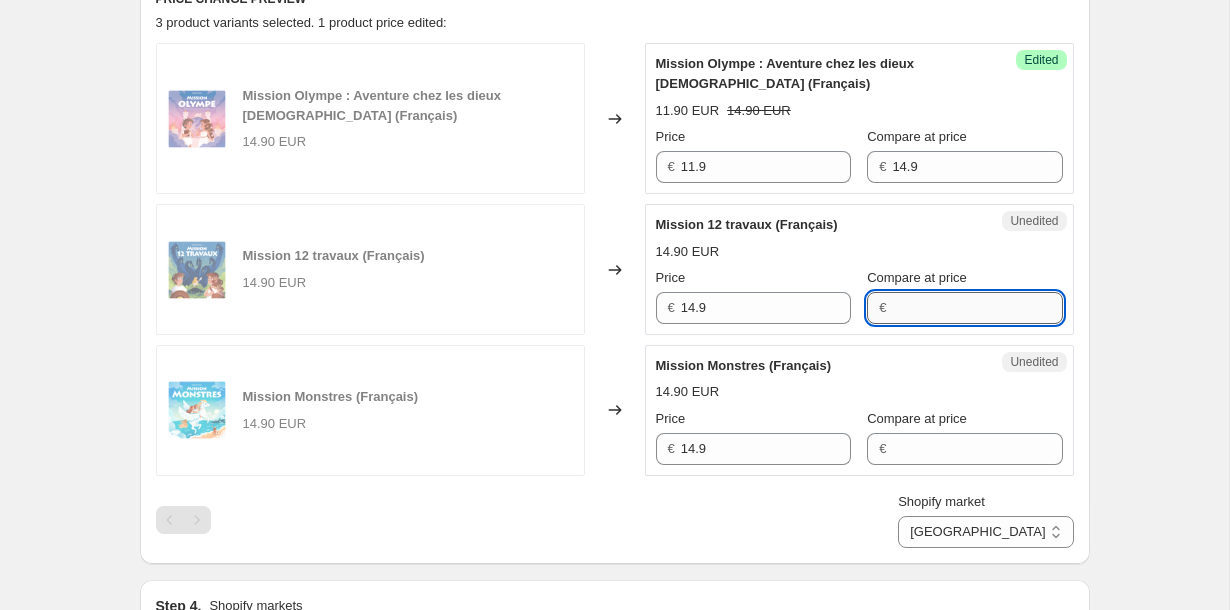 click on "Compare at price" at bounding box center [977, 308] 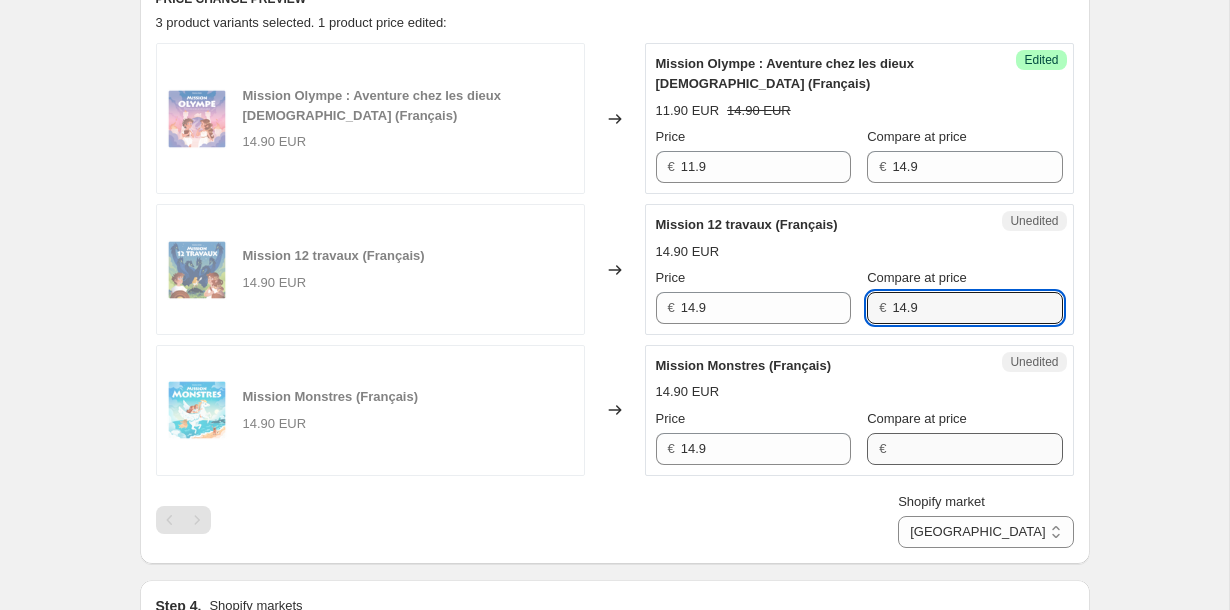 type on "14.9" 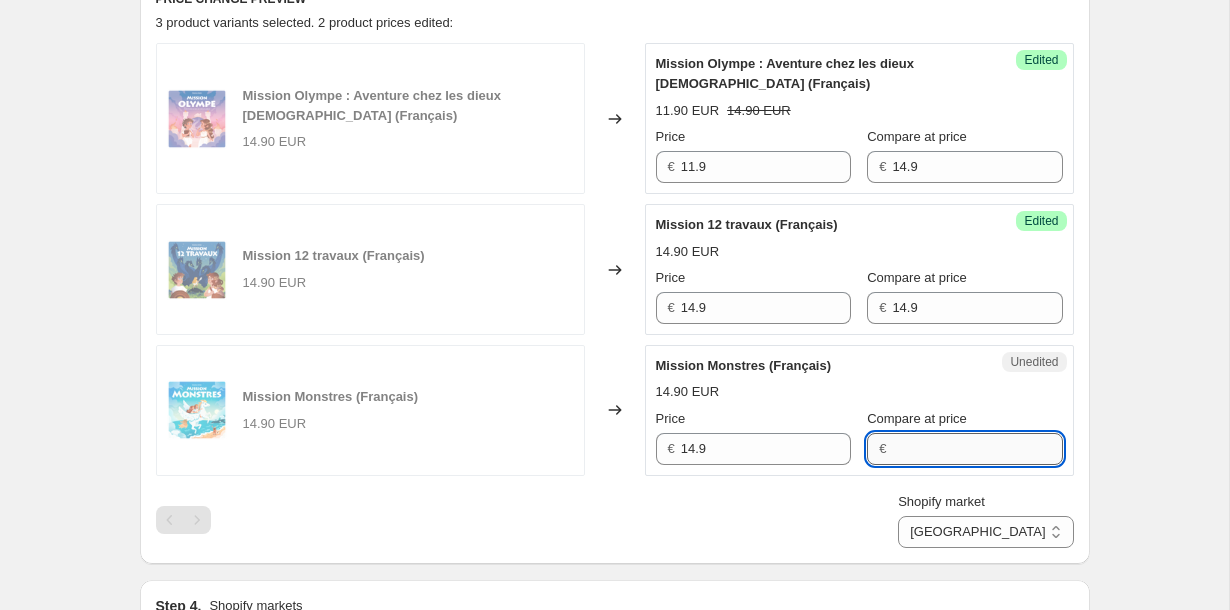 click on "Compare at price" at bounding box center [977, 449] 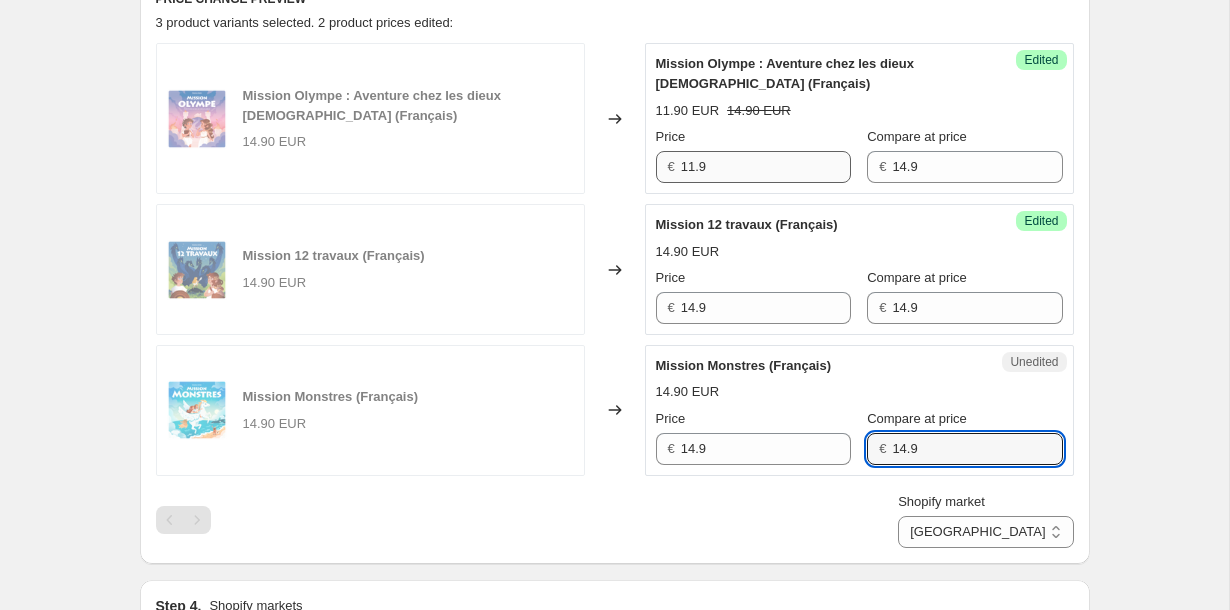 type on "14.9" 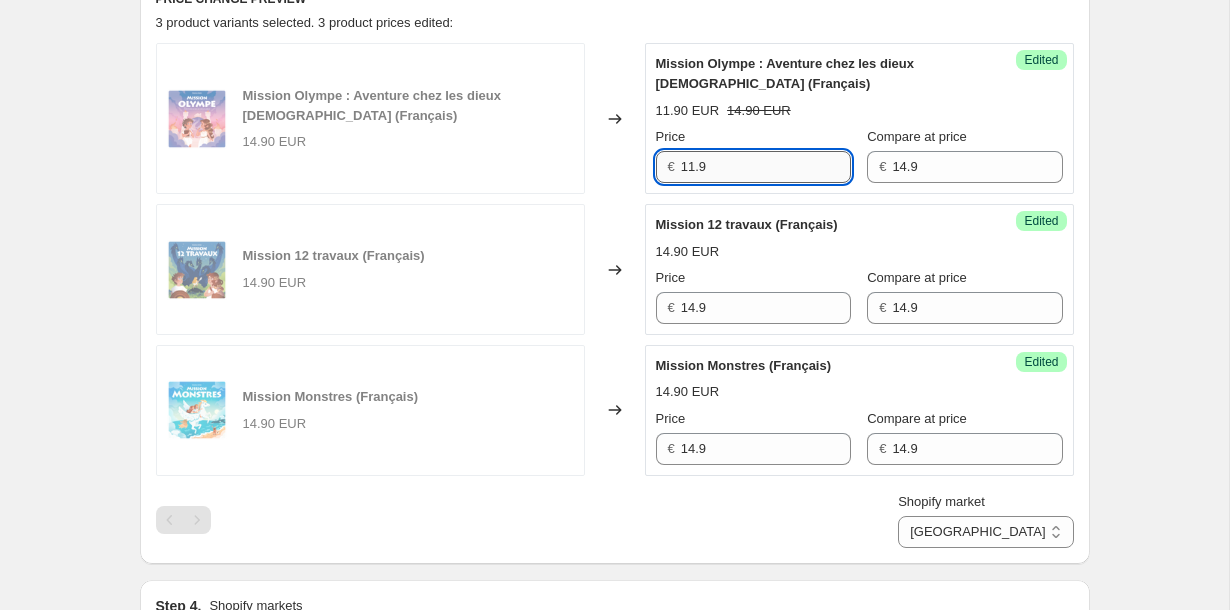 click on "11.9" at bounding box center (766, 167) 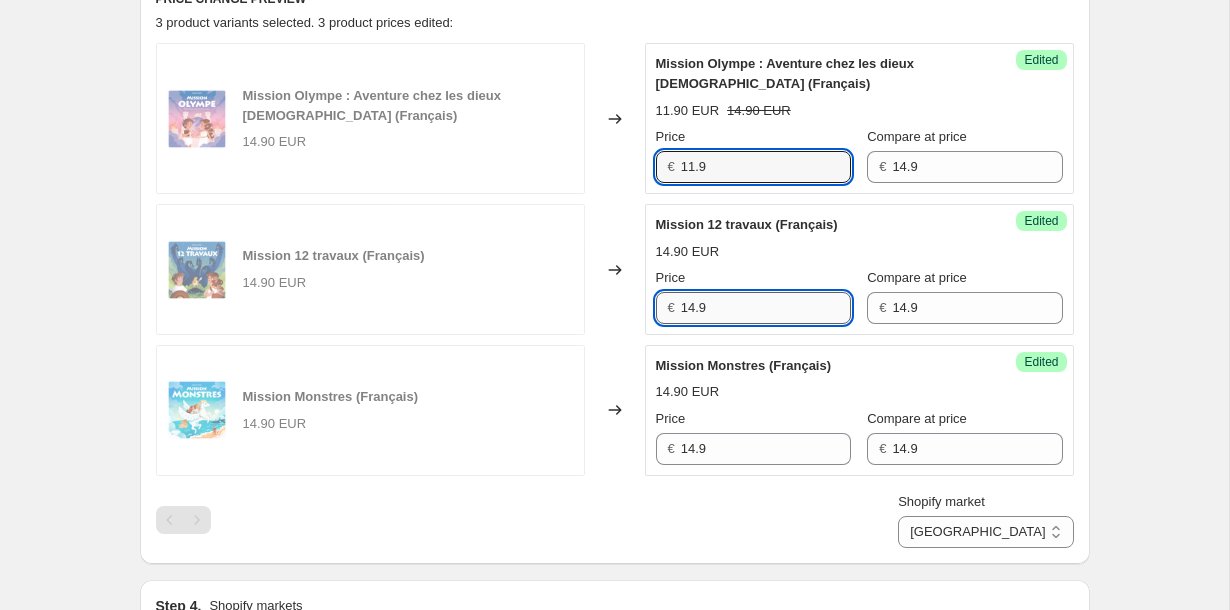 click on "14.9" at bounding box center [766, 308] 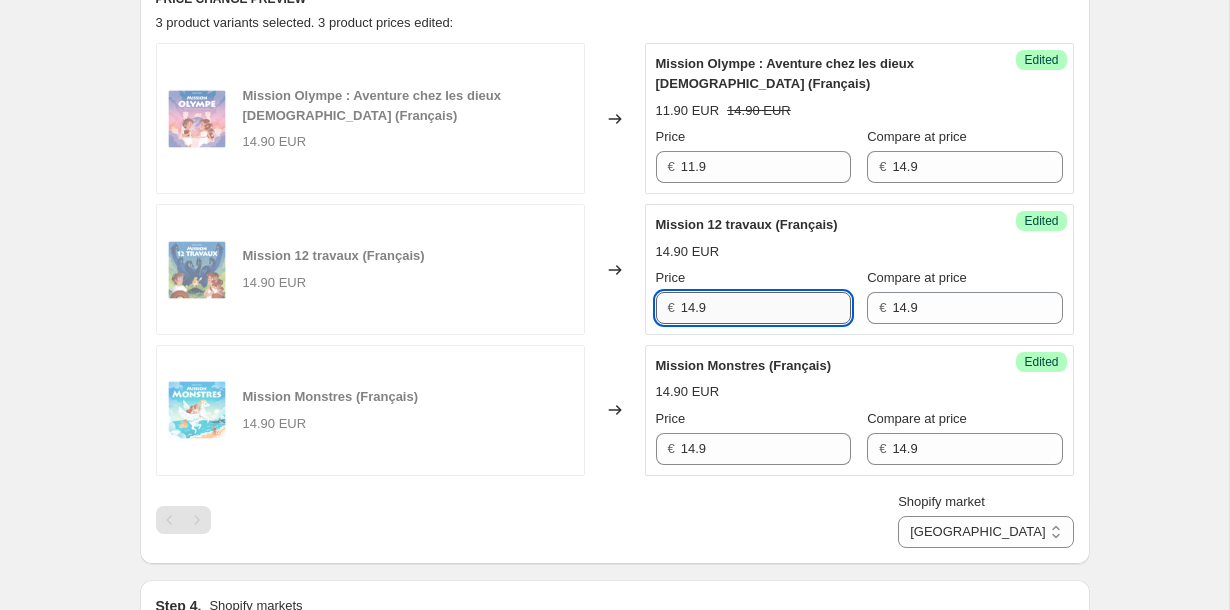 paste on "1" 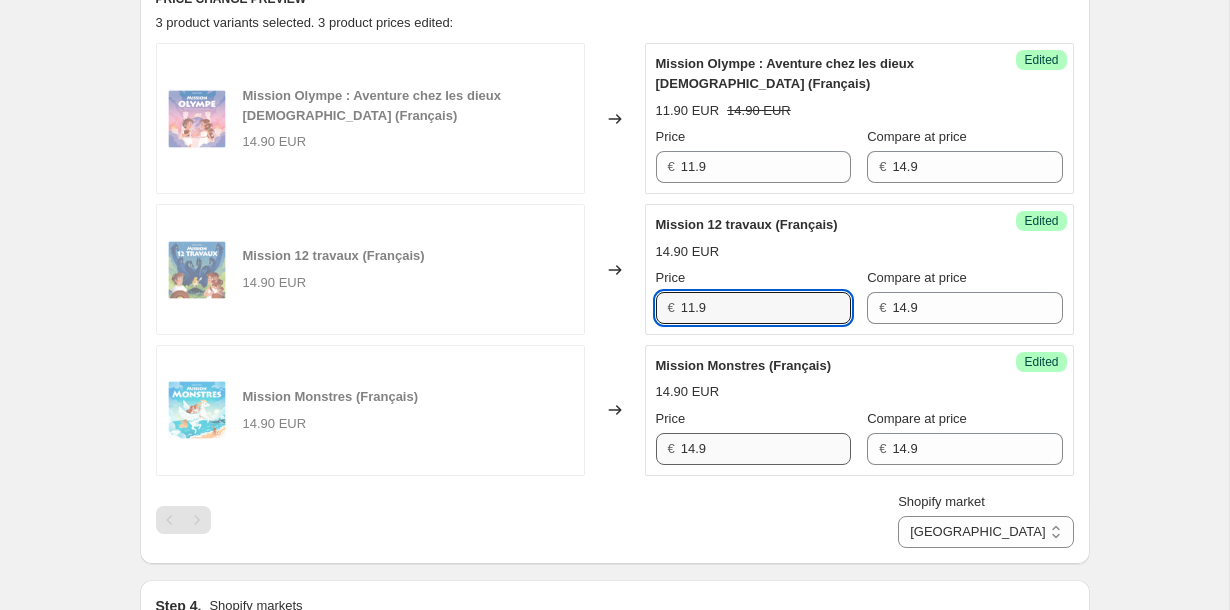 type on "11.9" 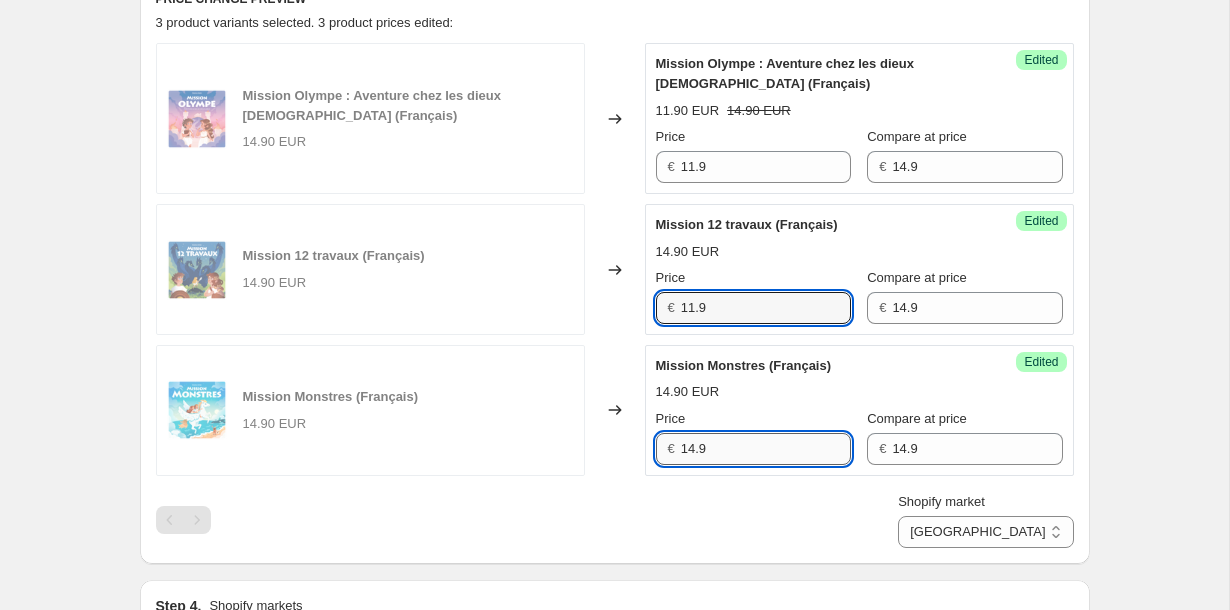 click on "14.9" at bounding box center (766, 449) 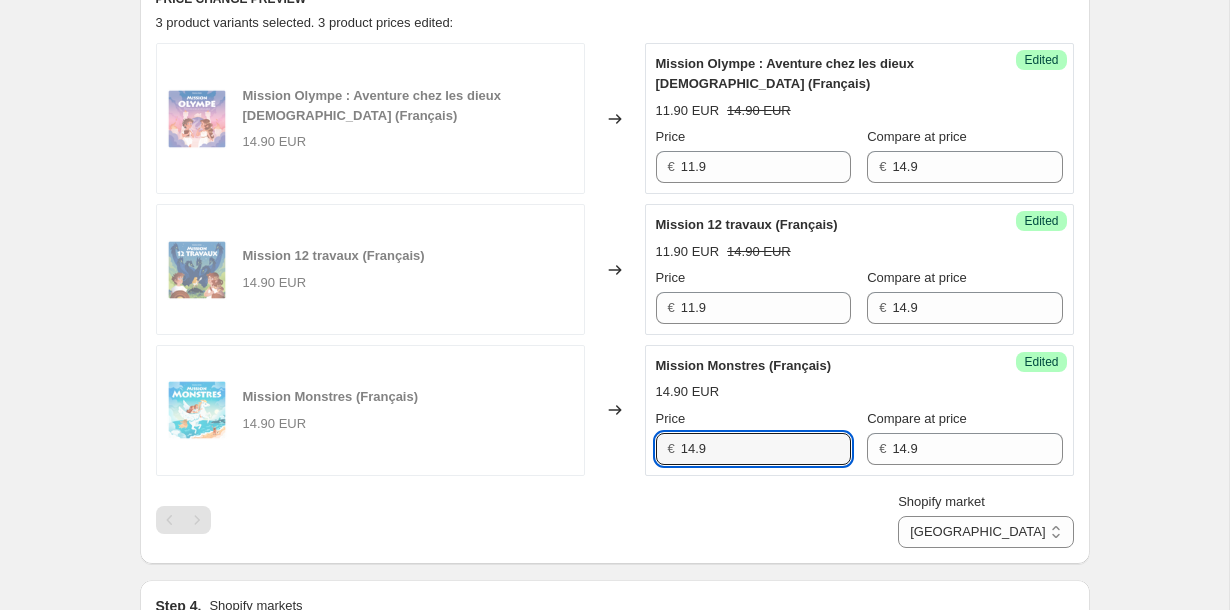 paste on "1" 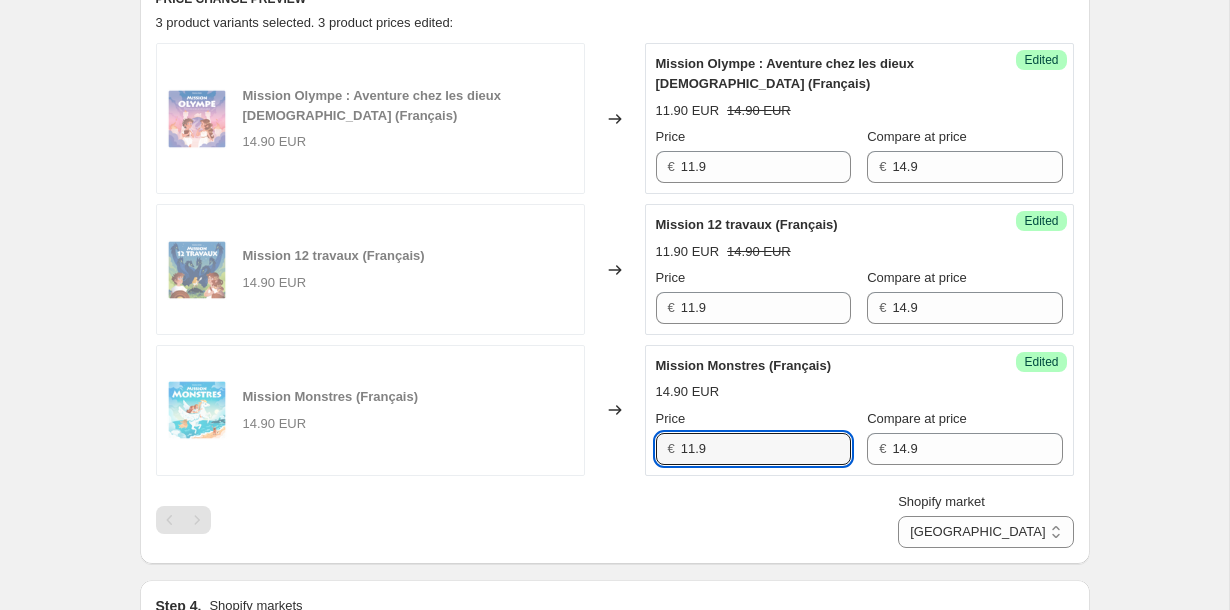 type on "11.9" 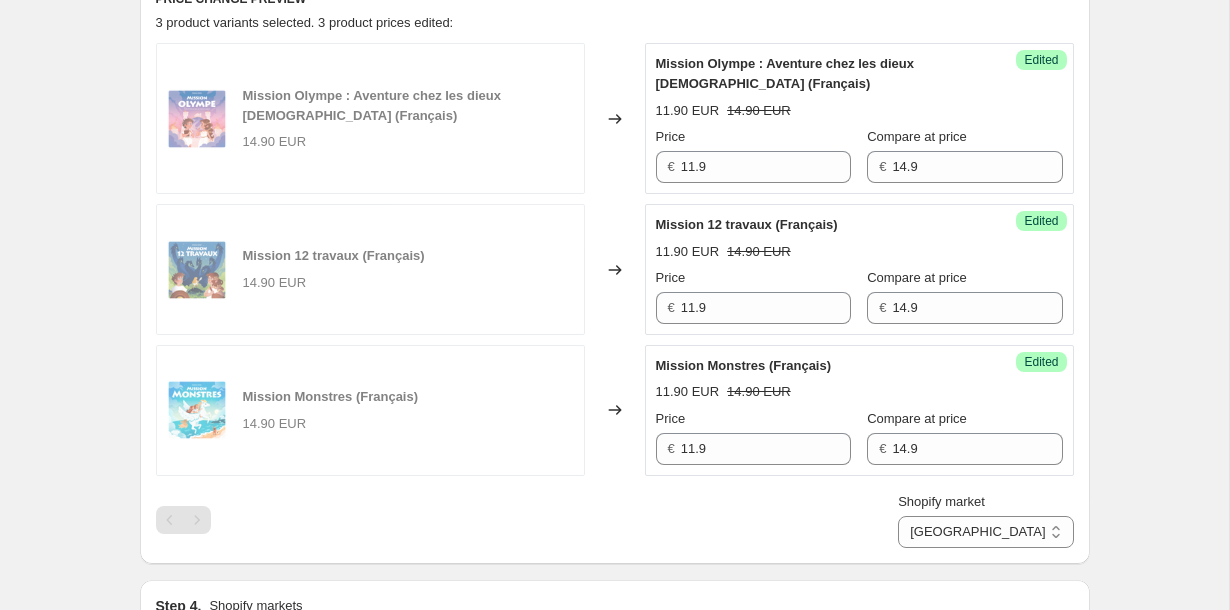 click on "Create new price change job. This page is ready Create new price change job Draft Step 1. Optionally give your price change job a title (eg "March 30% off sale on boots") Offre Collection Mission - Juillet 2025 - -20% This title is just for internal use, customers won't see it Step 2. Select how the prices should change Use bulk price change rules Set product prices individually Use CSV upload Select tags to add while price change is active Select tags to remove while price change is active Step 3. Select which products should change in price Select all products, use filters, or select products variants individually All products Filter by product, collection, tag, vendor, product type, variant title, or inventory Select product variants individually Select product variants 3   product variants selected PRICE CHANGE PREVIEW 3 product variants selected. 3 product prices edited: Mission Olympe : Aventure chez les dieux grecs (Français) 14.90 EUR Changed to Success Edited 11.90 EUR 14.90 EUR Price € 11.9 €" at bounding box center [614, 275] 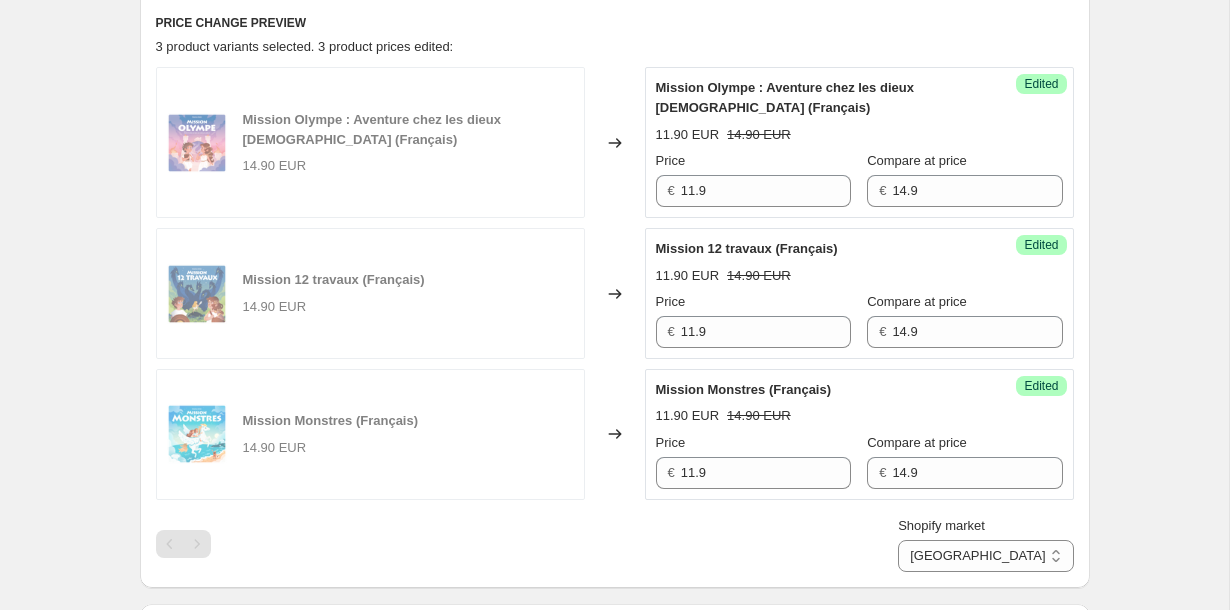scroll, scrollTop: 666, scrollLeft: 0, axis: vertical 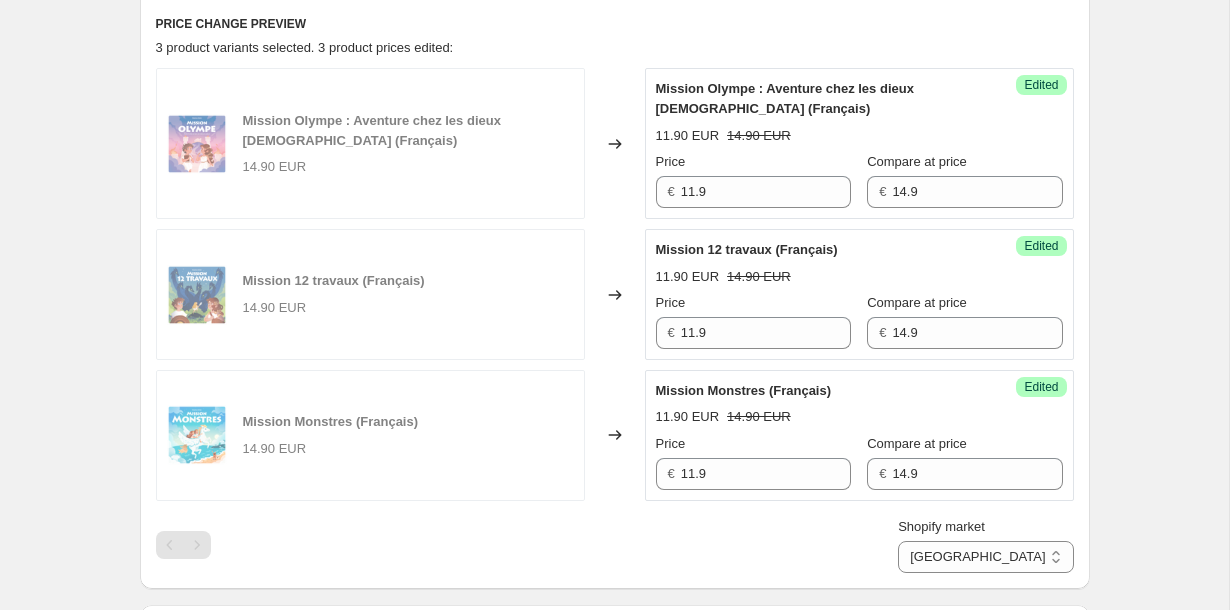 click on "Create new price change job. This page is ready Create new price change job Draft Step 1. Optionally give your price change job a title (eg "March 30% off sale on boots") Offre Collection Mission - Juillet 2025 - -20% This title is just for internal use, customers won't see it Step 2. Select how the prices should change Use bulk price change rules Set product prices individually Use CSV upload Select tags to add while price change is active Select tags to remove while price change is active Step 3. Select which products should change in price Select all products, use filters, or select products variants individually All products Filter by product, collection, tag, vendor, product type, variant title, or inventory Select product variants individually Select product variants 3   product variants selected PRICE CHANGE PREVIEW 3 product variants selected. 3 product prices edited: Mission Olympe : Aventure chez les dieux grecs (Français) 14.90 EUR Changed to Success Edited 11.90 EUR 14.90 EUR Price € 11.9 €" at bounding box center [614, 300] 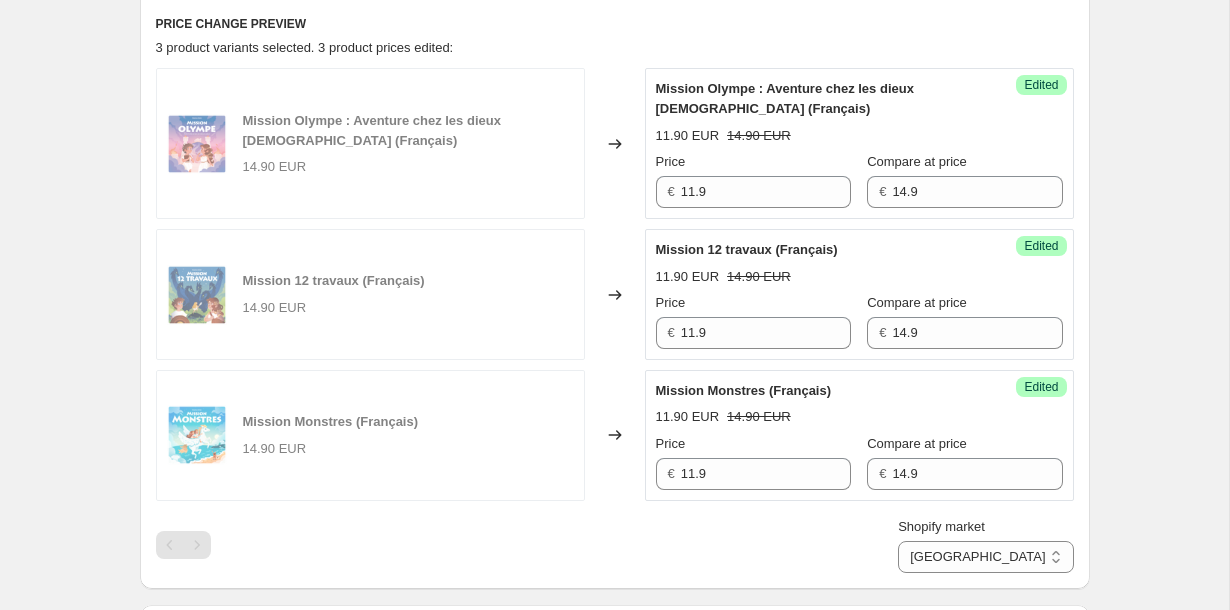 click on "Create new price change job. This page is ready Create new price change job Draft Step 1. Optionally give your price change job a title (eg "March 30% off sale on boots") Offre Collection Mission - Juillet 2025 - -20% This title is just for internal use, customers won't see it Step 2. Select how the prices should change Use bulk price change rules Set product prices individually Use CSV upload Select tags to add while price change is active Select tags to remove while price change is active Step 3. Select which products should change in price Select all products, use filters, or select products variants individually All products Filter by product, collection, tag, vendor, product type, variant title, or inventory Select product variants individually Select product variants 3   product variants selected PRICE CHANGE PREVIEW 3 product variants selected. 3 product prices edited: Mission Olympe : Aventure chez les dieux grecs (Français) 14.90 EUR Changed to Success Edited 11.90 EUR 14.90 EUR Price € 11.9 €" at bounding box center (614, 300) 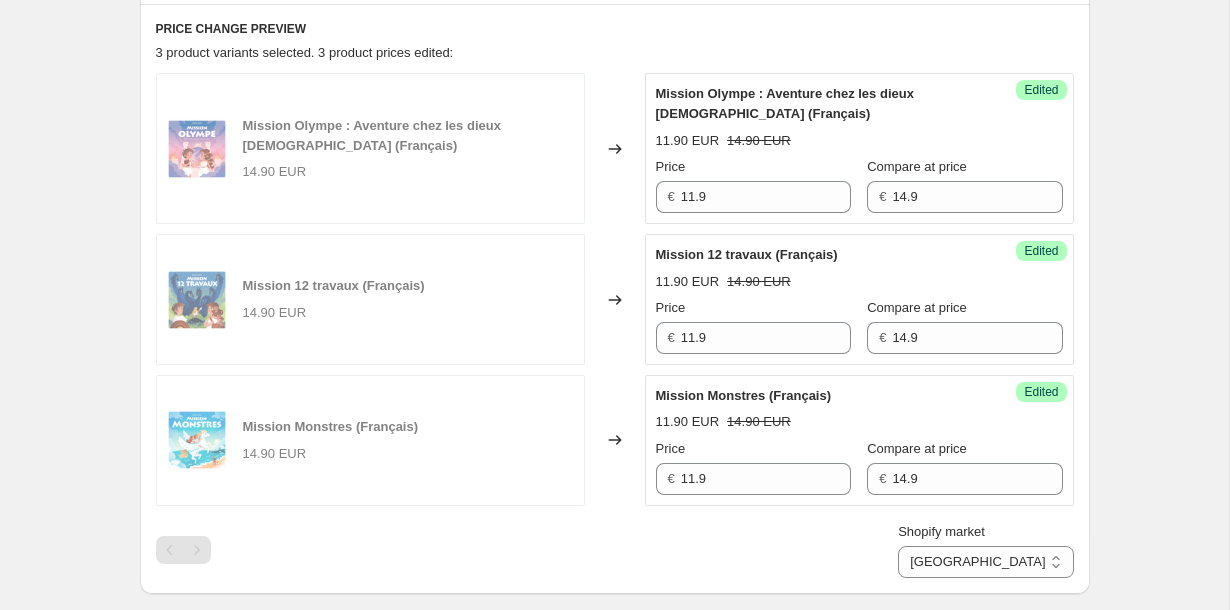scroll, scrollTop: 649, scrollLeft: 0, axis: vertical 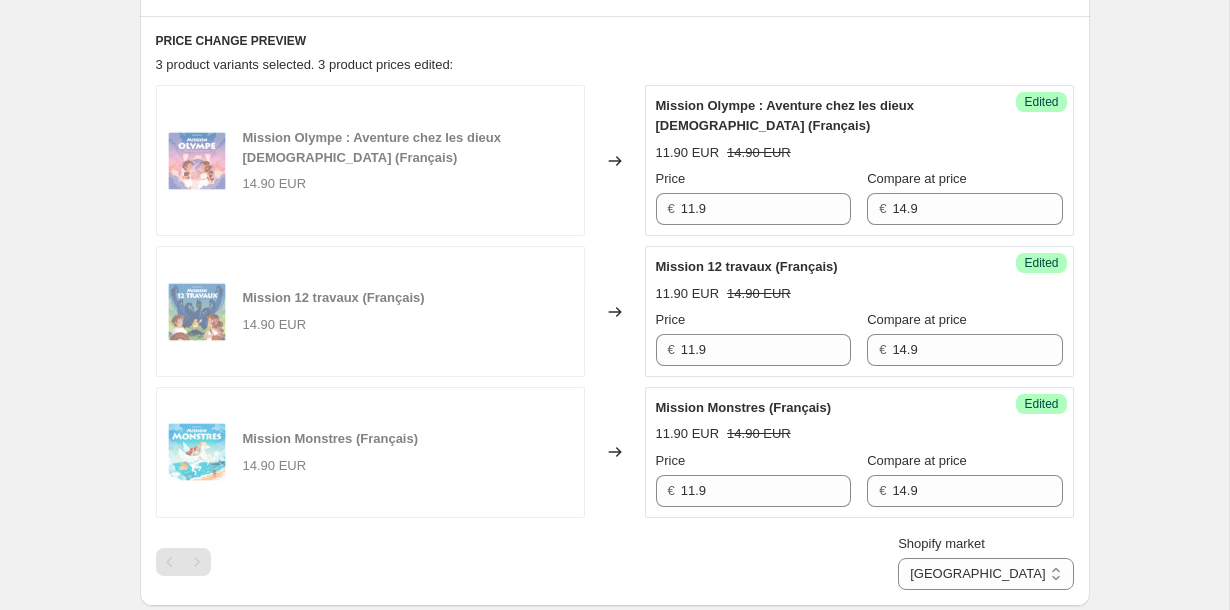click on "Create new price change job. This page is ready Create new price change job Draft Step 1. Optionally give your price change job a title (eg "March 30% off sale on boots") Offre Collection Mission - Juillet 2025 - -20% This title is just for internal use, customers won't see it Step 2. Select how the prices should change Use bulk price change rules Set product prices individually Use CSV upload Select tags to add while price change is active Select tags to remove while price change is active Step 3. Select which products should change in price Select all products, use filters, or select products variants individually All products Filter by product, collection, tag, vendor, product type, variant title, or inventory Select product variants individually Select product variants 3   product variants selected PRICE CHANGE PREVIEW 3 product variants selected. 3 product prices edited: Mission Olympe : Aventure chez les dieux grecs (Français) 14.90 EUR Changed to Success Edited 11.90 EUR 14.90 EUR Price € 11.9 €" at bounding box center (614, 317) 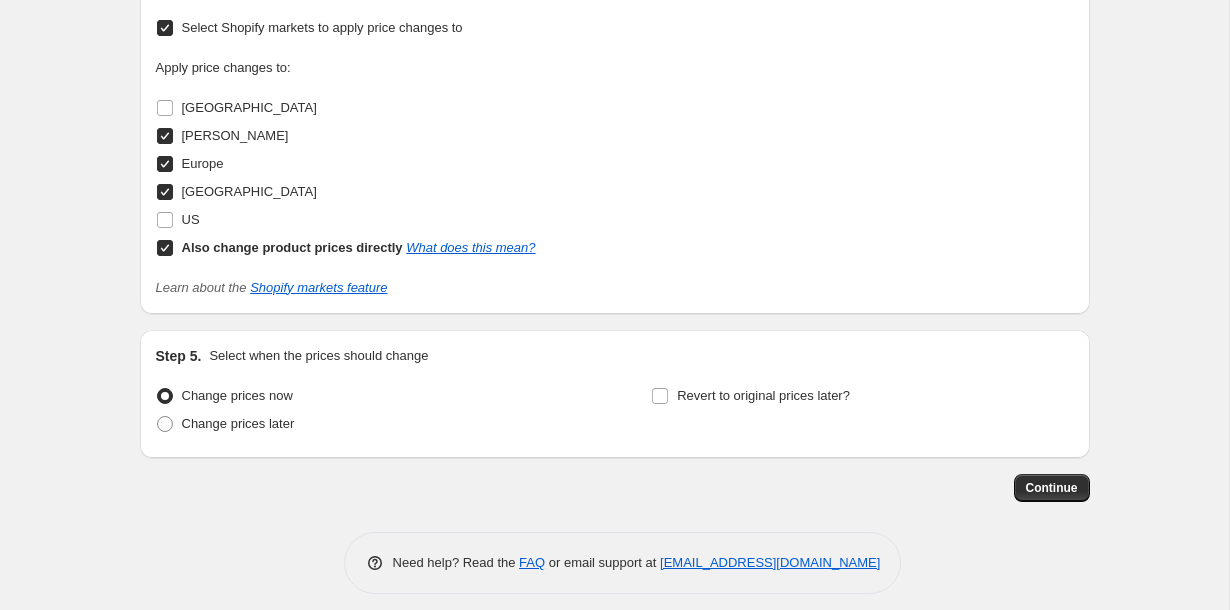 scroll, scrollTop: 1316, scrollLeft: 0, axis: vertical 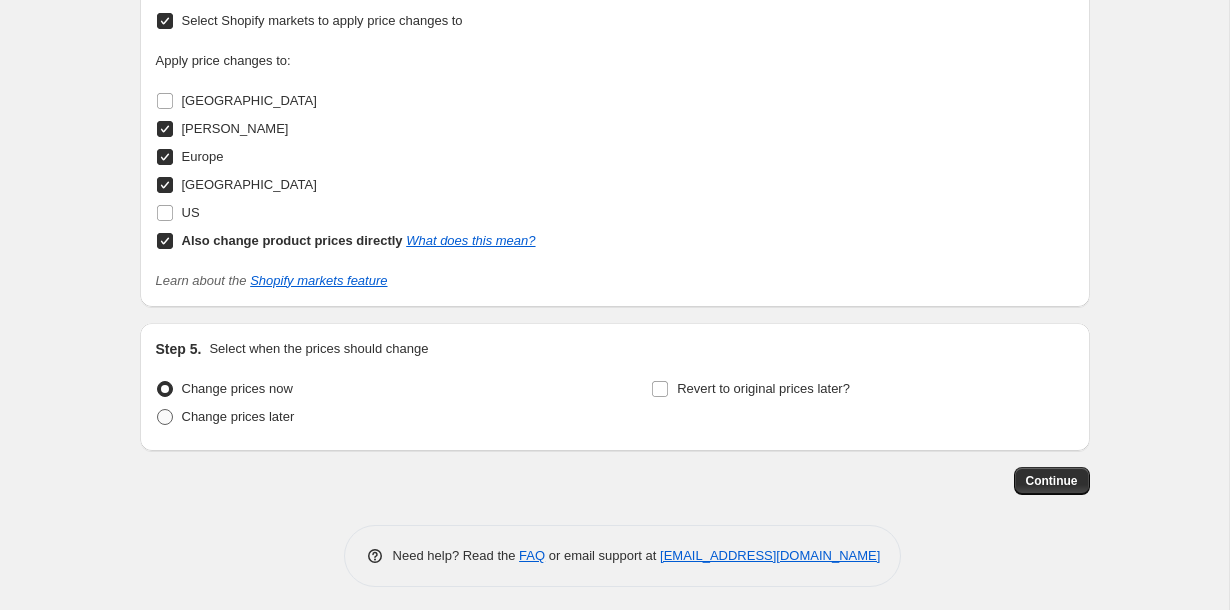 click on "Change prices later" at bounding box center [238, 416] 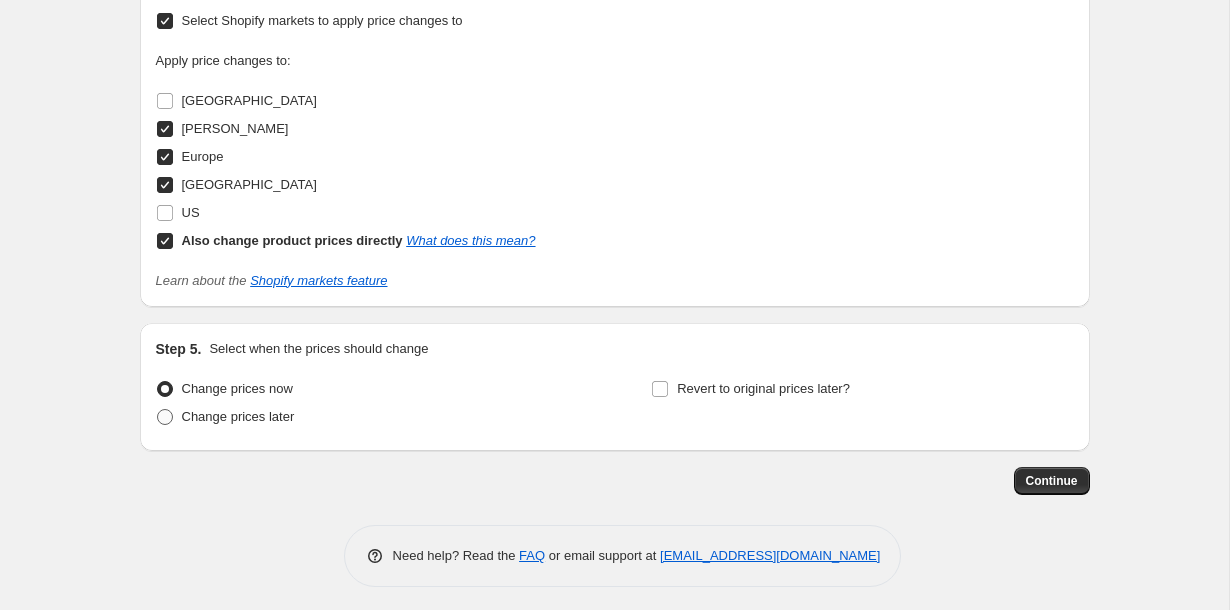 radio on "true" 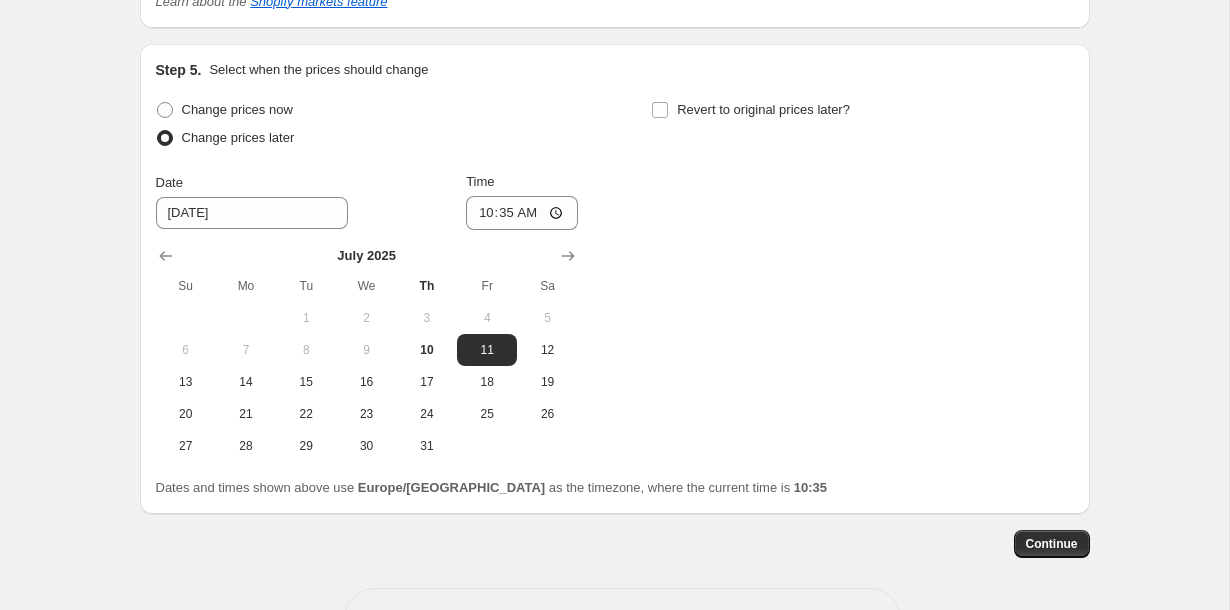 scroll, scrollTop: 1635, scrollLeft: 0, axis: vertical 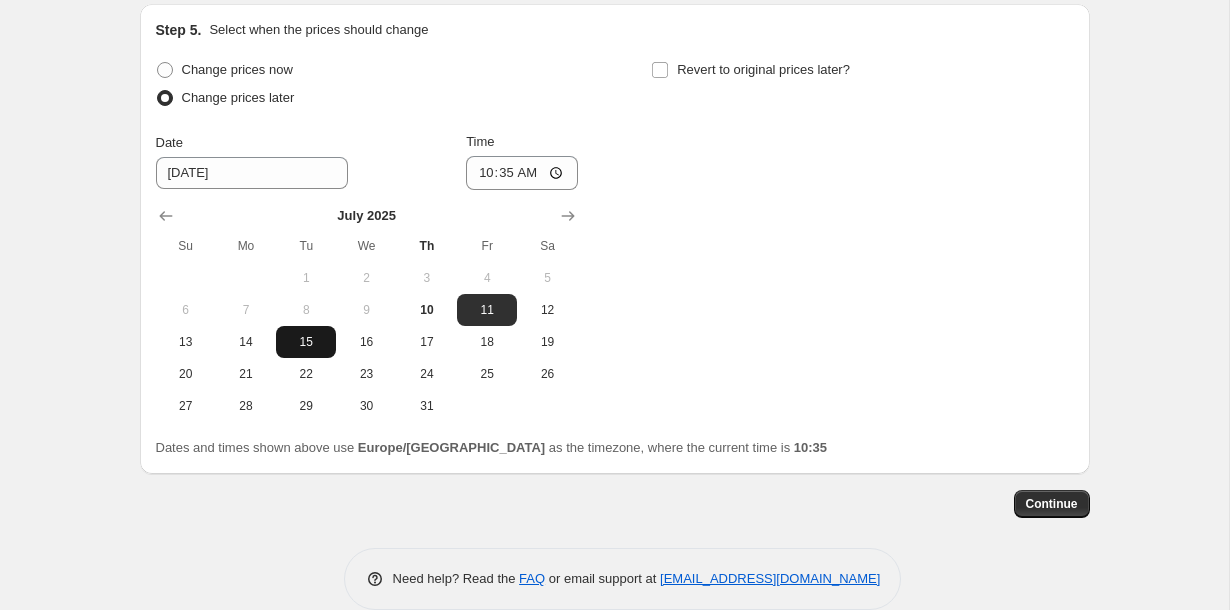 click on "15" at bounding box center [306, 342] 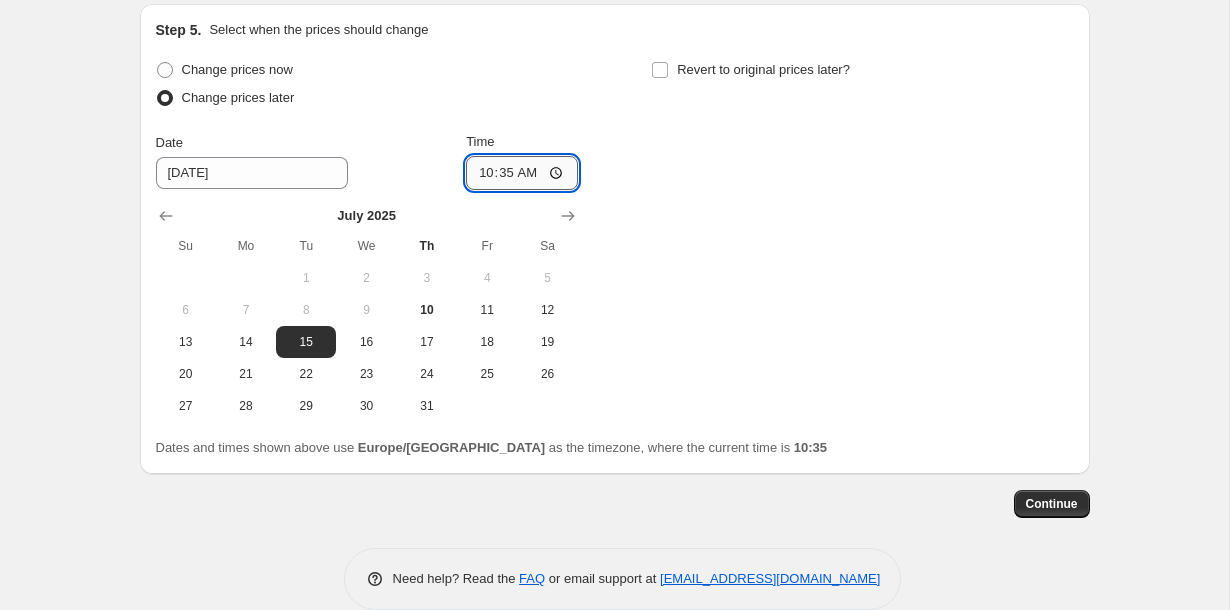 click on "10:35" at bounding box center (522, 173) 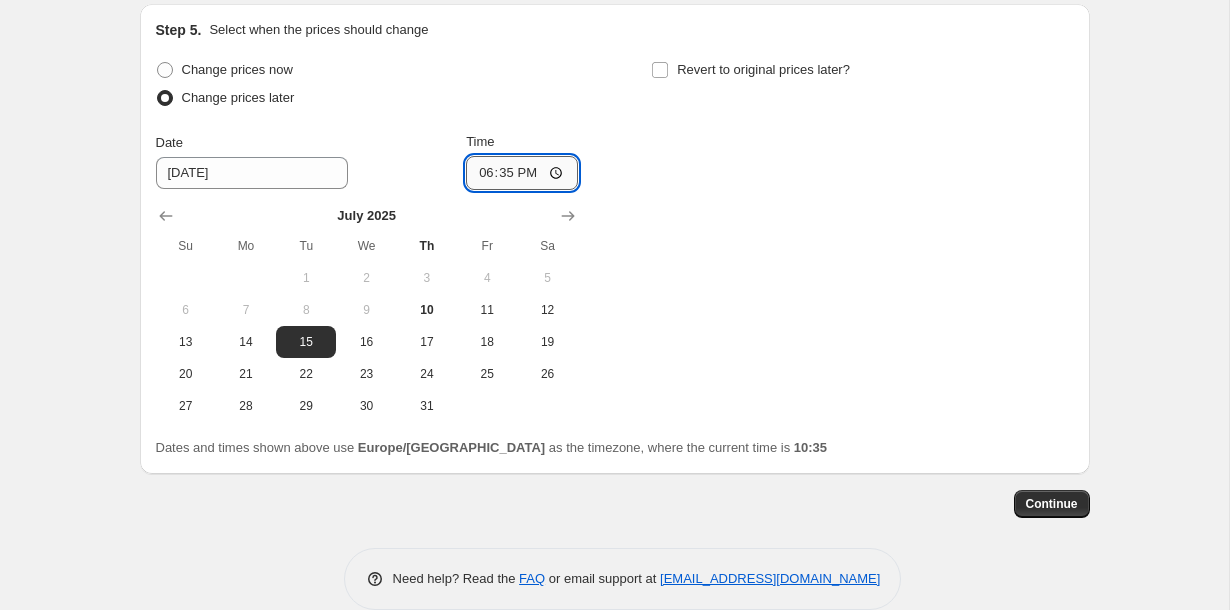 type on "18:00" 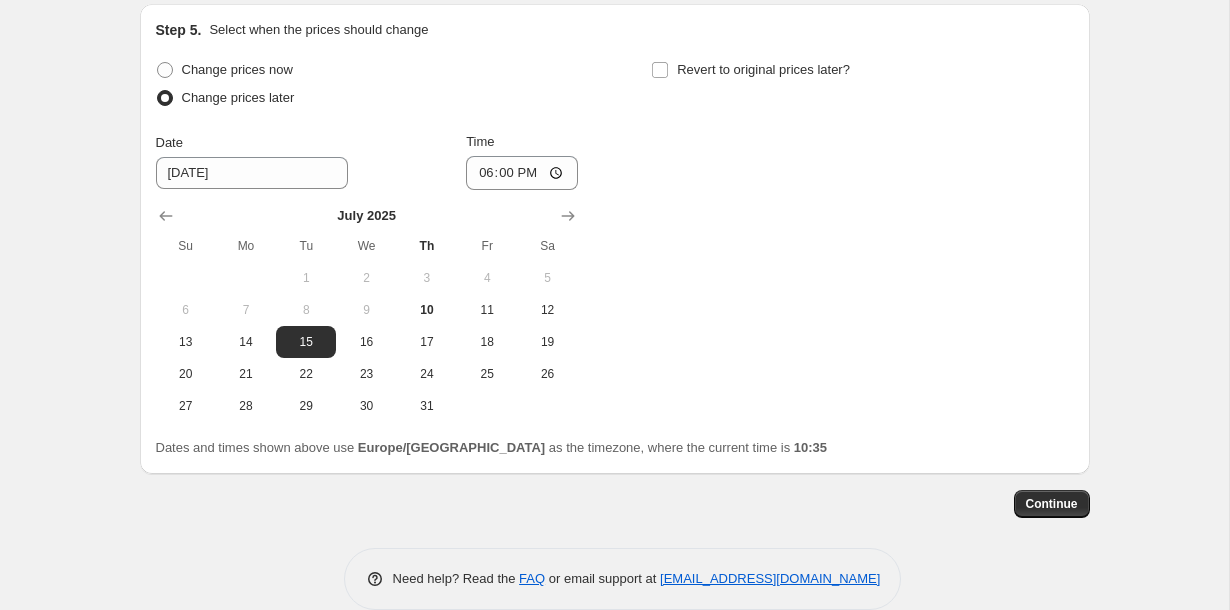 click on "Change prices now Change prices later Date 7/15/2025 Time 18:00 July   2025 Su Mo Tu We Th Fr Sa 1 2 3 4 5 6 7 8 9 10 11 12 13 14 15 16 17 18 19 20 21 22 23 24 25 26 27 28 29 30 31 Revert to original prices later?" at bounding box center (615, 239) 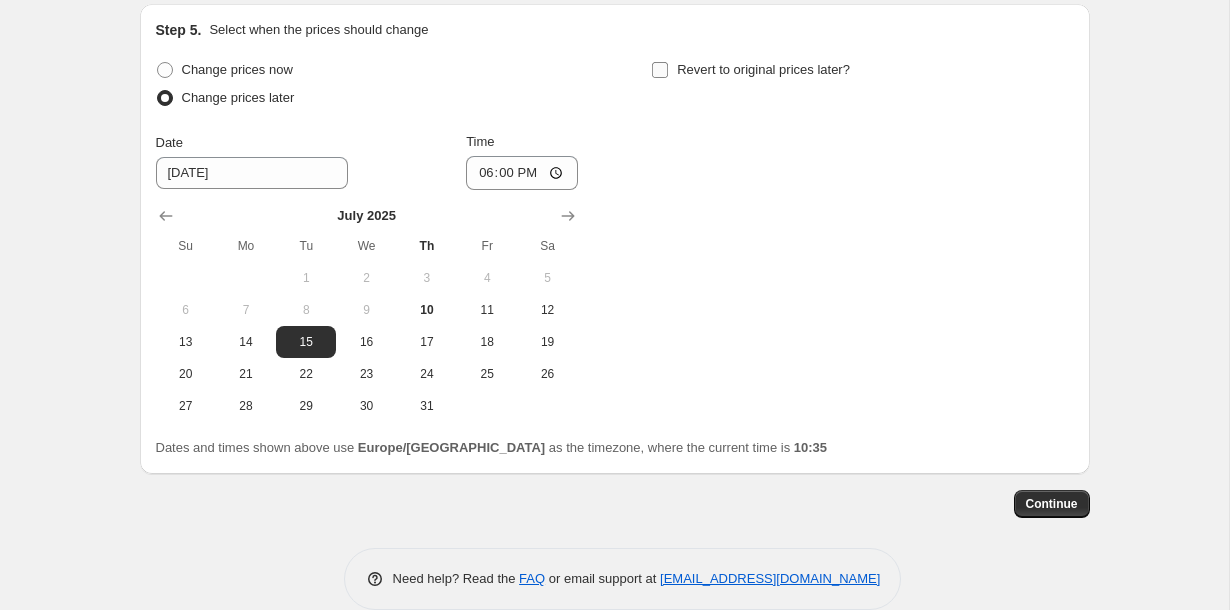 click on "Revert to original prices later?" at bounding box center [660, 70] 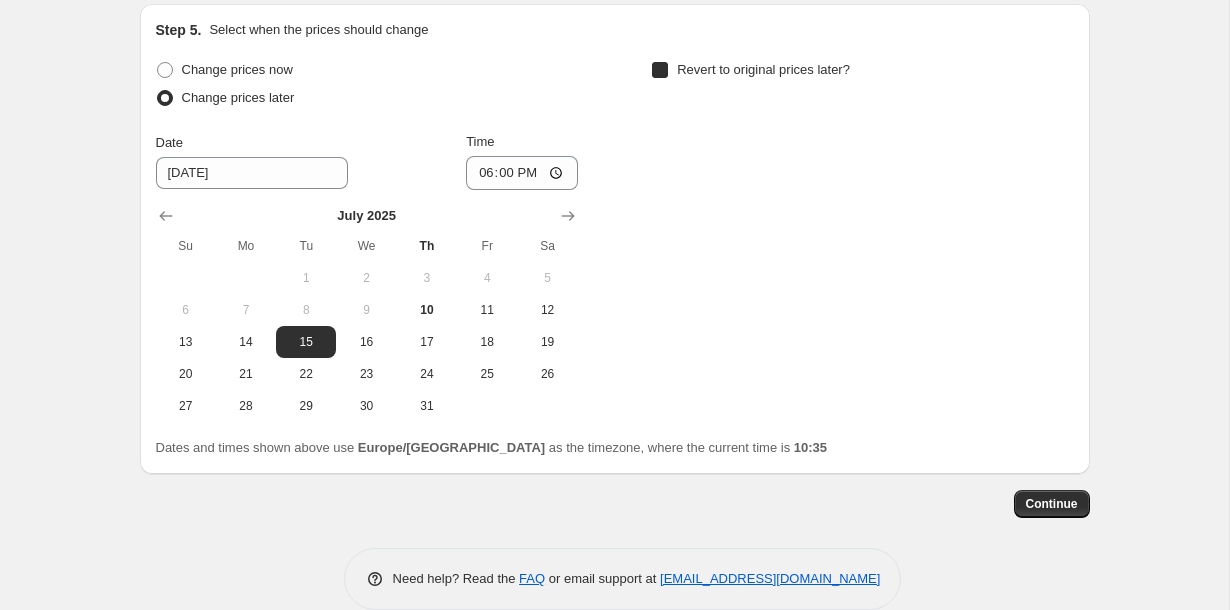checkbox on "true" 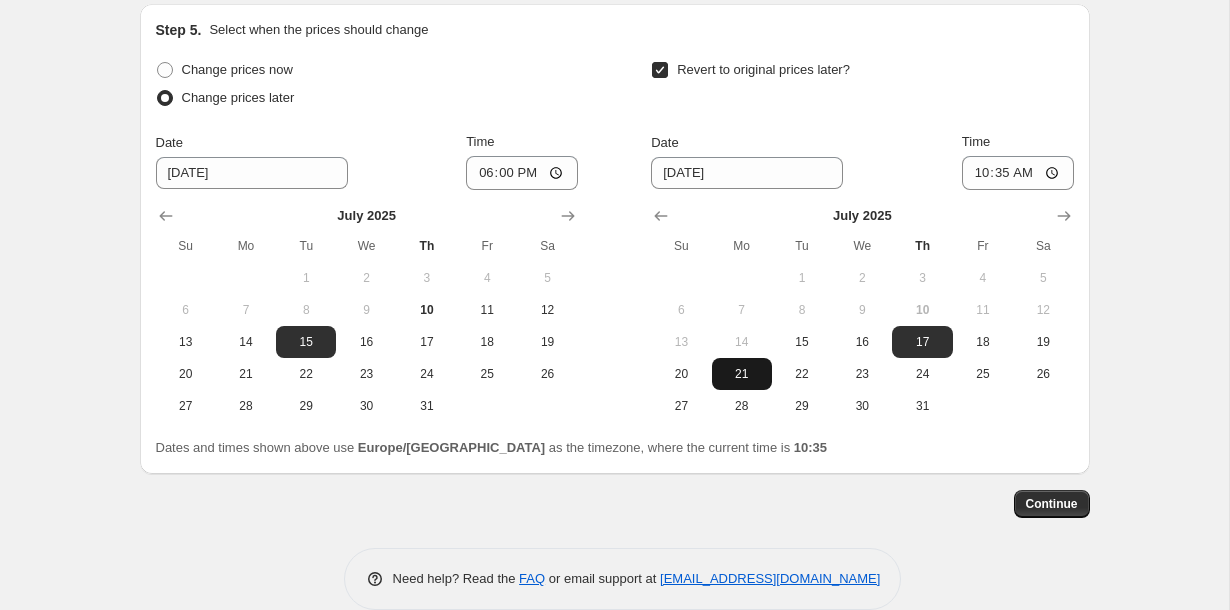 click on "21" at bounding box center [742, 374] 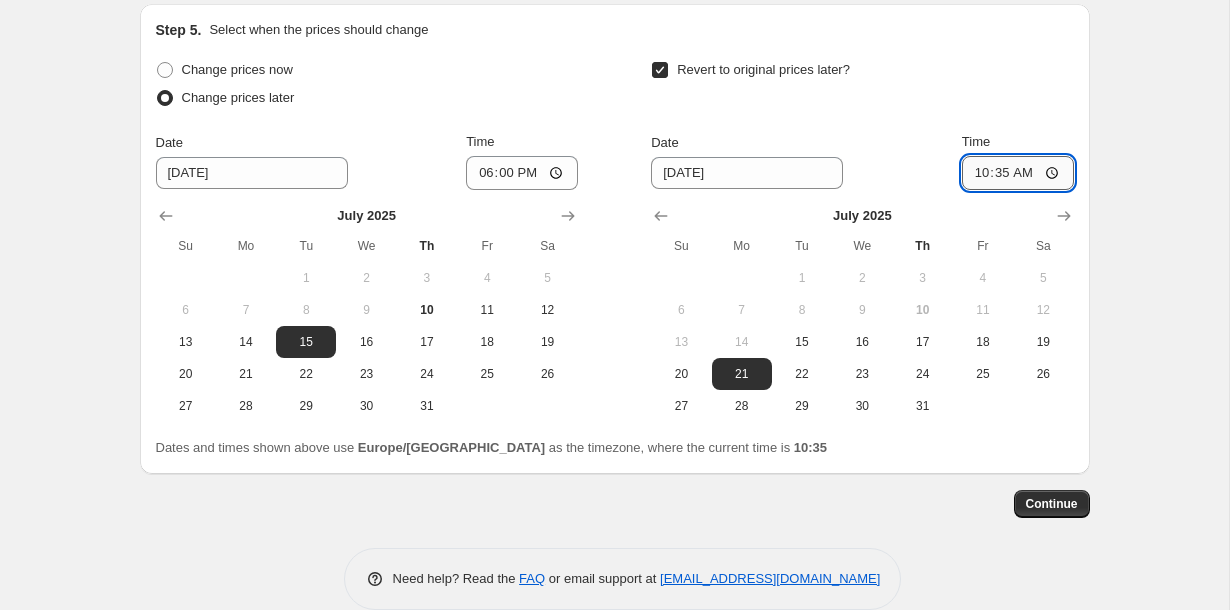 click on "10:35" at bounding box center (1018, 173) 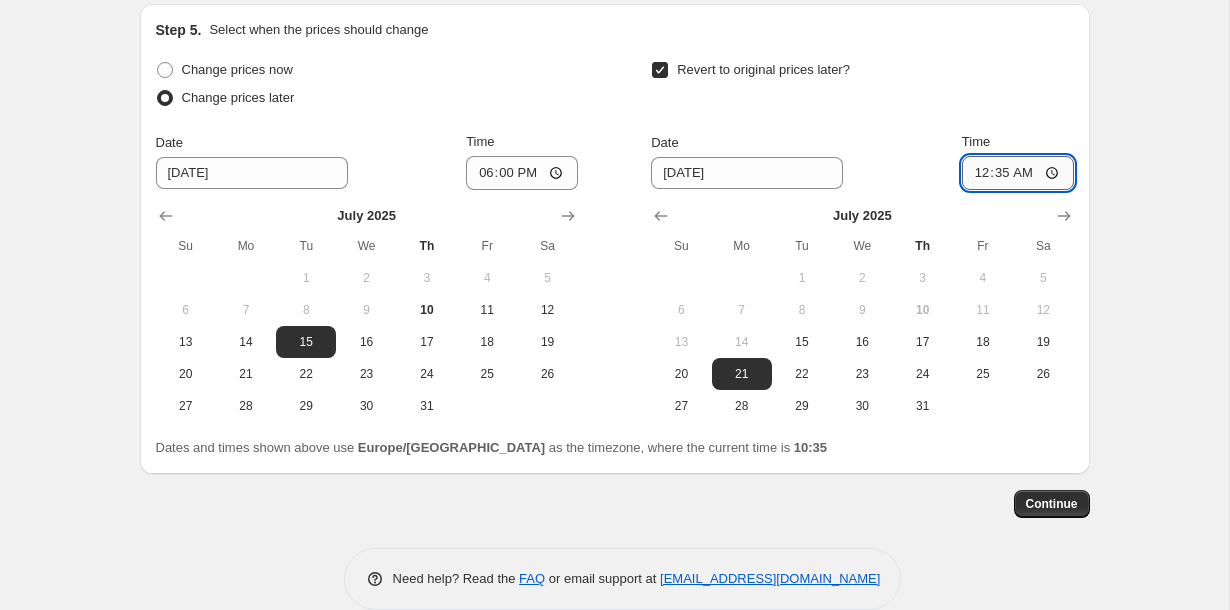 type on "00:00" 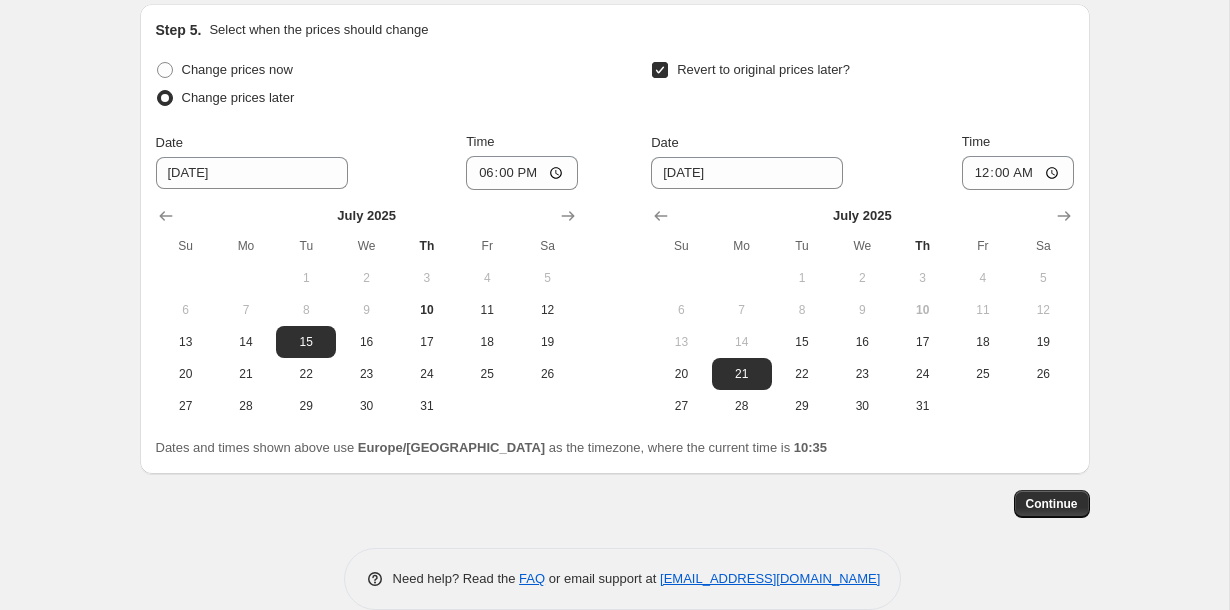 click on "Create new price change job. This page is ready Create new price change job Draft Step 1. Optionally give your price change job a title (eg "March 30% off sale on boots") Offre Collection Mission - Juillet 2025 - -20% This title is just for internal use, customers won't see it Step 2. Select how the prices should change Use bulk price change rules Set product prices individually Use CSV upload Select tags to add while price change is active Select tags to remove while price change is active Step 3. Select which products should change in price Select all products, use filters, or select products variants individually All products Filter by product, collection, tag, vendor, product type, variant title, or inventory Select product variants individually Select product variants 3   product variants selected PRICE CHANGE PREVIEW 3 product variants selected. 3 product prices edited: Mission Olympe : Aventure chez les dieux grecs (Français) 14.90 EUR Changed to Success Edited 11.90 EUR 14.90 EUR Price € 11.9 €" at bounding box center [614, -498] 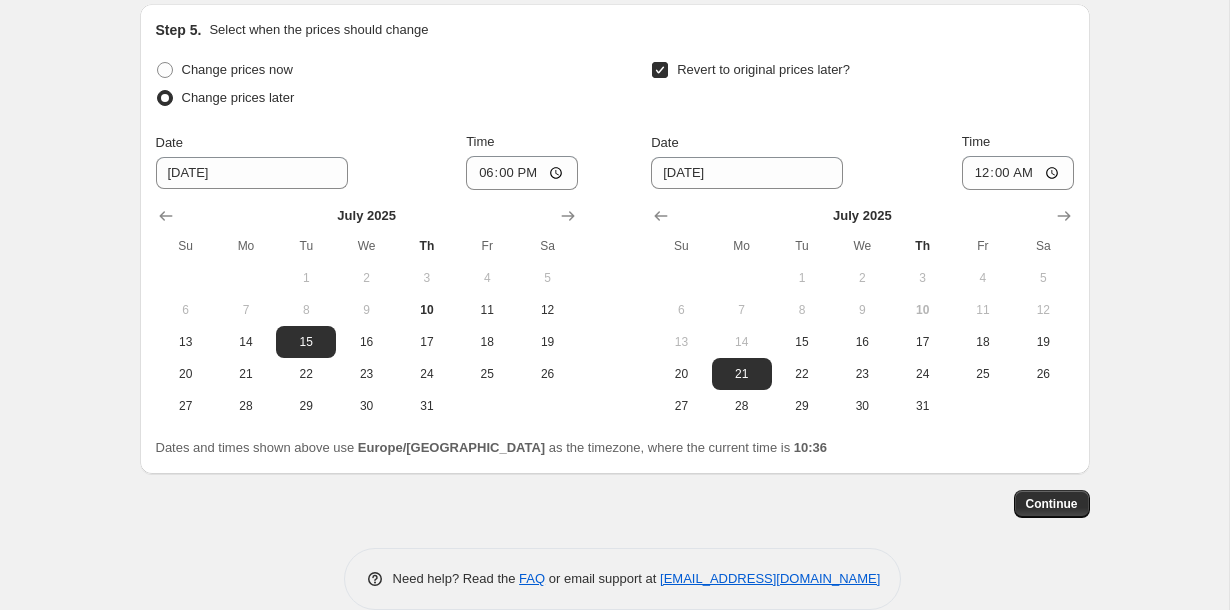 click on "Create new price change job. This page is ready Create new price change job Draft Step 1. Optionally give your price change job a title (eg "March 30% off sale on boots") Offre Collection Mission - Juillet 2025 - -20% This title is just for internal use, customers won't see it Step 2. Select how the prices should change Use bulk price change rules Set product prices individually Use CSV upload Select tags to add while price change is active Select tags to remove while price change is active Step 3. Select which products should change in price Select all products, use filters, or select products variants individually All products Filter by product, collection, tag, vendor, product type, variant title, or inventory Select product variants individually Select product variants 3   product variants selected PRICE CHANGE PREVIEW 3 product variants selected. 3 product prices edited: Mission Olympe : Aventure chez les dieux grecs (Français) 14.90 EUR Changed to Success Edited 11.90 EUR 14.90 EUR Price € 11.9 €" at bounding box center [614, -498] 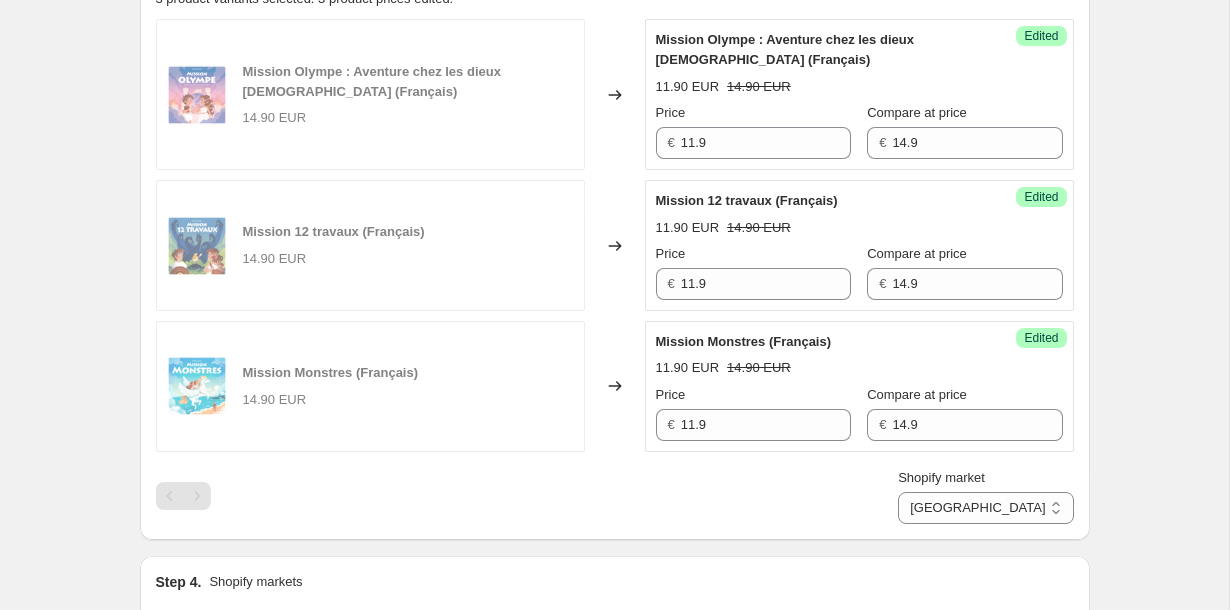 scroll, scrollTop: 716, scrollLeft: 0, axis: vertical 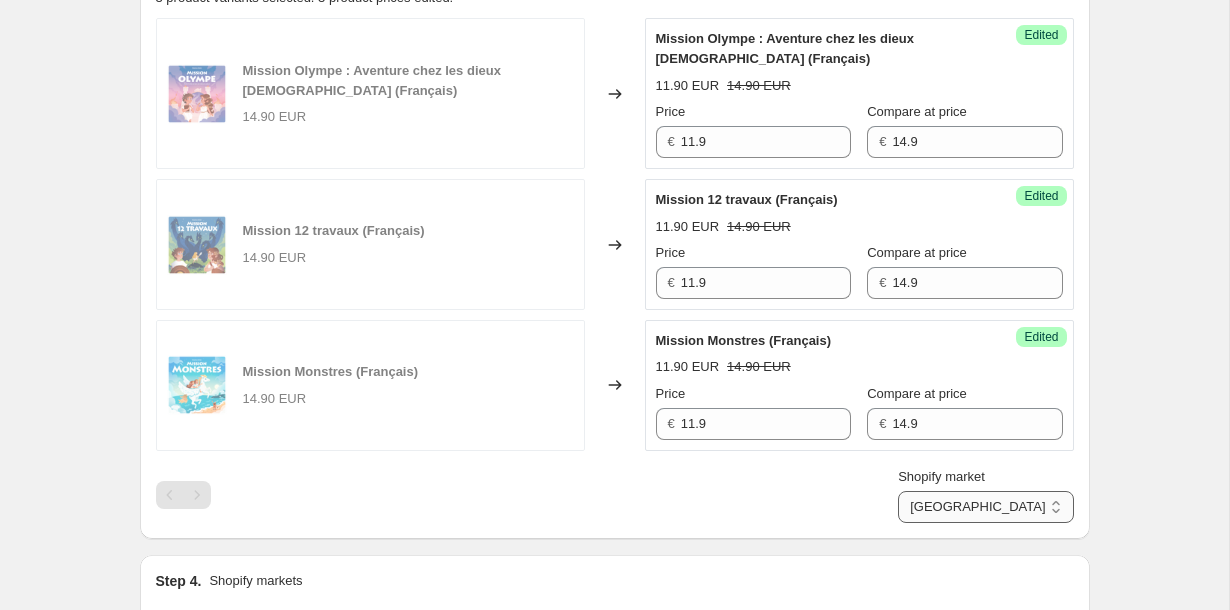 click on "Direct prices DOM TOM Europe France" at bounding box center (985, 507) 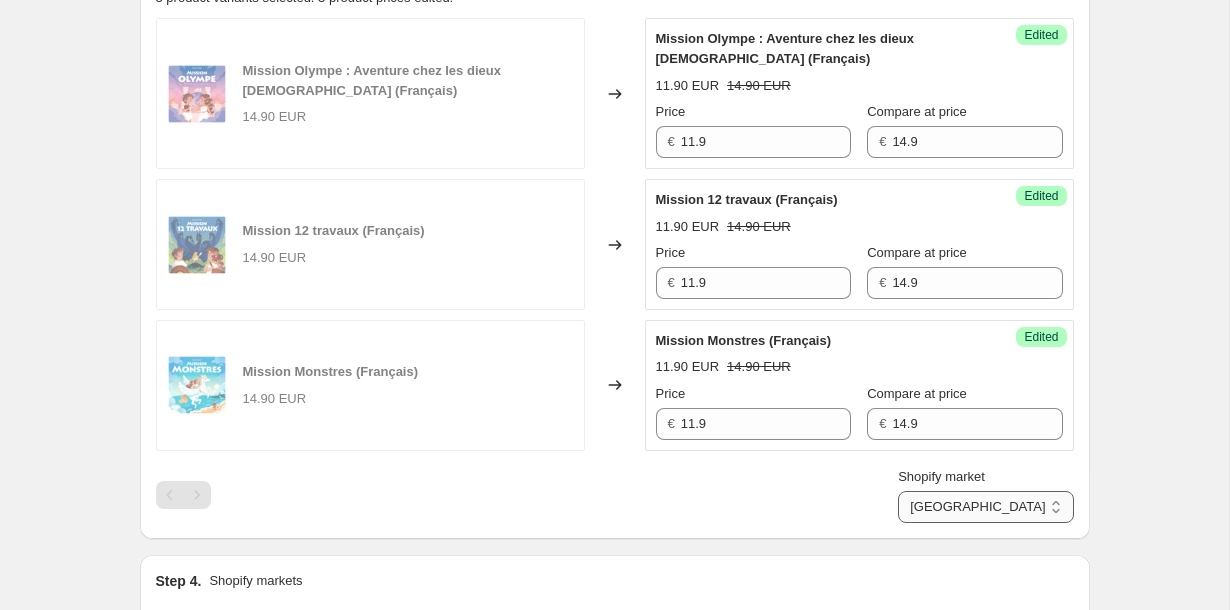 select on "direct" 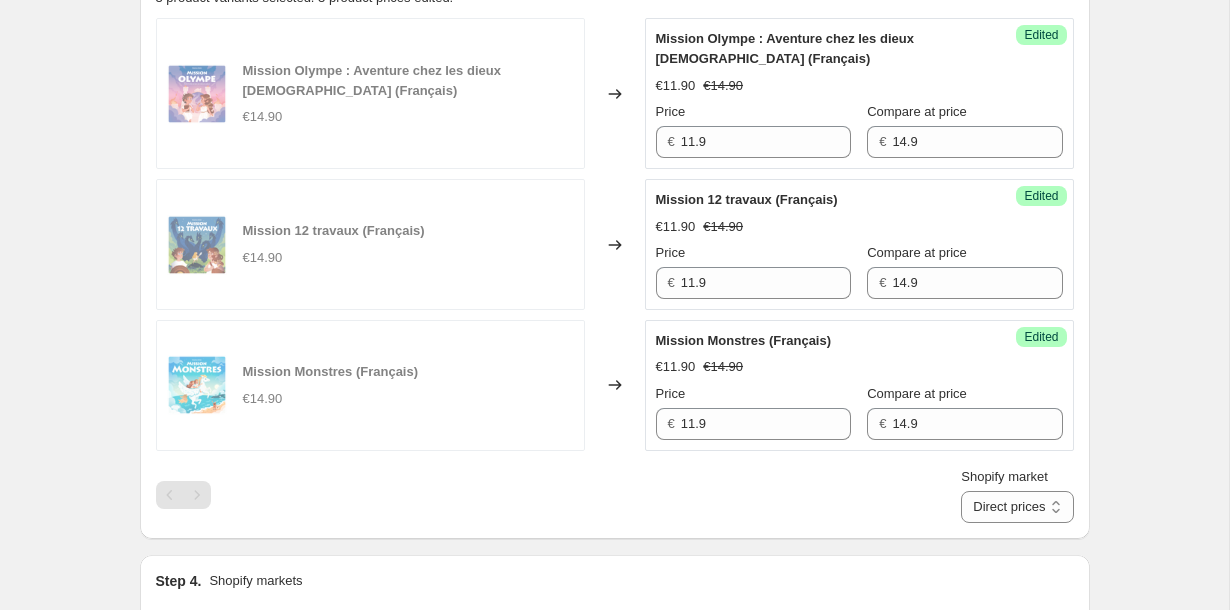 click on "Create new price change job. This page is ready Create new price change job Draft Step 1. Optionally give your price change job a title (eg "March 30% off sale on boots") Offre Collection Mission - Juillet 2025 - -20% This title is just for internal use, customers won't see it Step 2. Select how the prices should change Use bulk price change rules Set product prices individually Use CSV upload Select tags to add while price change is active Select tags to remove while price change is active Step 3. Select which products should change in price Select all products, use filters, or select products variants individually All products Filter by product, collection, tag, vendor, product type, variant title, or inventory Select product variants individually Select product variants 3   product variants selected PRICE CHANGE PREVIEW 3 product variants selected. 3 product prices edited: Mission Olympe : Aventure chez les dieux grecs (Français) €14.90 Changed to Success Edited €11.90 €14.90 Price € 11.9 € 14.9" at bounding box center [614, 421] 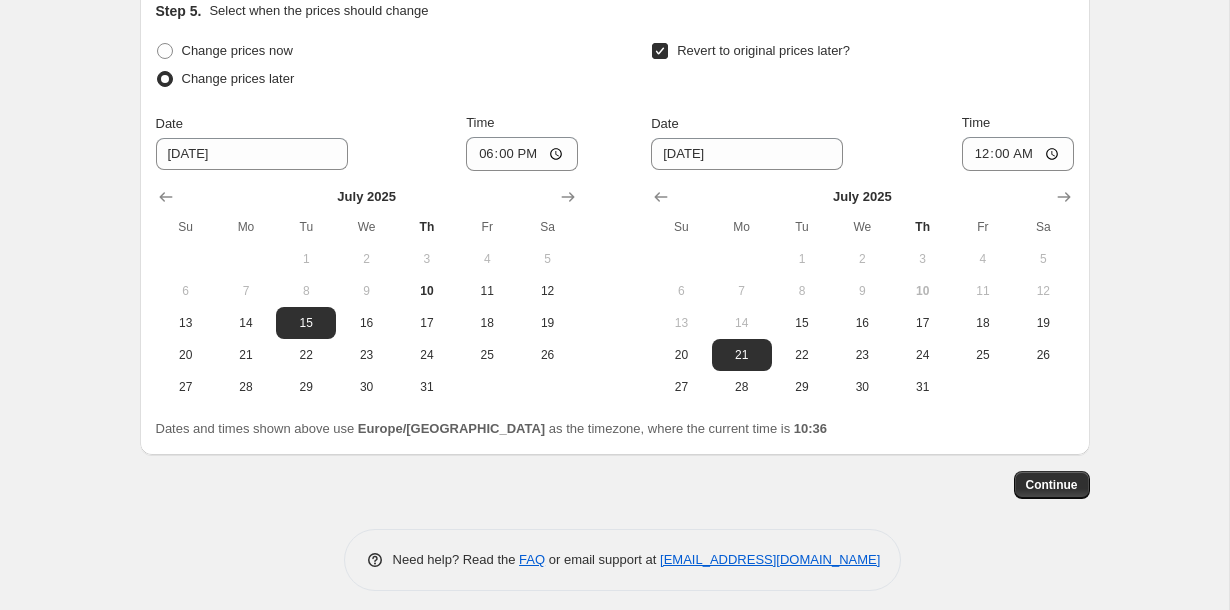 scroll, scrollTop: 1665, scrollLeft: 0, axis: vertical 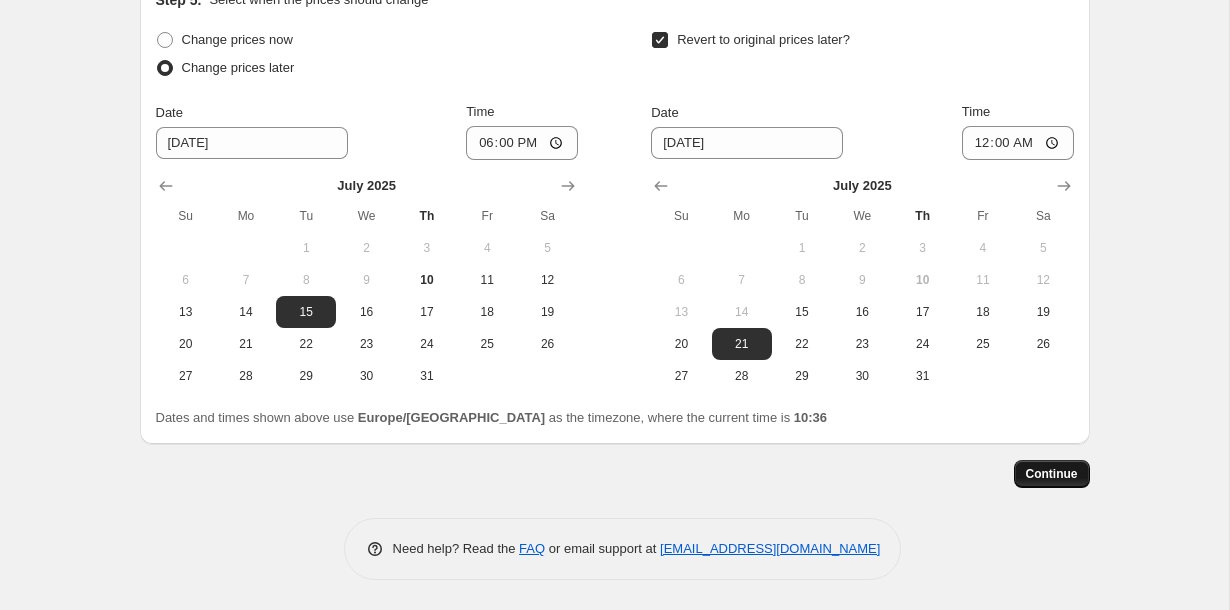 click on "Continue" at bounding box center (1052, 474) 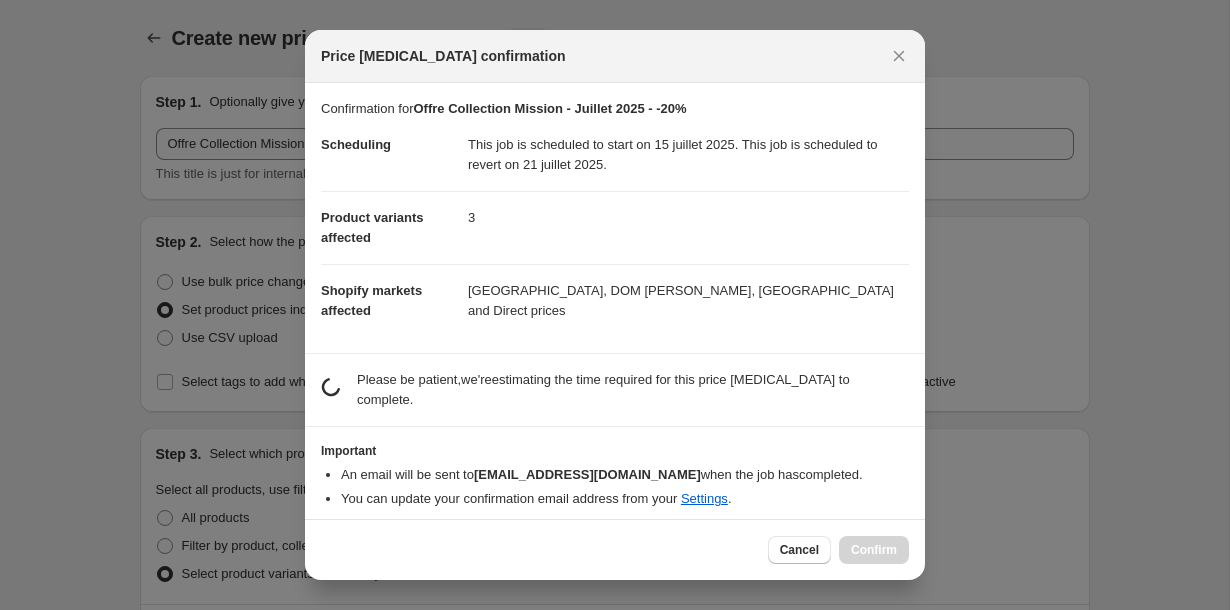 scroll, scrollTop: 0, scrollLeft: 0, axis: both 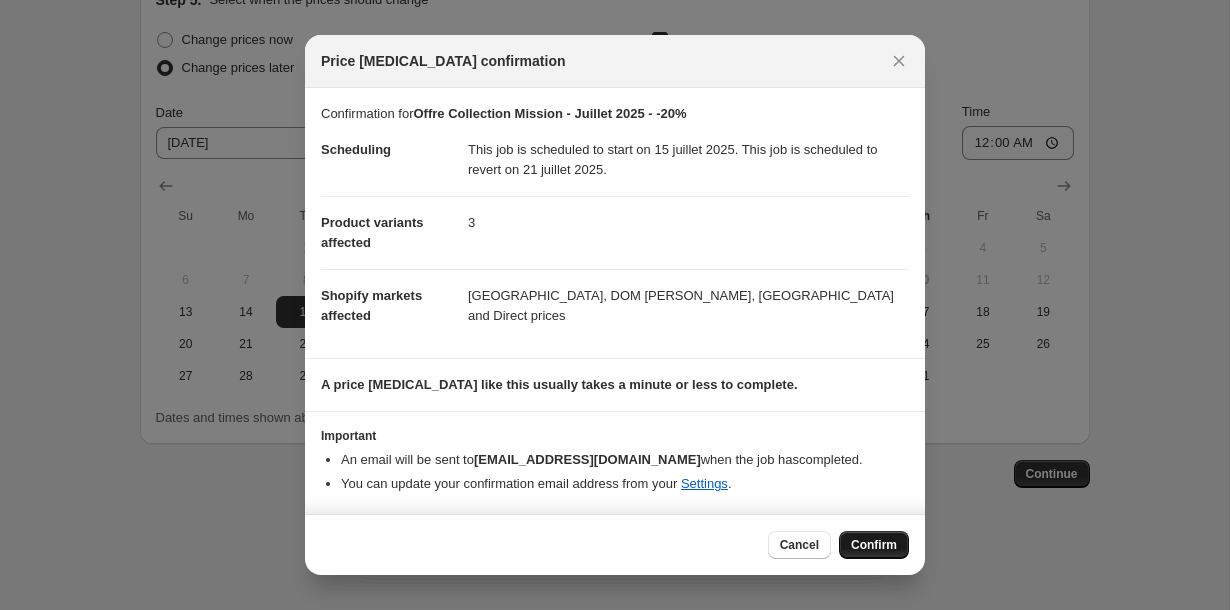 click on "Confirm" at bounding box center [874, 545] 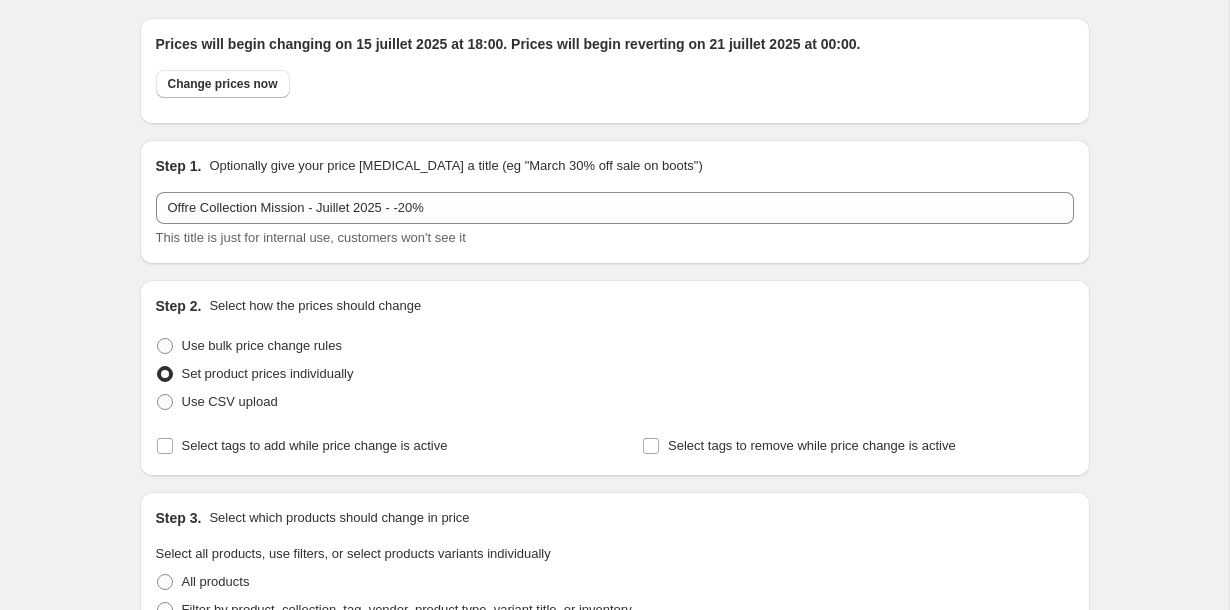 scroll, scrollTop: 0, scrollLeft: 0, axis: both 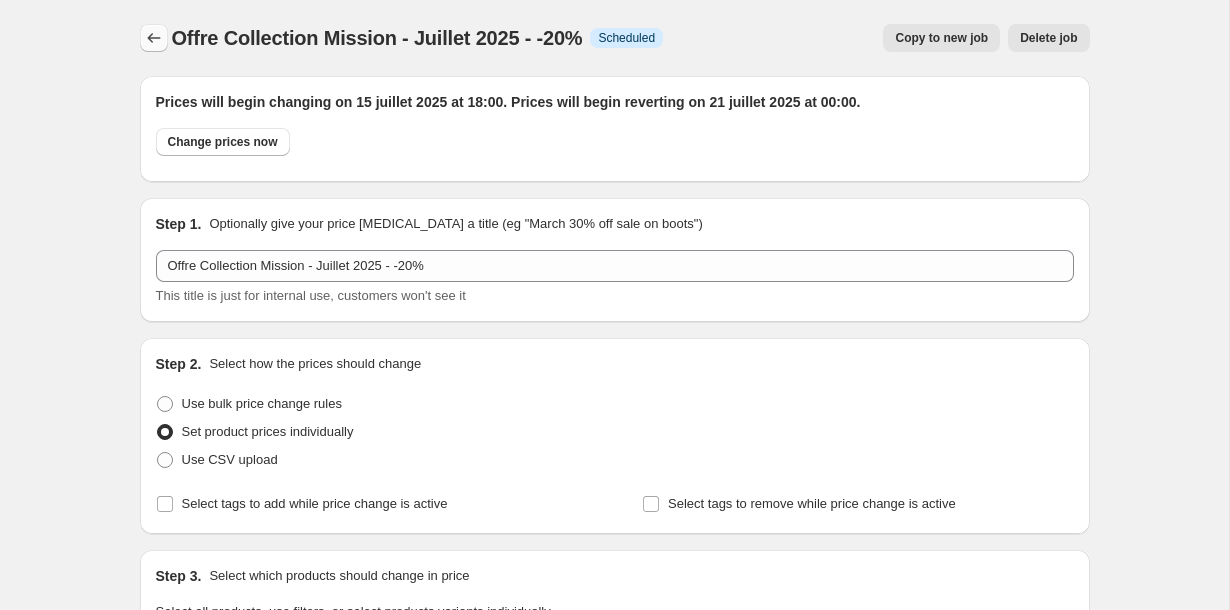 click 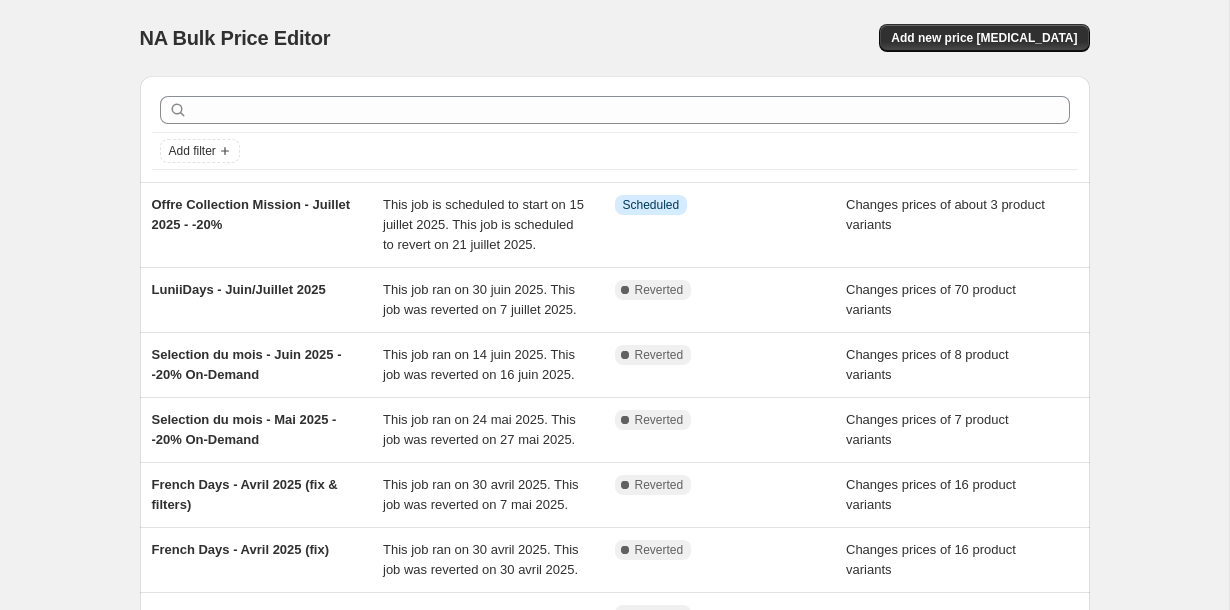click on "NA Bulk Price Editor. This page is ready NA Bulk Price Editor Add new price change job" at bounding box center [615, 38] 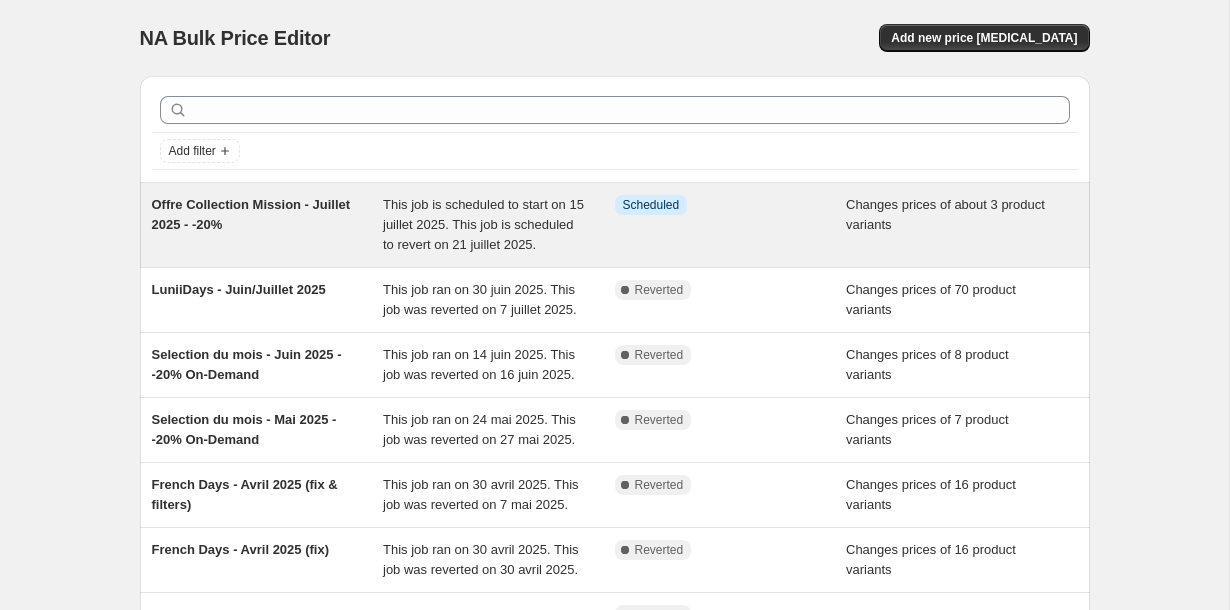 click on "This job is scheduled to start on 15 juillet 2025. This job is scheduled to revert on 21 juillet 2025." at bounding box center (483, 224) 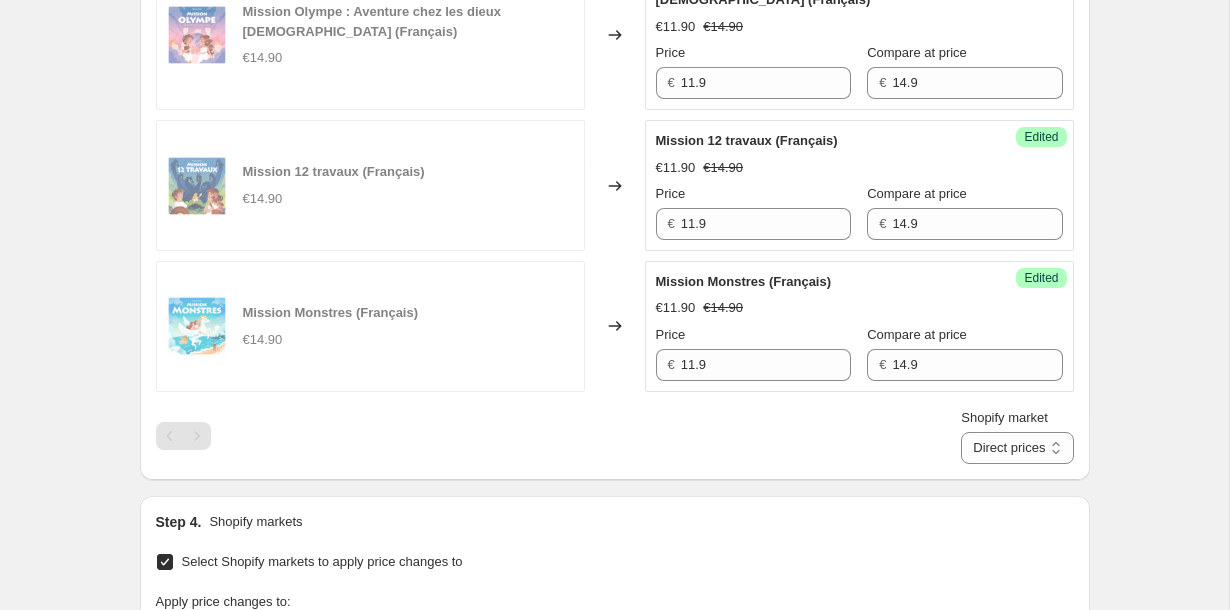 scroll, scrollTop: 0, scrollLeft: 0, axis: both 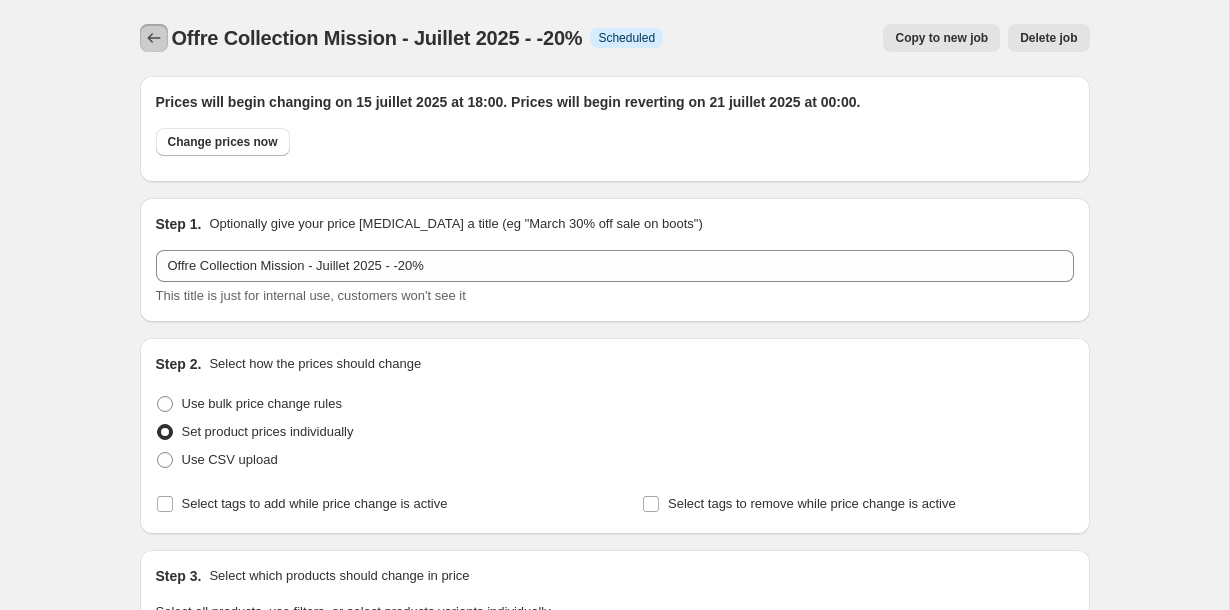 click 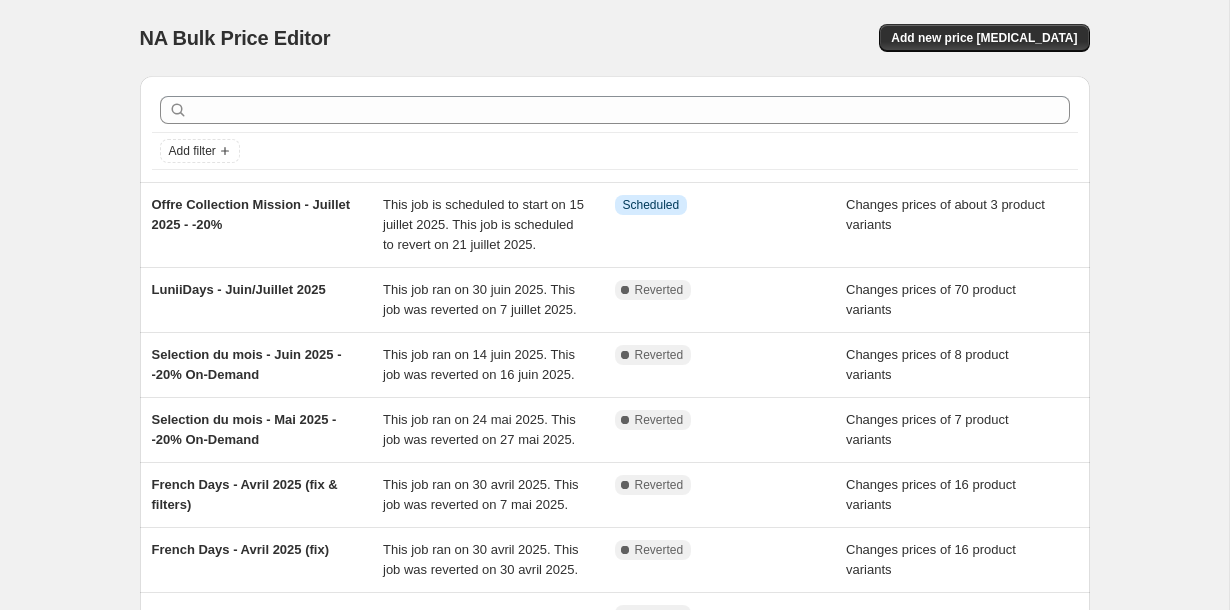 click on "NA Bulk Price Editor. This page is ready NA Bulk Price Editor Add new price change job Add filter   Offre Collection Mission - Juillet 2025 - -20% This job is scheduled to start on 15 juillet 2025. This job is scheduled to revert on 21 juillet 2025. Info Scheduled Changes prices of about 3 product variants LuniiDays - Juin/Juillet 2025 This job ran on 30 juin 2025. This job was reverted on 7 juillet 2025. Complete Reverted Changes prices of 70 product variants Selection du mois - Juin 2025 - -20% On-Demand This job ran on 14 juin 2025. This job was reverted on 16 juin 2025. Complete Reverted Changes prices of 8 product variants Selection du mois - Mai 2025 - -20% On-Demand This job ran on 24 mai 2025. This job was reverted on 27 mai 2025. Complete Reverted Changes prices of 7 product variants French Days - Avril 2025 (fix & filters) This job ran on 30 avril 2025. This job was reverted on 7 mai 2025. Complete Reverted Changes prices of 16 product variants French Days - Avril 2025 (fix) Complete Reverted   FAQ" at bounding box center (614, 427) 